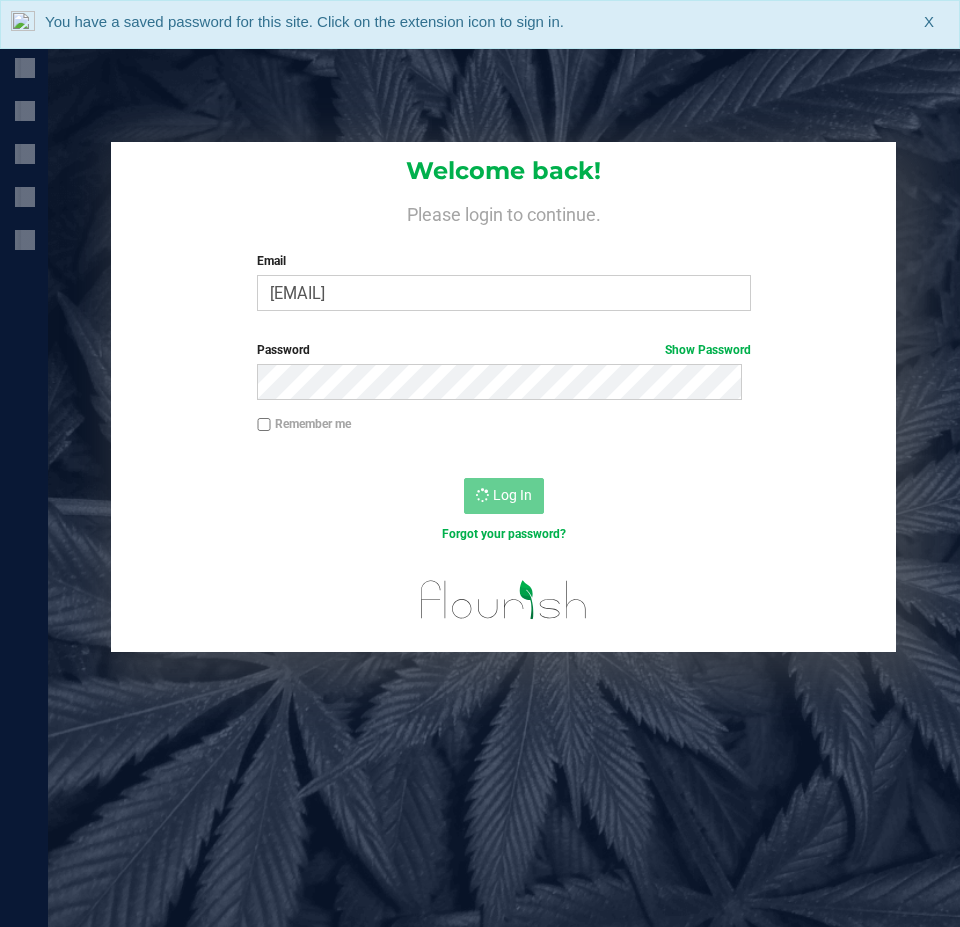 scroll, scrollTop: 0, scrollLeft: 0, axis: both 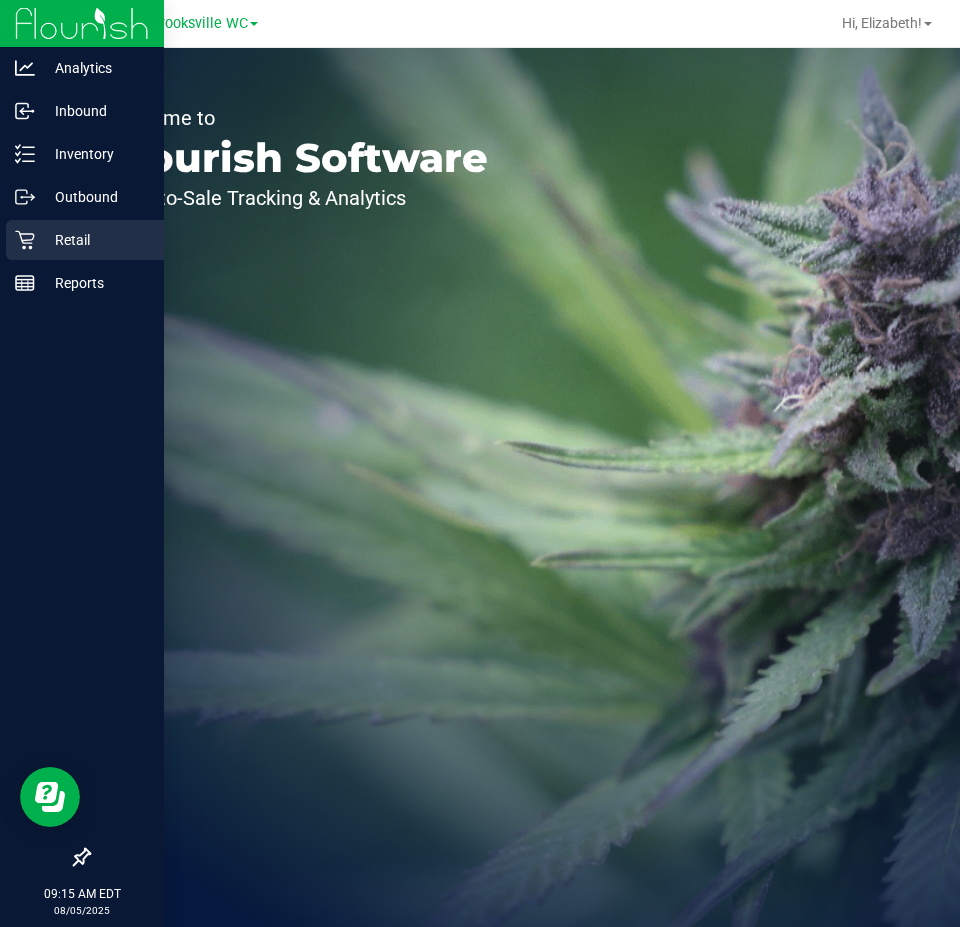 drag, startPoint x: 41, startPoint y: 244, endPoint x: 70, endPoint y: 244, distance: 29 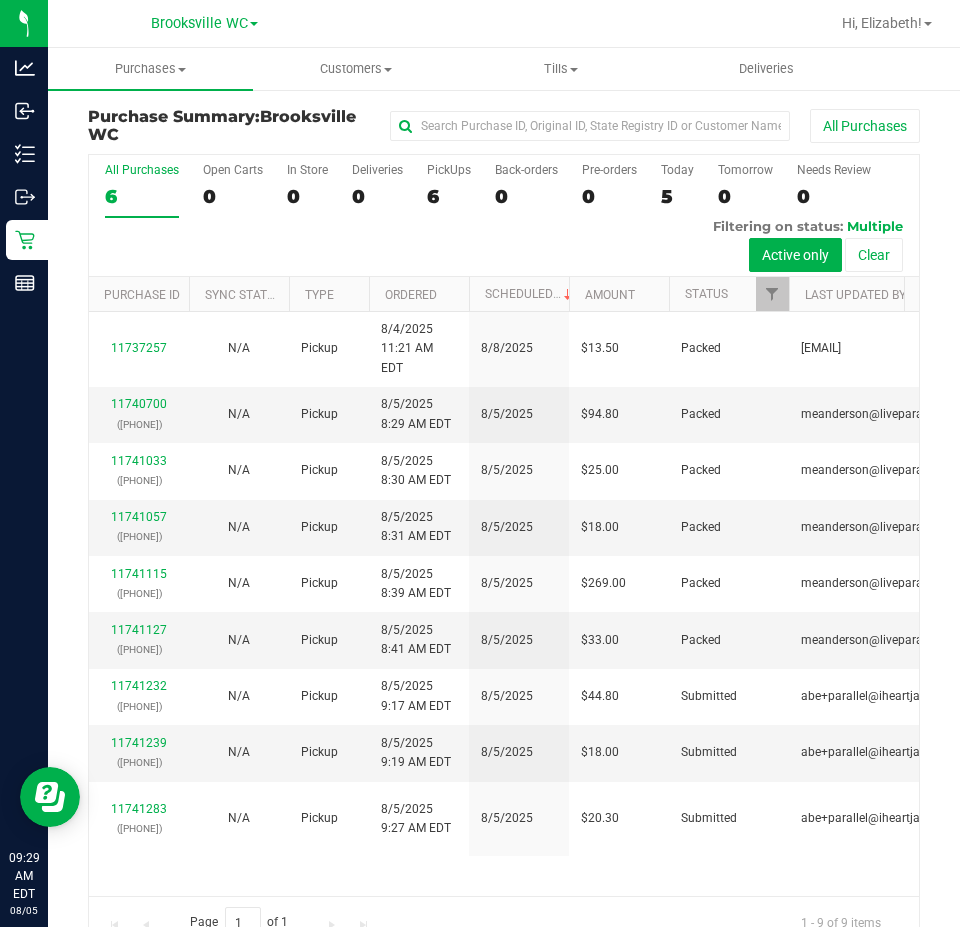 click on "All Purchases
6
Open Carts
0
In Store
0
Deliveries
0
PickUps
6
Back-orders
0
Pre-orders
0
Today
5
Tomorrow
0" at bounding box center (504, 216) 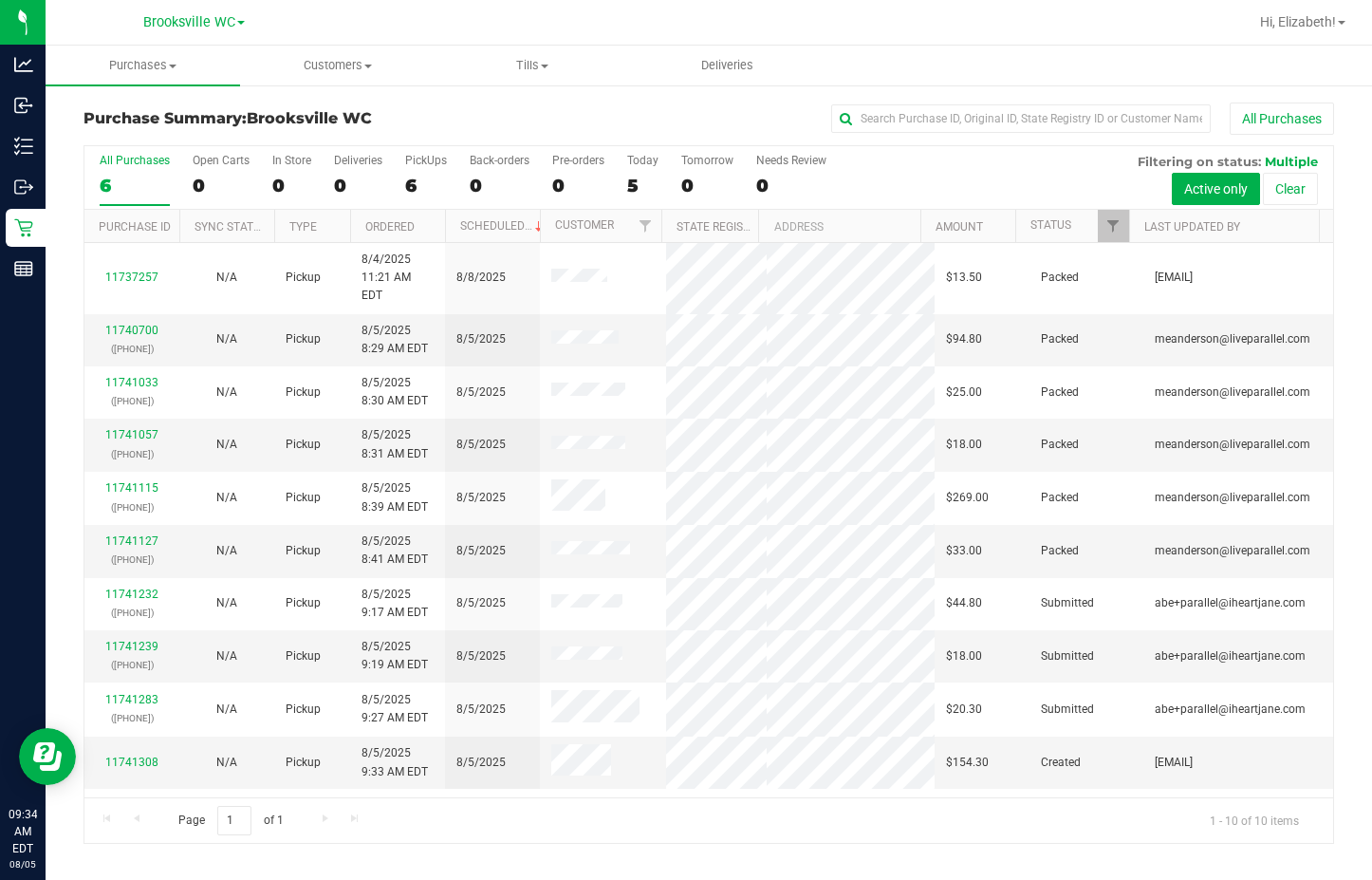 click on "Purchase Summary:
Brooksville WC
All Purchases" at bounding box center [709, 123] 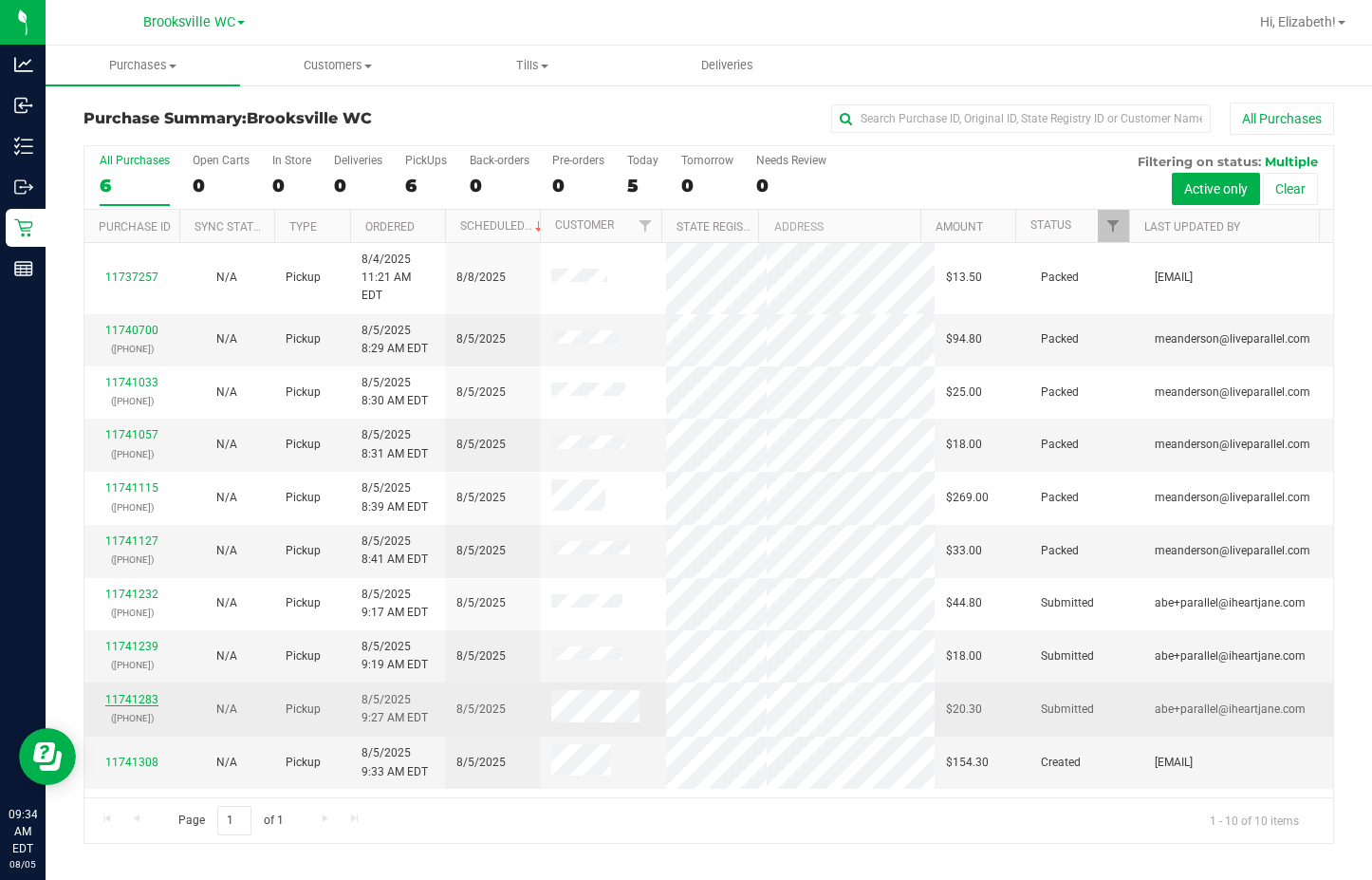 click on "11741283" at bounding box center (132, 700) 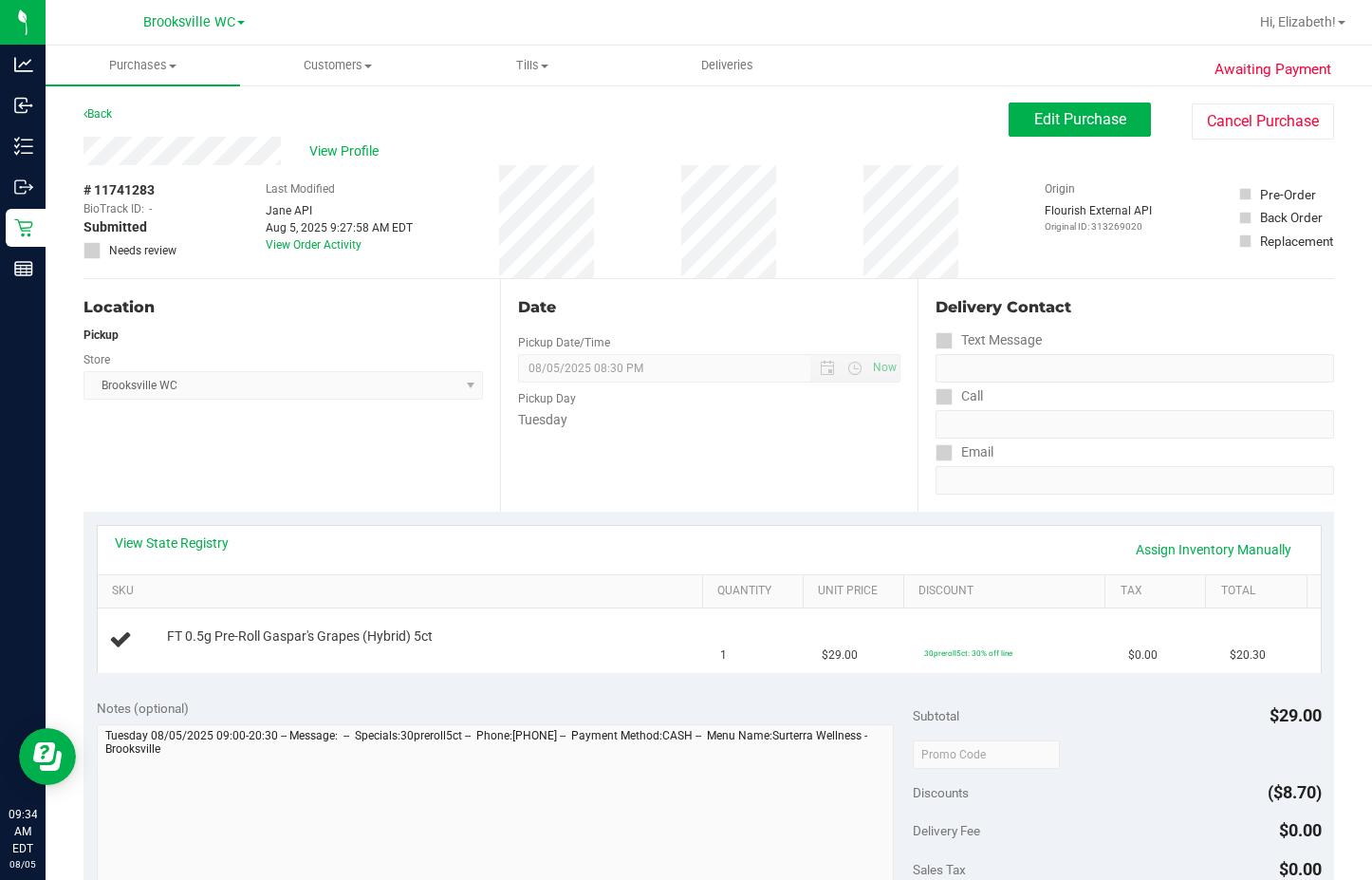 click on "Date
Pickup Date/Time
08/05/2025
Now
08/05/2025 08:30 PM
Now
Pickup Day
Tuesday" at bounding box center [708, 395] 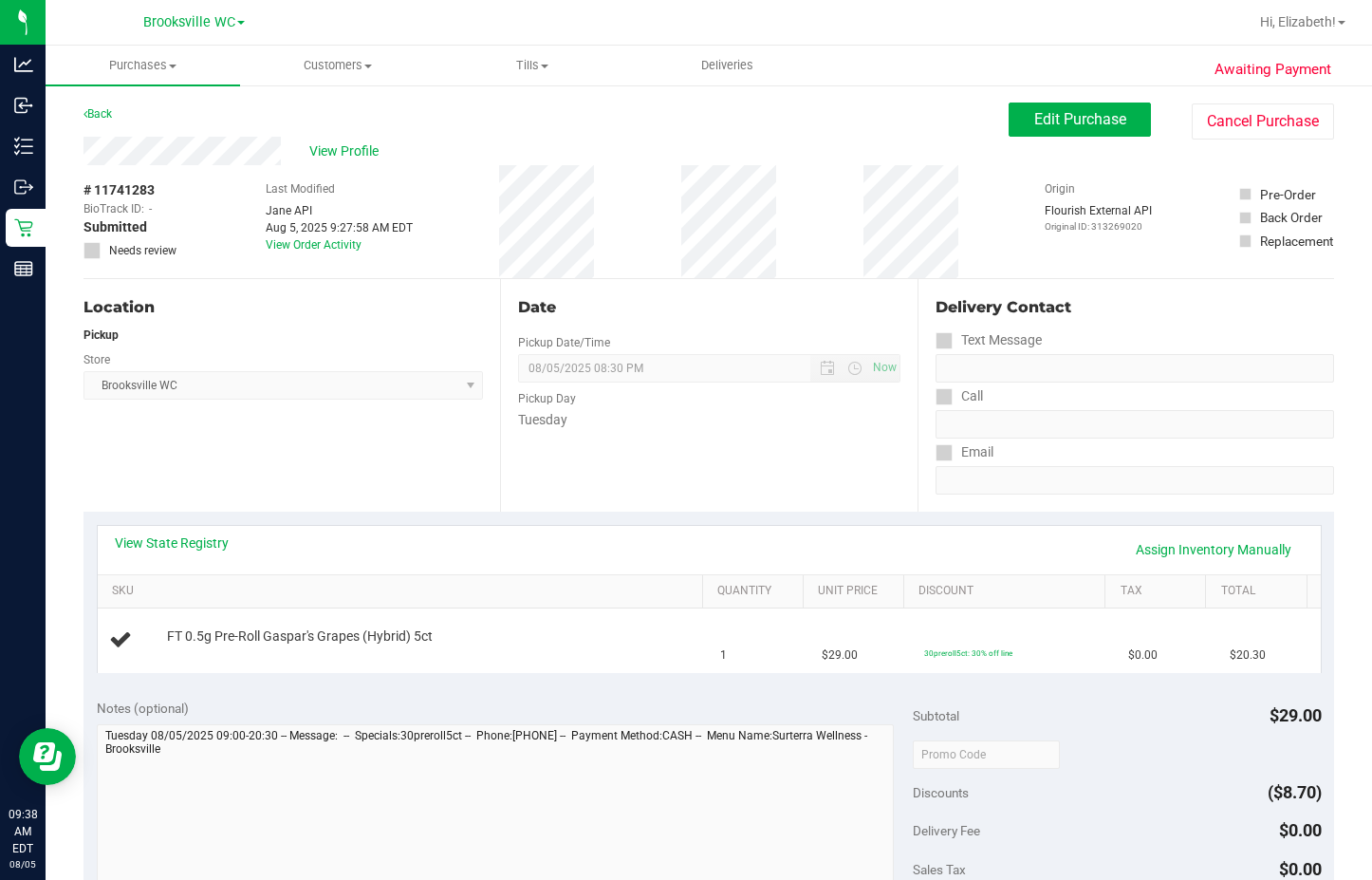 click on "Location
Pickup
Store
Brooksville WC Select Store Bonita Springs WC Boynton Beach WC Bradenton WC Brandon WC Brooksville WC Call Center Clermont WC Crestview WC Deerfield Beach WC Delray Beach WC Deltona WC Ft Walton Beach WC Ft. Lauderdale WC Ft. Myers WC Gainesville WC Jax Atlantic WC JAX DC REP Jax WC Key West WC Lakeland WC Largo WC Lehigh Acres DC REP Merritt Island WC Miami 72nd WC Miami Beach WC Miami Dadeland WC Miramar DC REP New Port Richey WC North Palm Beach WC North Port WC Ocala WC Orange Park WC Orlando Colonial WC Orlando DC REP Orlando WC Oviedo WC Palm Bay WC Palm Coast WC Panama City WC Pensacola WC Port Orange WC Port St. Lucie WC Sebring WC South Tampa WC St. Pete WC Summerfield WC Tallahassee DC REP Tallahassee WC Tampa DC Testing Tampa Warehouse Tampa WC TX Austin DC TX Plano Retail WPB DC" at bounding box center (291, 395) 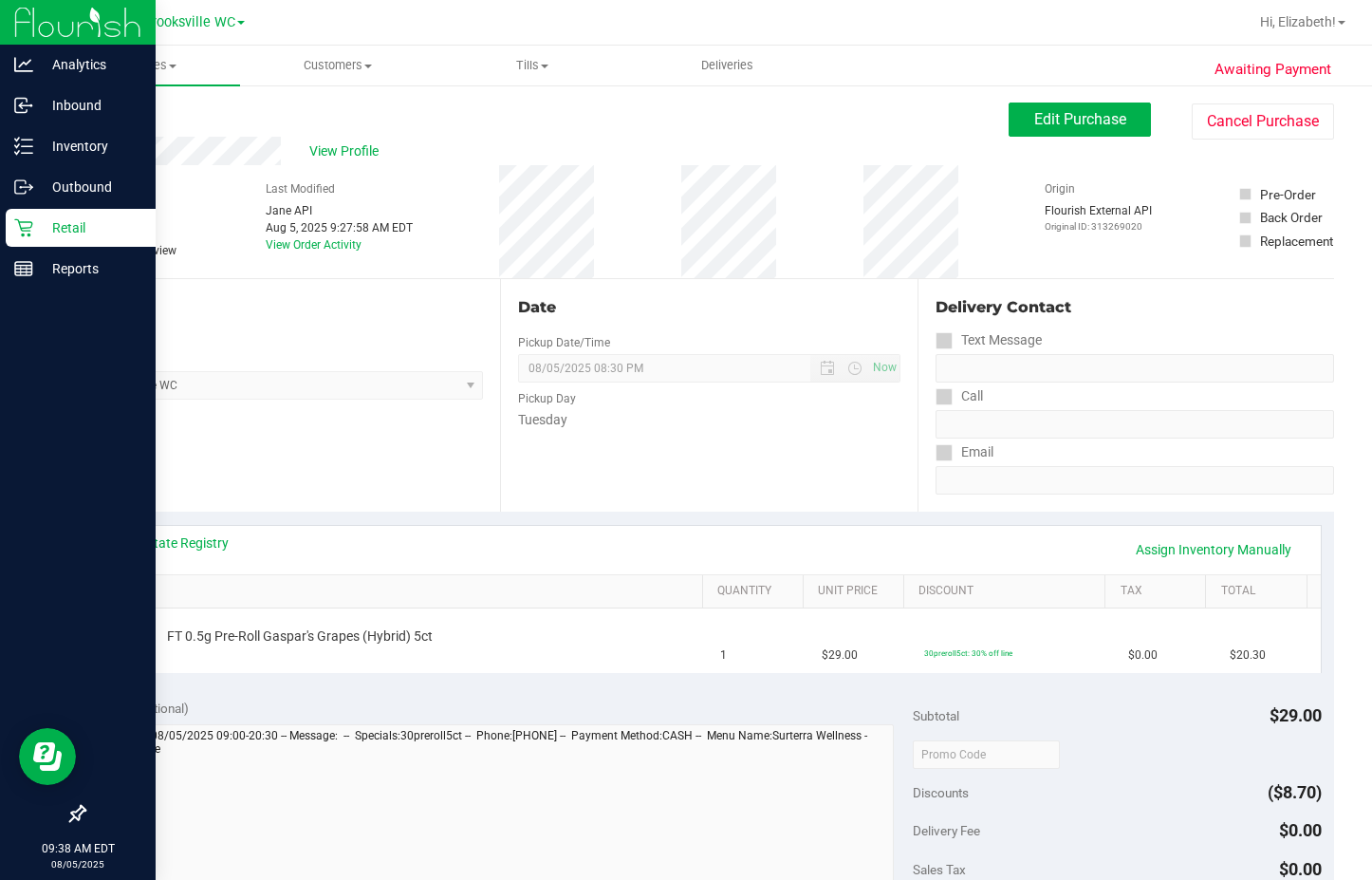 click on "Retail" at bounding box center (90, 228) 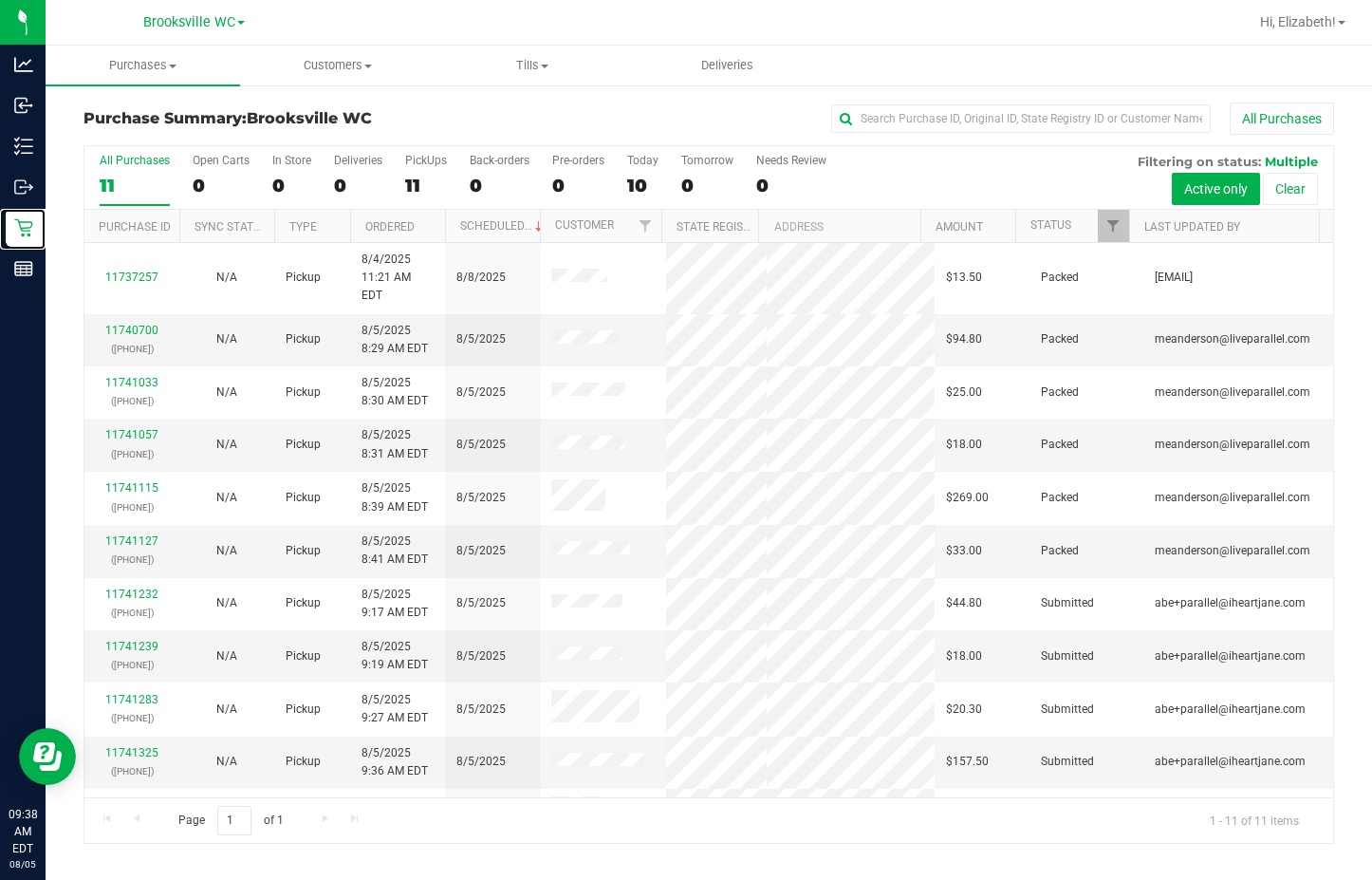 scroll, scrollTop: 23, scrollLeft: 0, axis: vertical 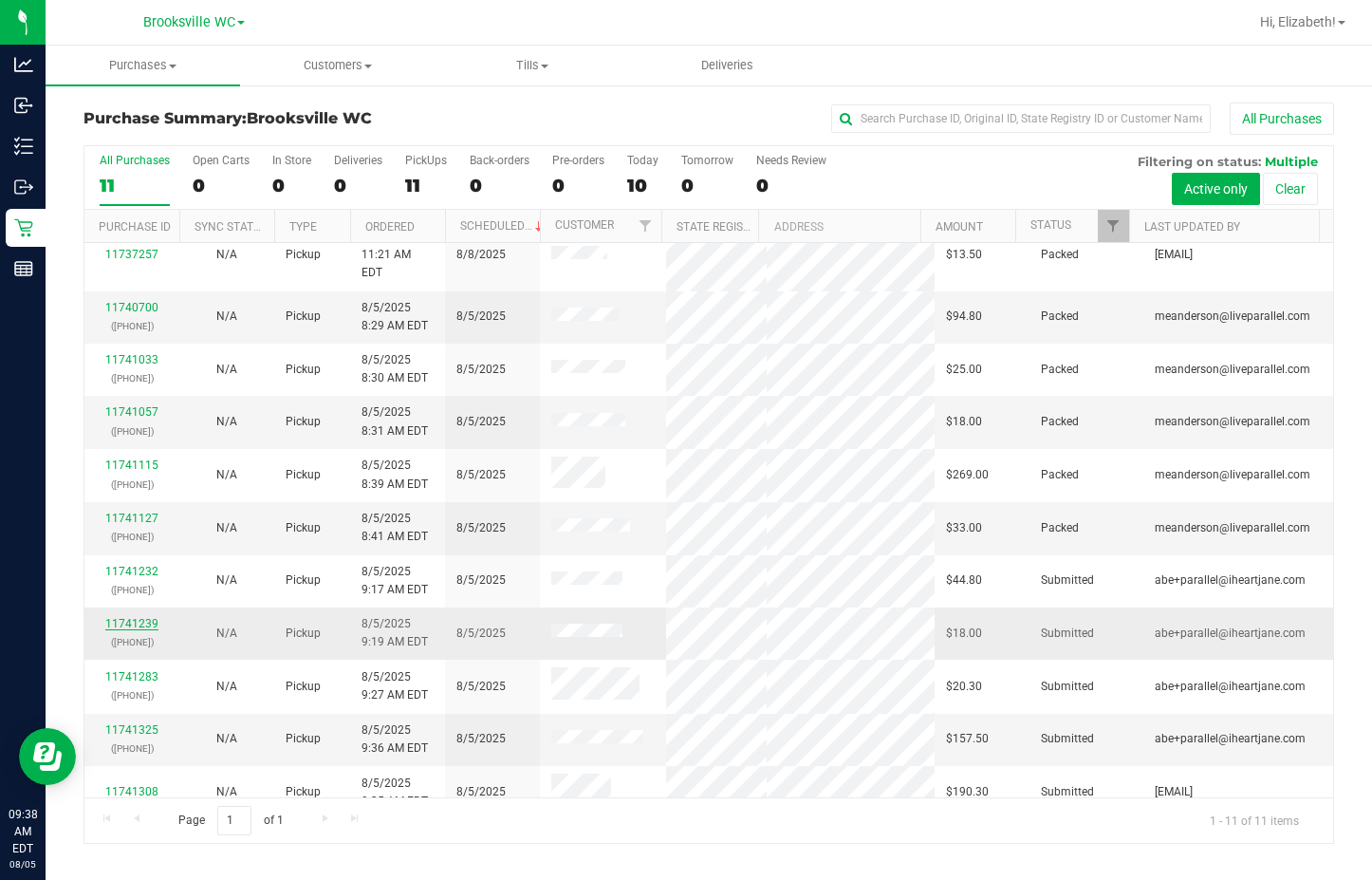 click on "11741239" at bounding box center (132, 624) 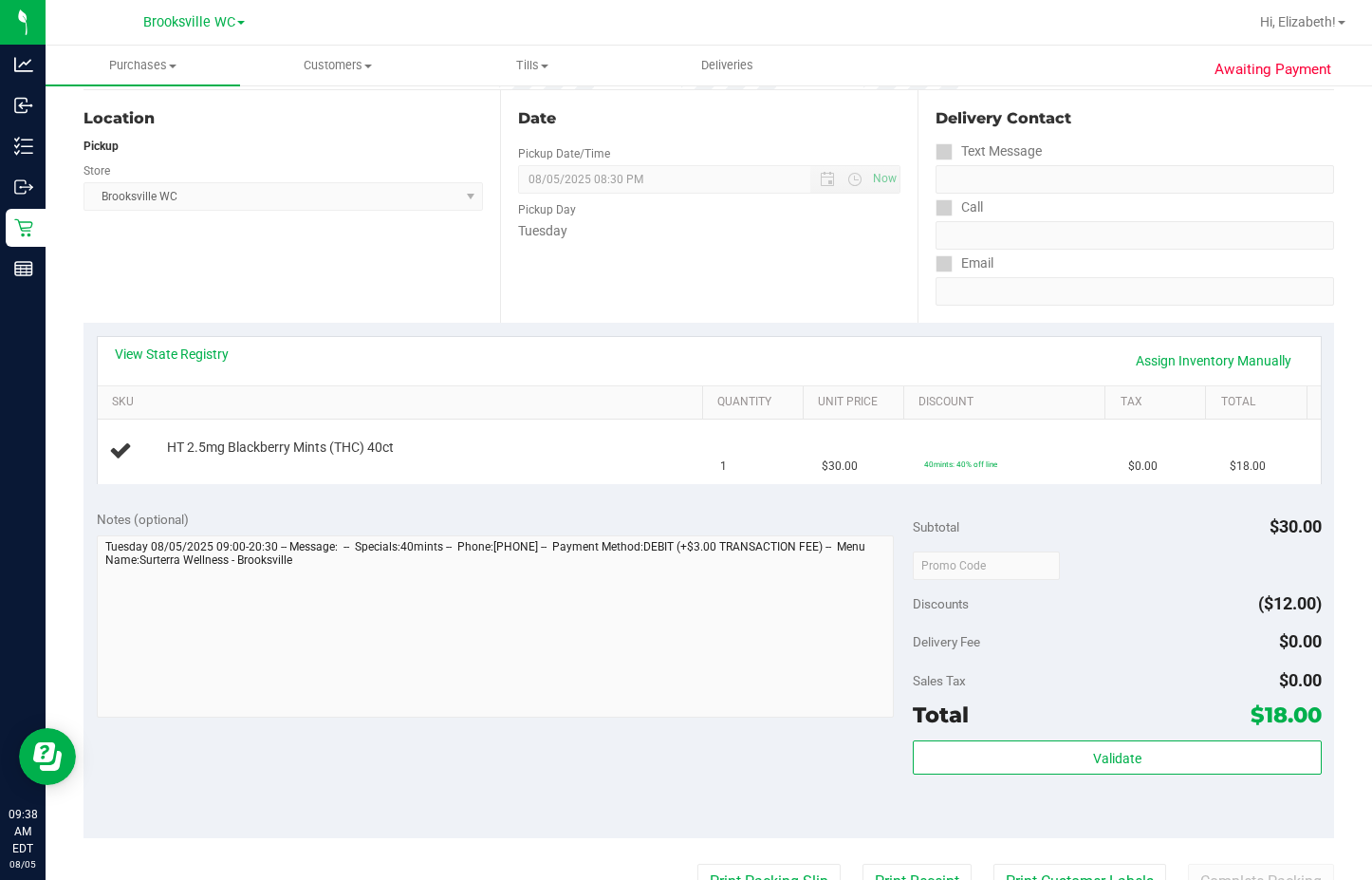 scroll, scrollTop: 190, scrollLeft: 0, axis: vertical 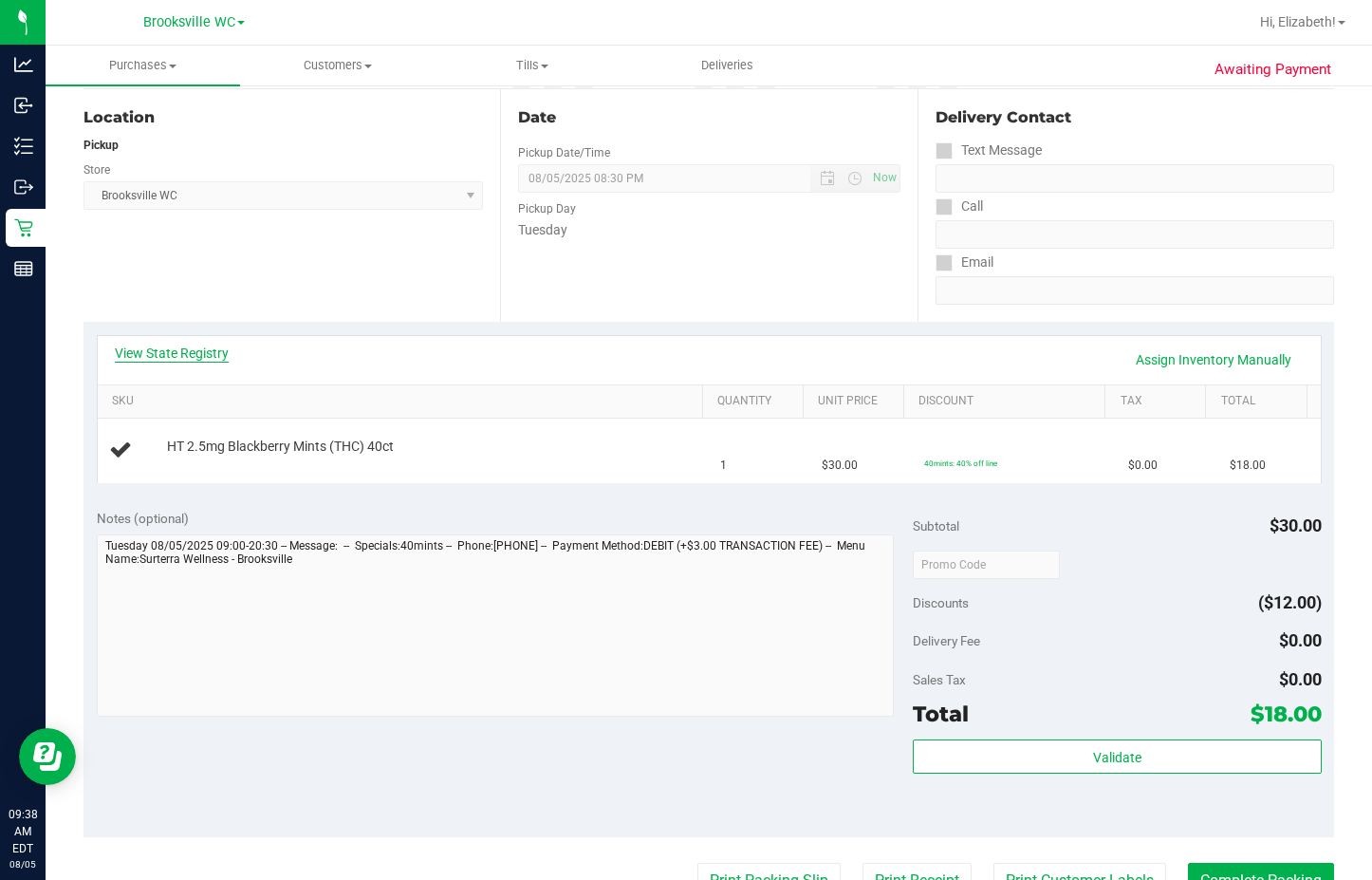 click on "View State Registry" at bounding box center (172, 353) 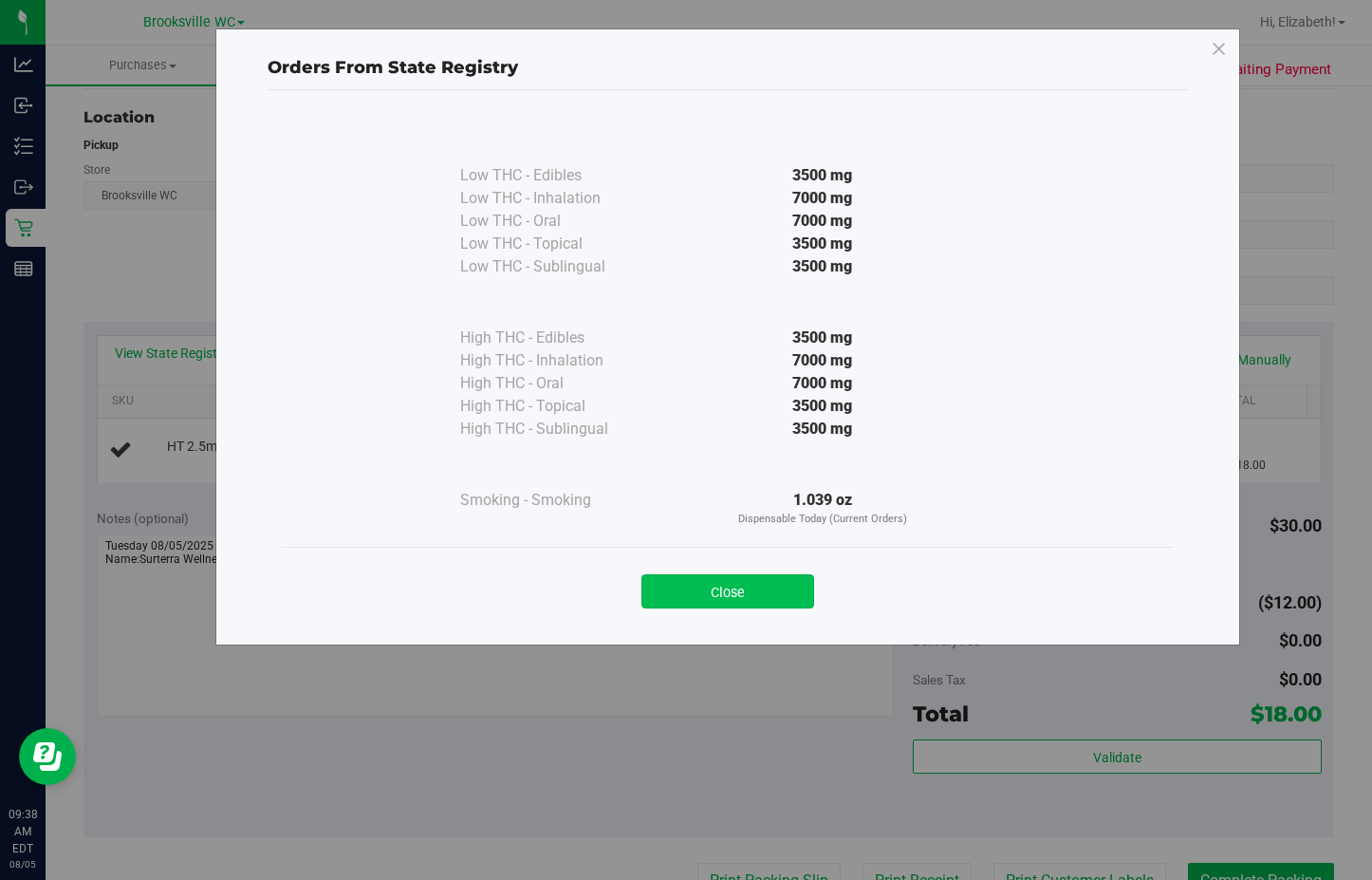 click on "Close" at bounding box center (728, 591) 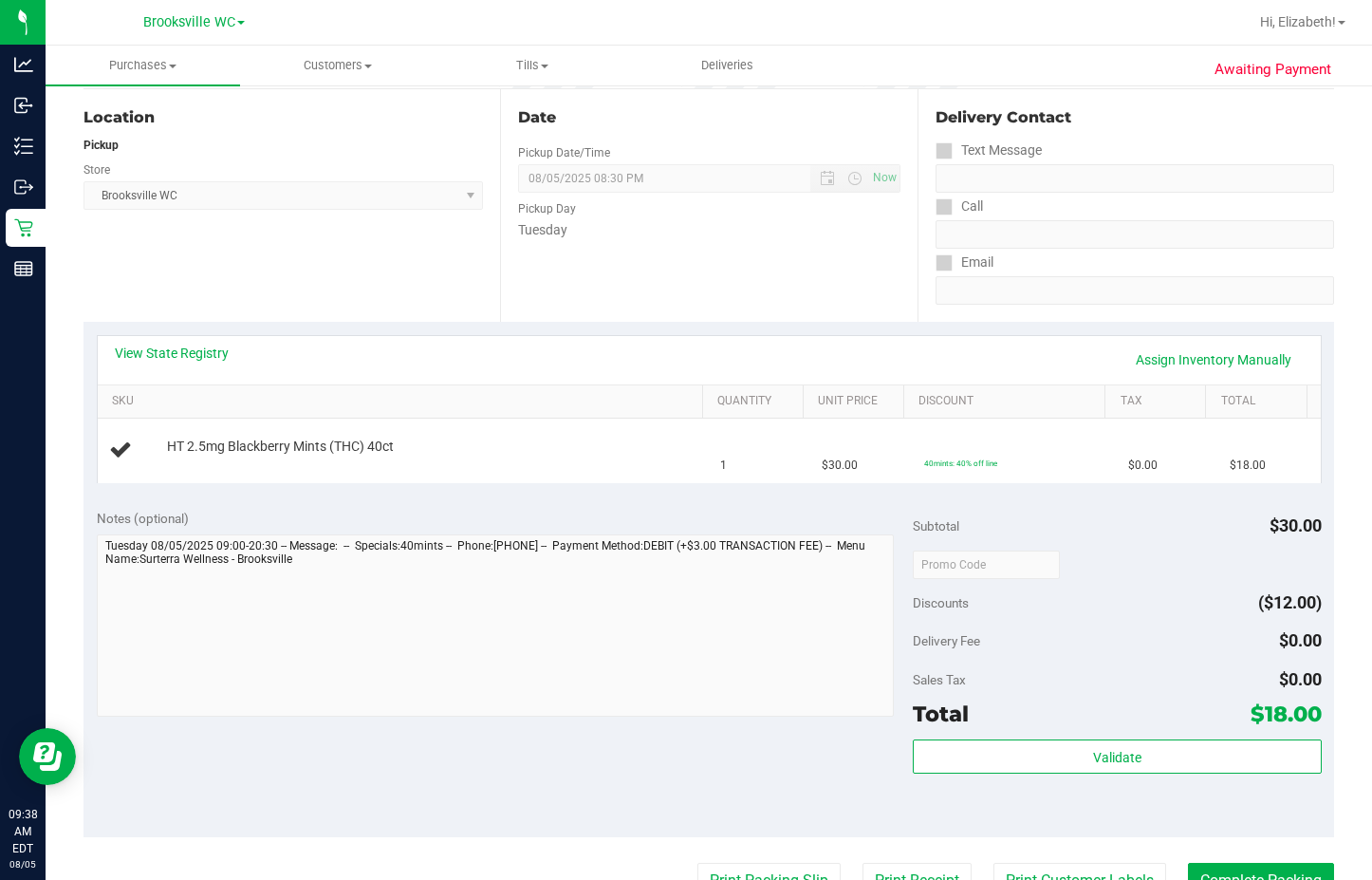 click on "Date
Pickup Date/Time
08/05/2025
Now
08/05/2025 08:30 PM
Now
Pickup Day
Tuesday" at bounding box center (708, 205) 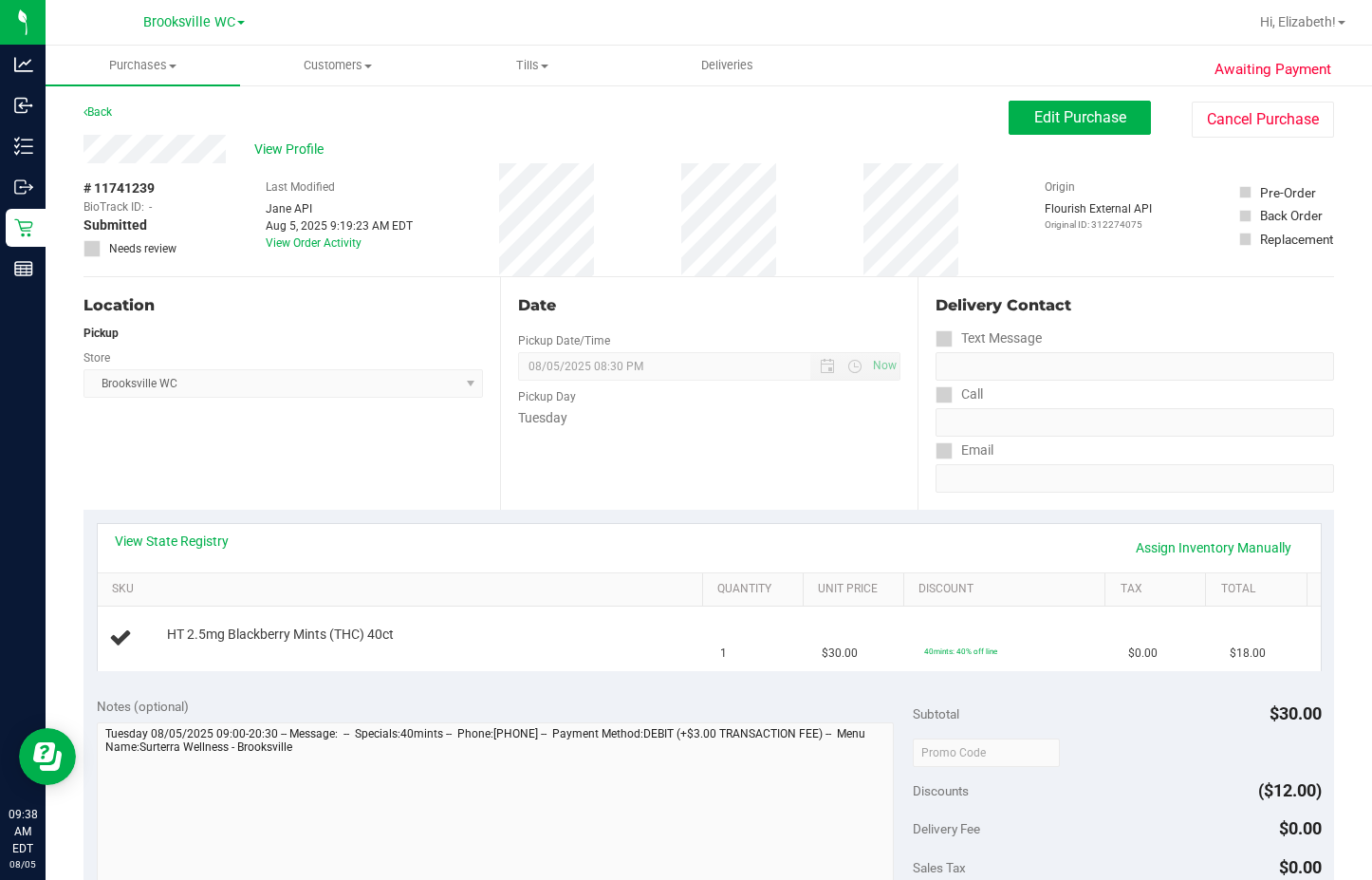 scroll, scrollTop: 0, scrollLeft: 0, axis: both 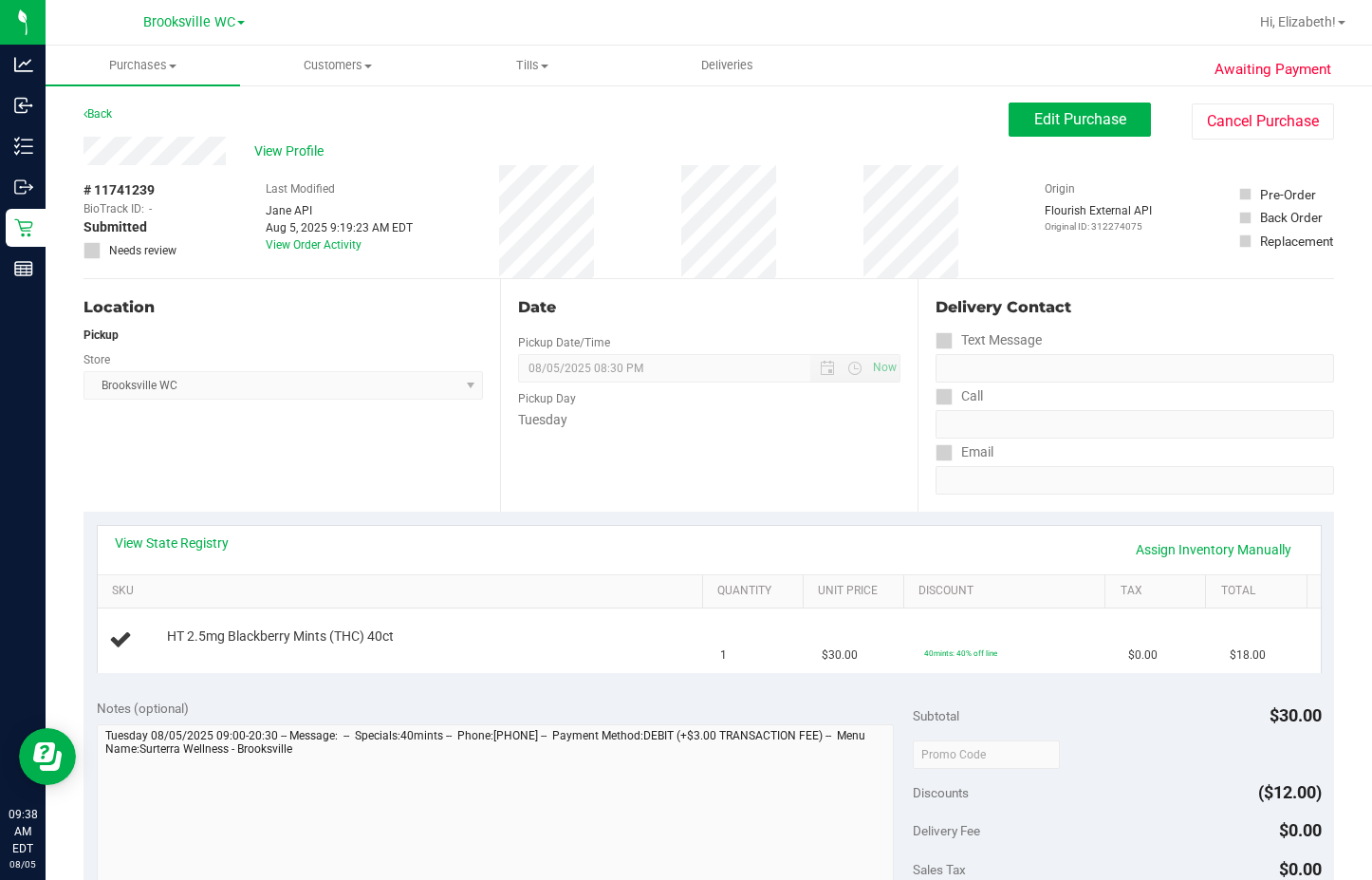 click on "Tuesday" at bounding box center (709, 420) 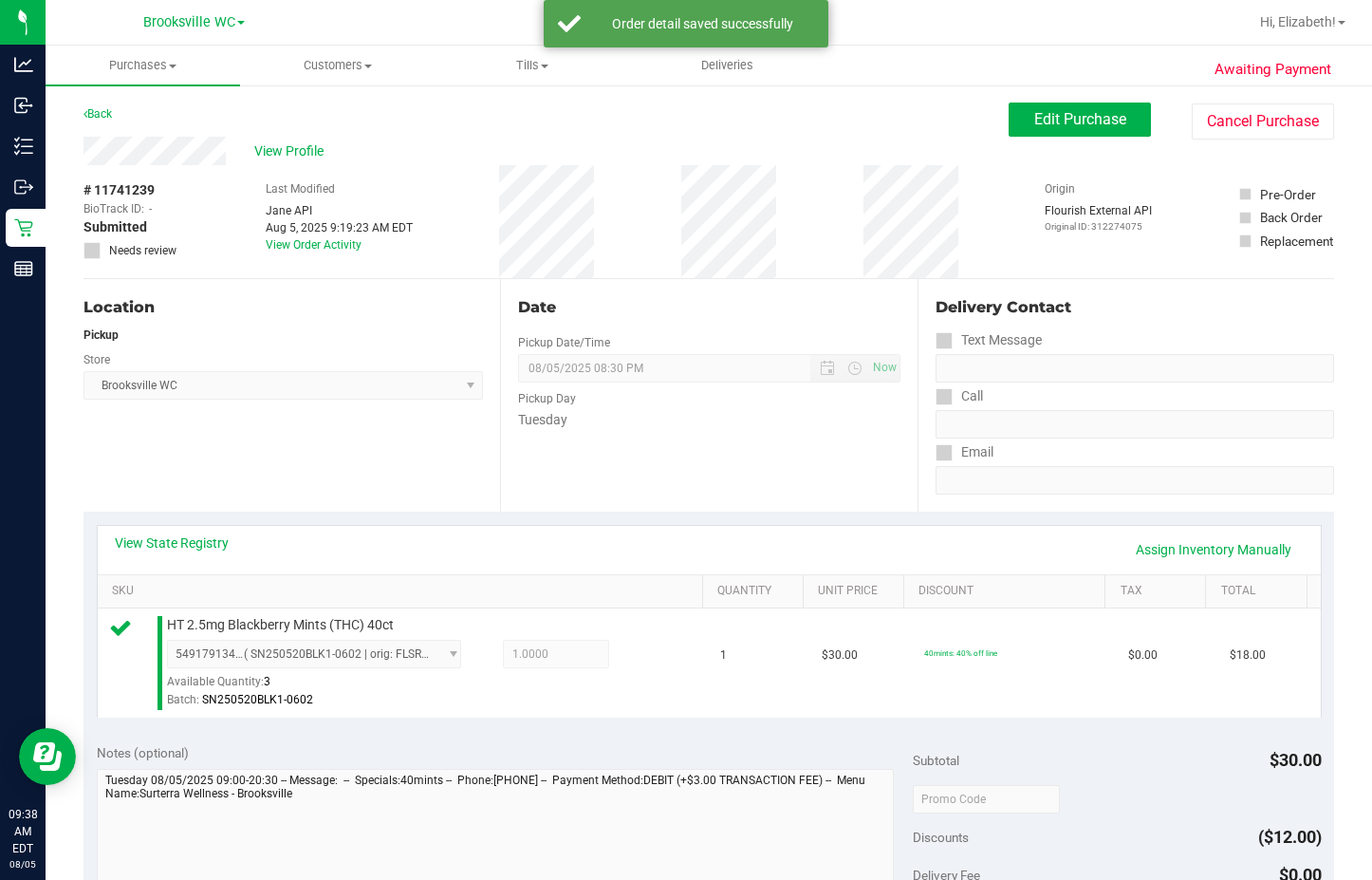 scroll, scrollTop: 285, scrollLeft: 0, axis: vertical 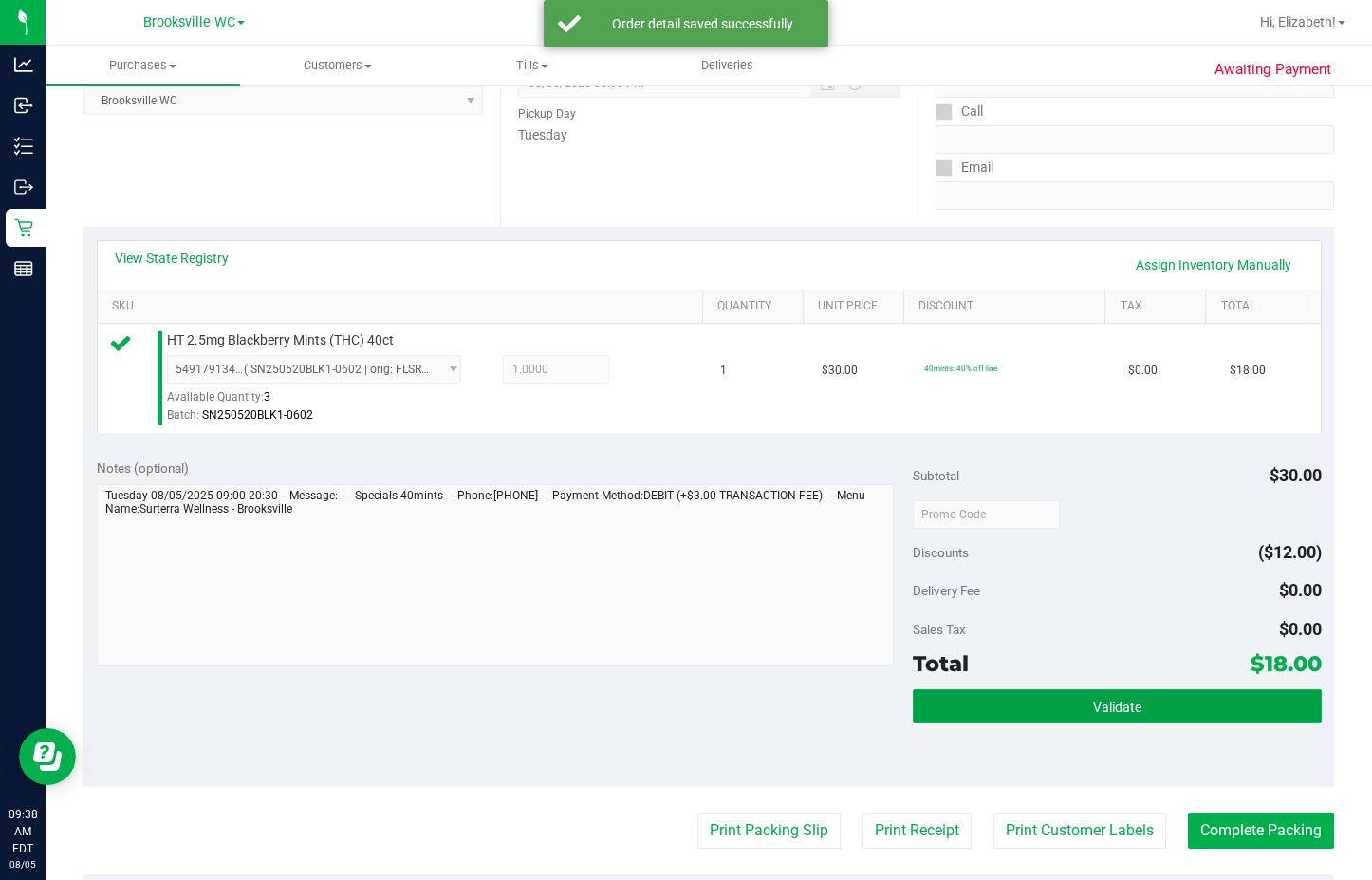 click on "Validate" at bounding box center [1117, 706] 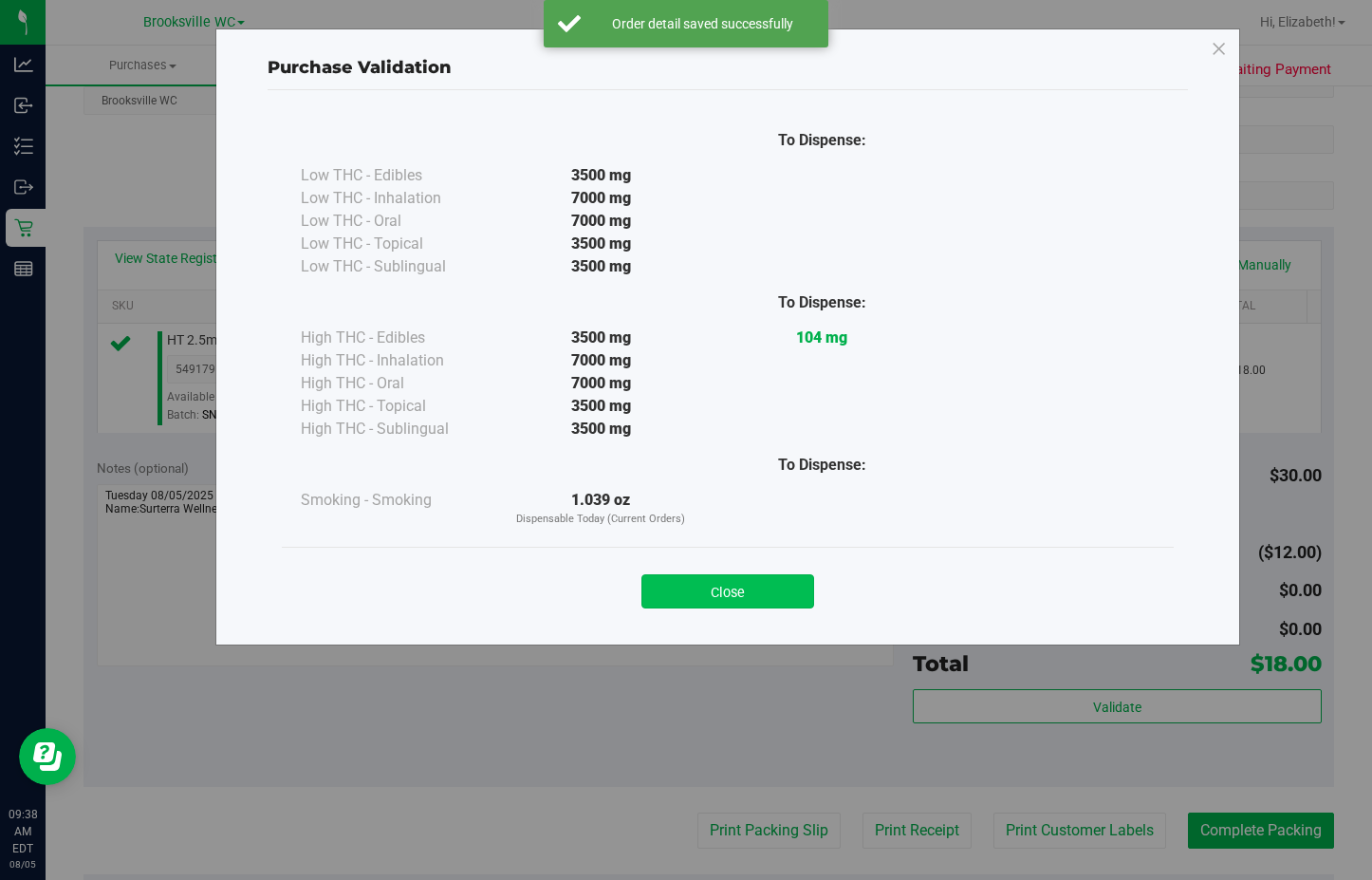 click on "Close" at bounding box center [728, 591] 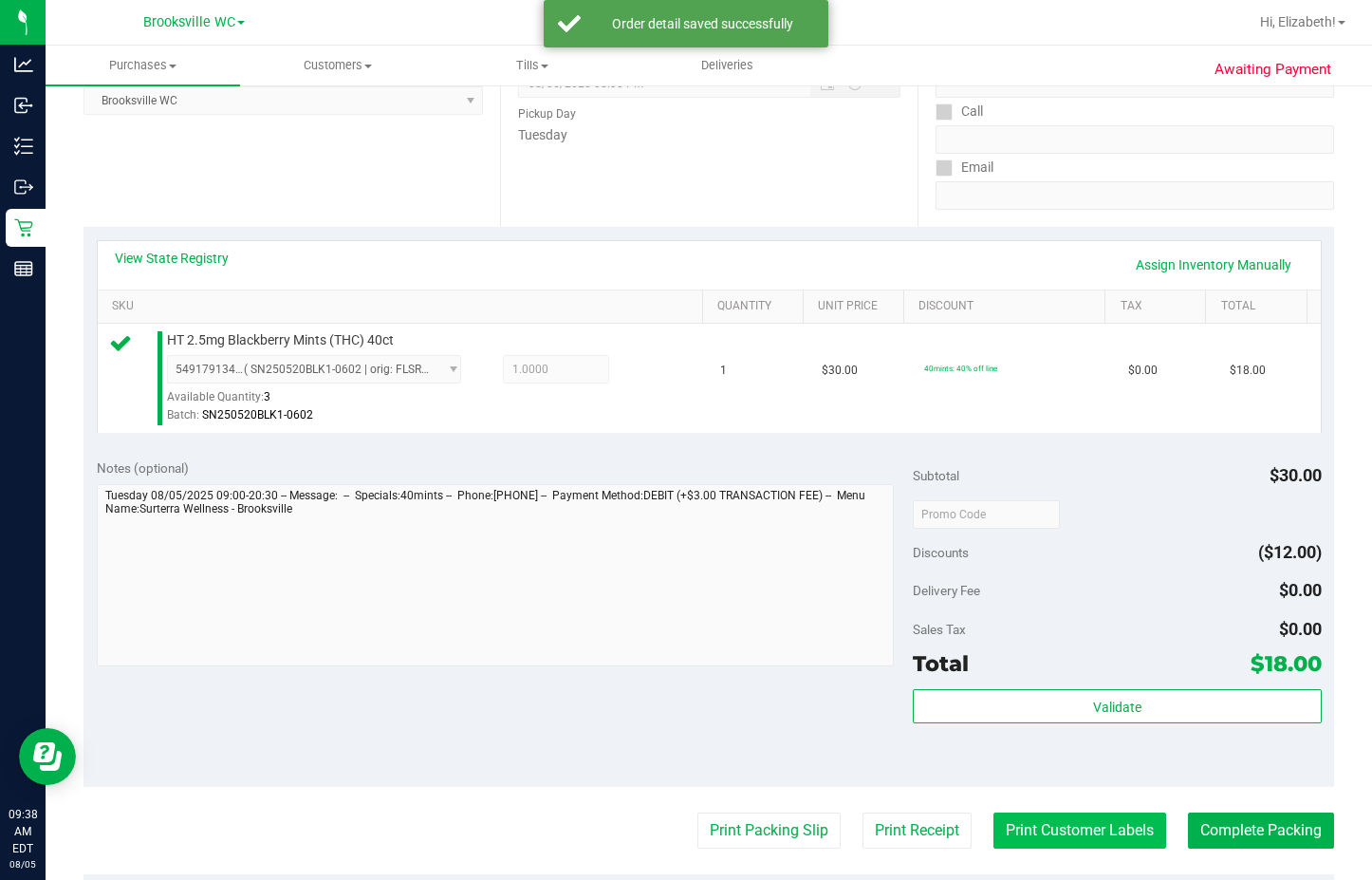 click on "Print Customer Labels" at bounding box center (1080, 831) 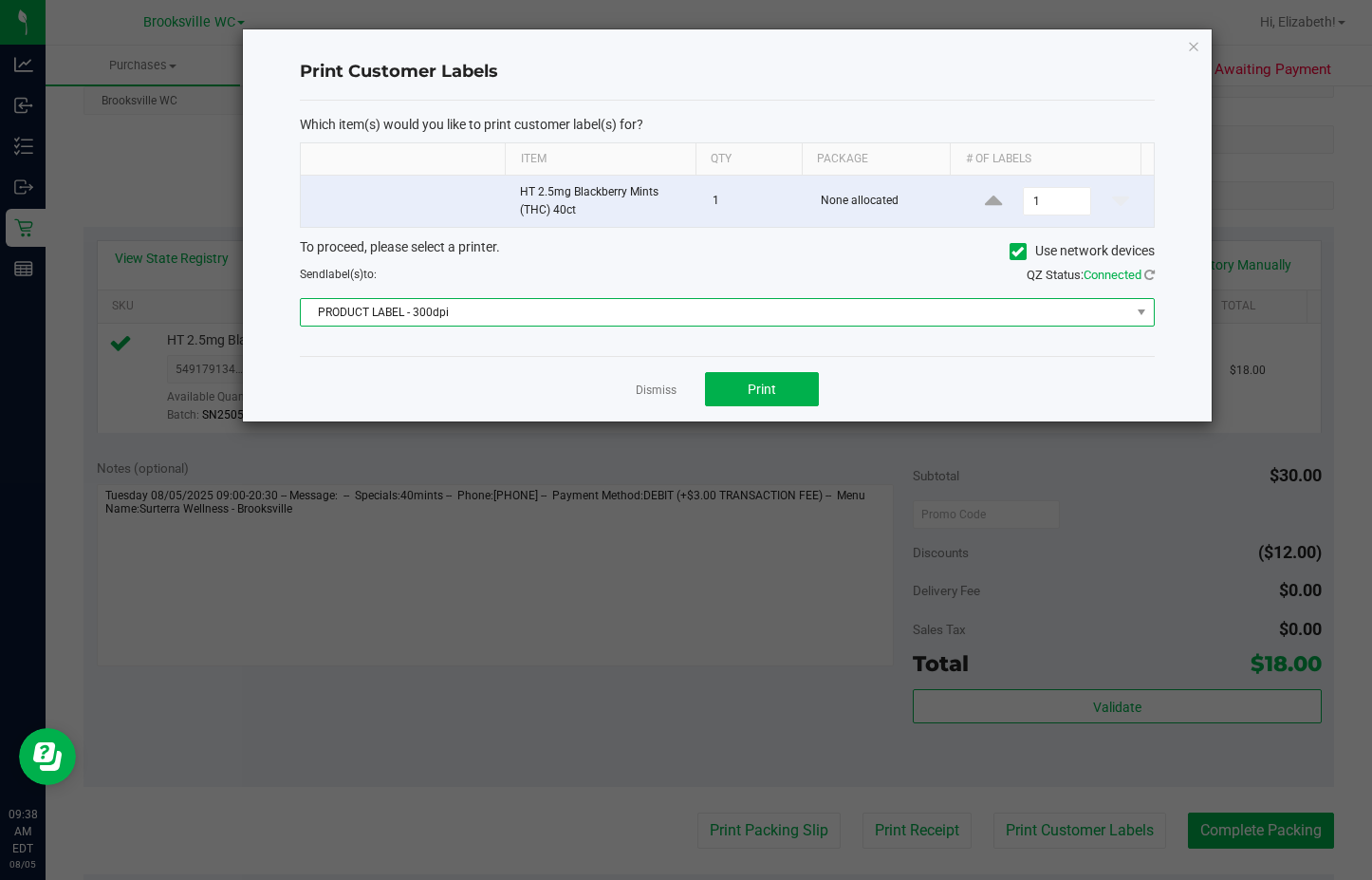 click on "PRODUCT LABEL - 300dpi" at bounding box center (715, 312) 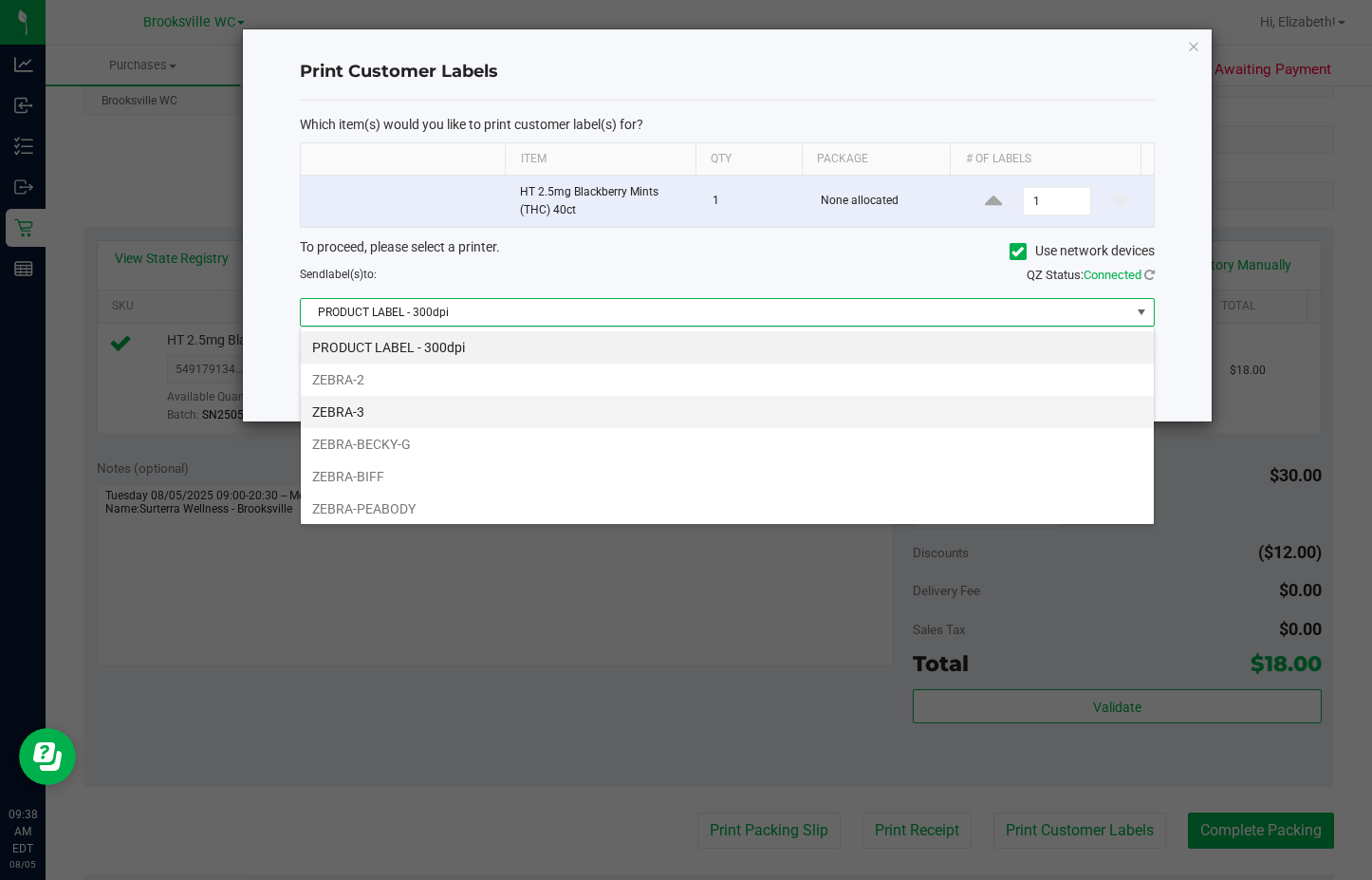 scroll, scrollTop: 94901, scrollLeft: 94028, axis: both 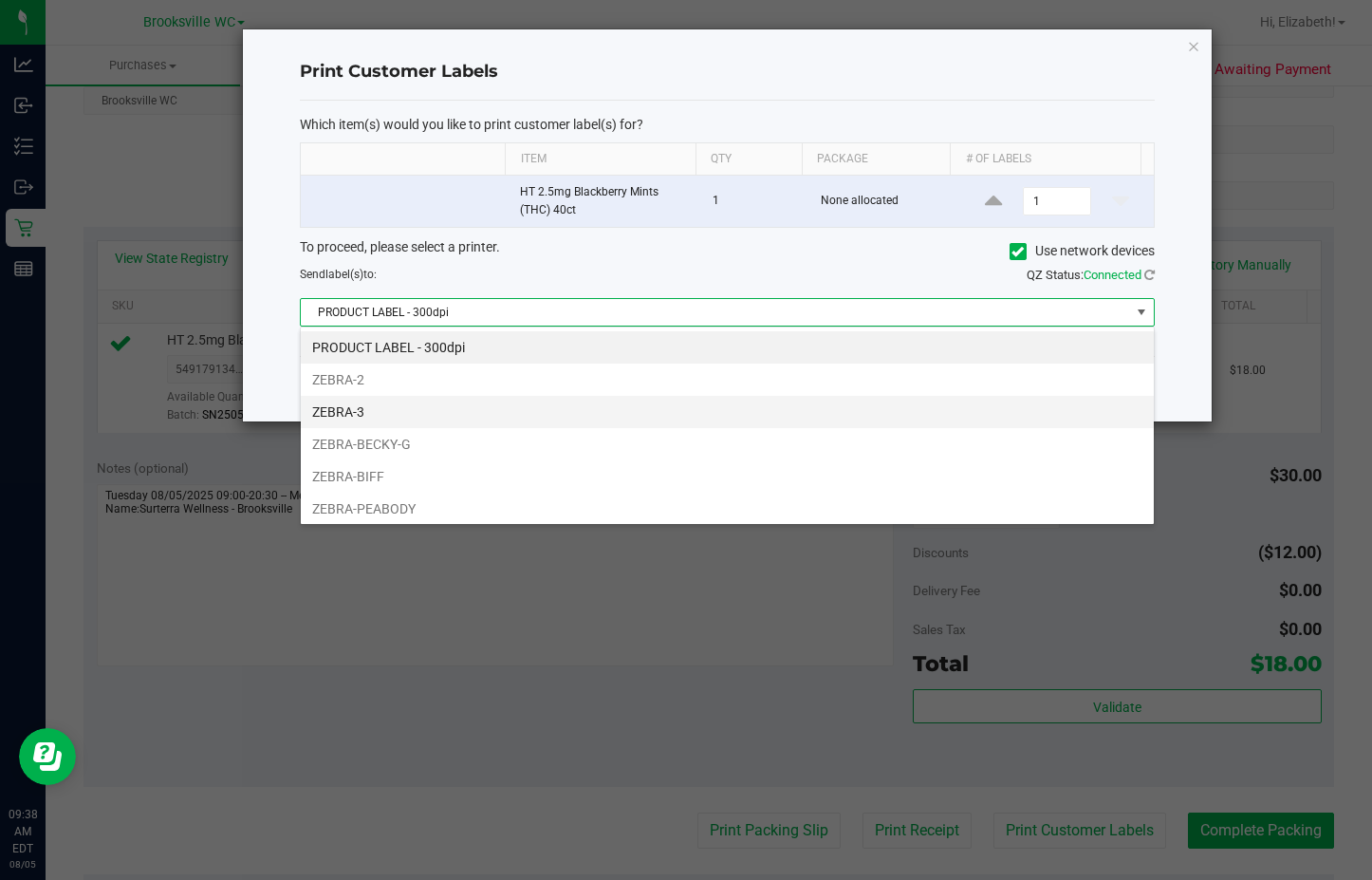 click on "ZEBRA-3" at bounding box center (727, 412) 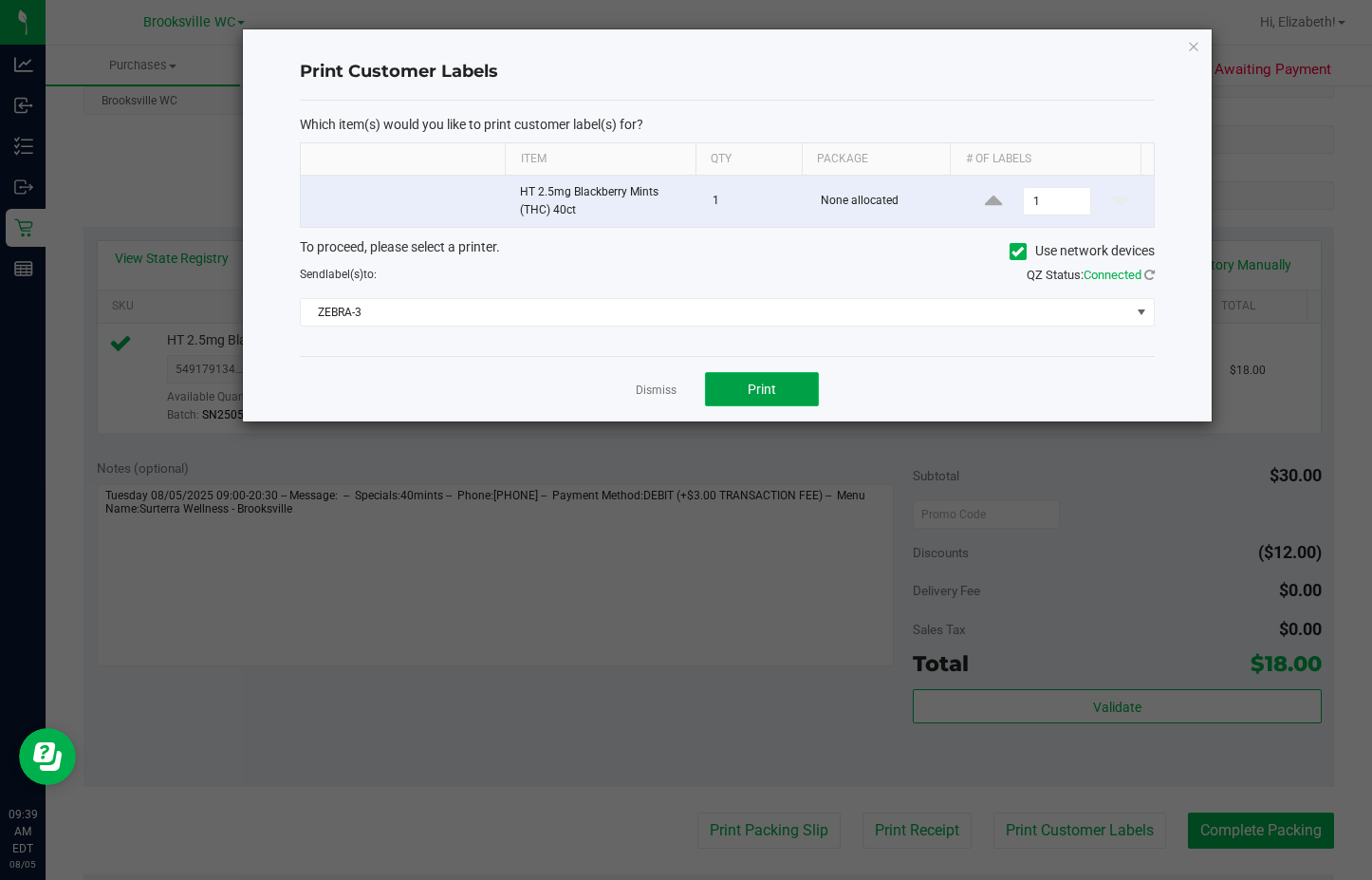 click on "Print" 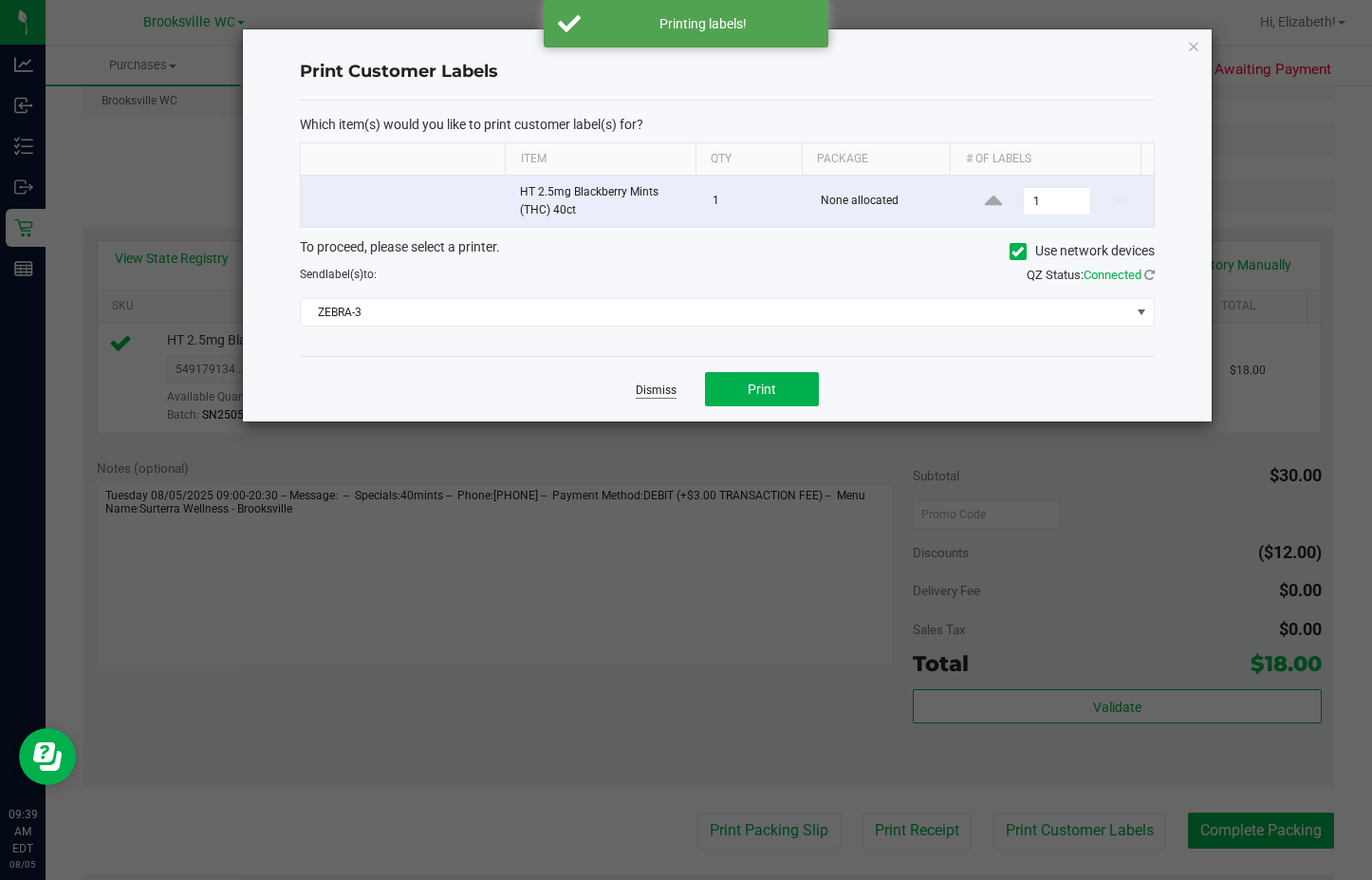 click on "Dismiss" 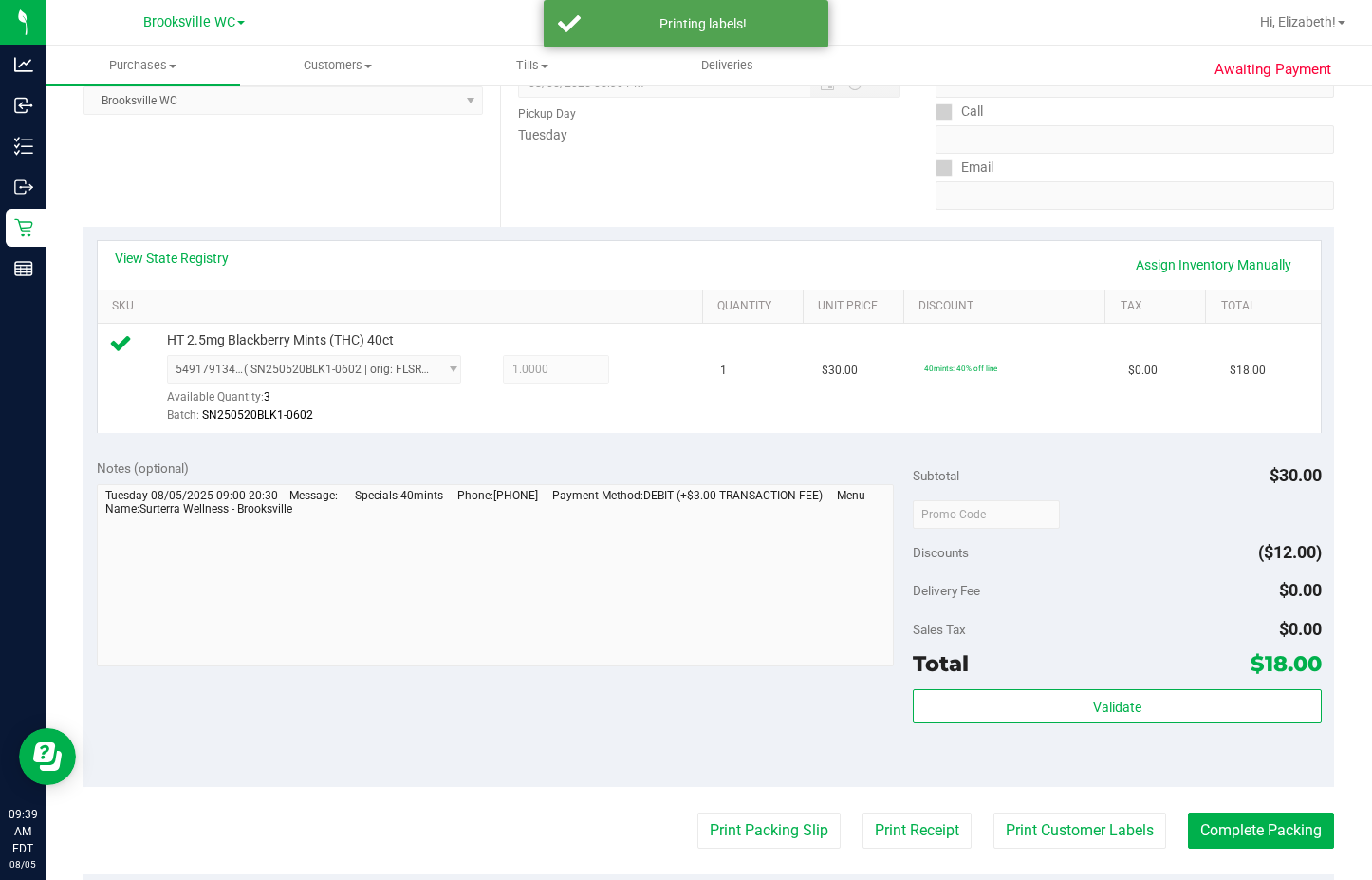 click on "Subtotal
$30.00
Discounts
($12.00)
Delivery Fee
$0.00
Sales Tax
$0.00
Total
$18.00
Validate" at bounding box center [1117, 616] 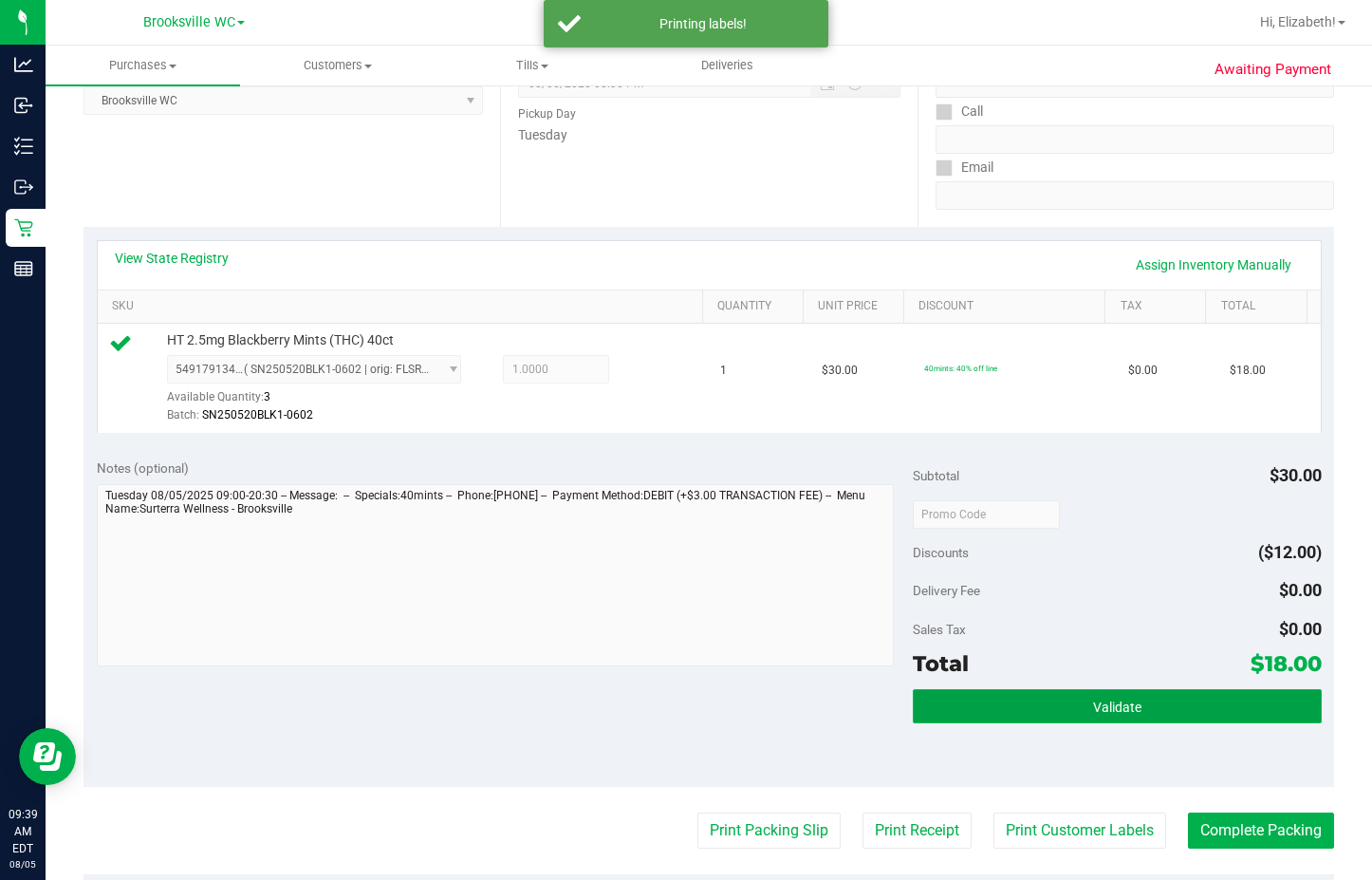 click on "Validate" at bounding box center [1117, 706] 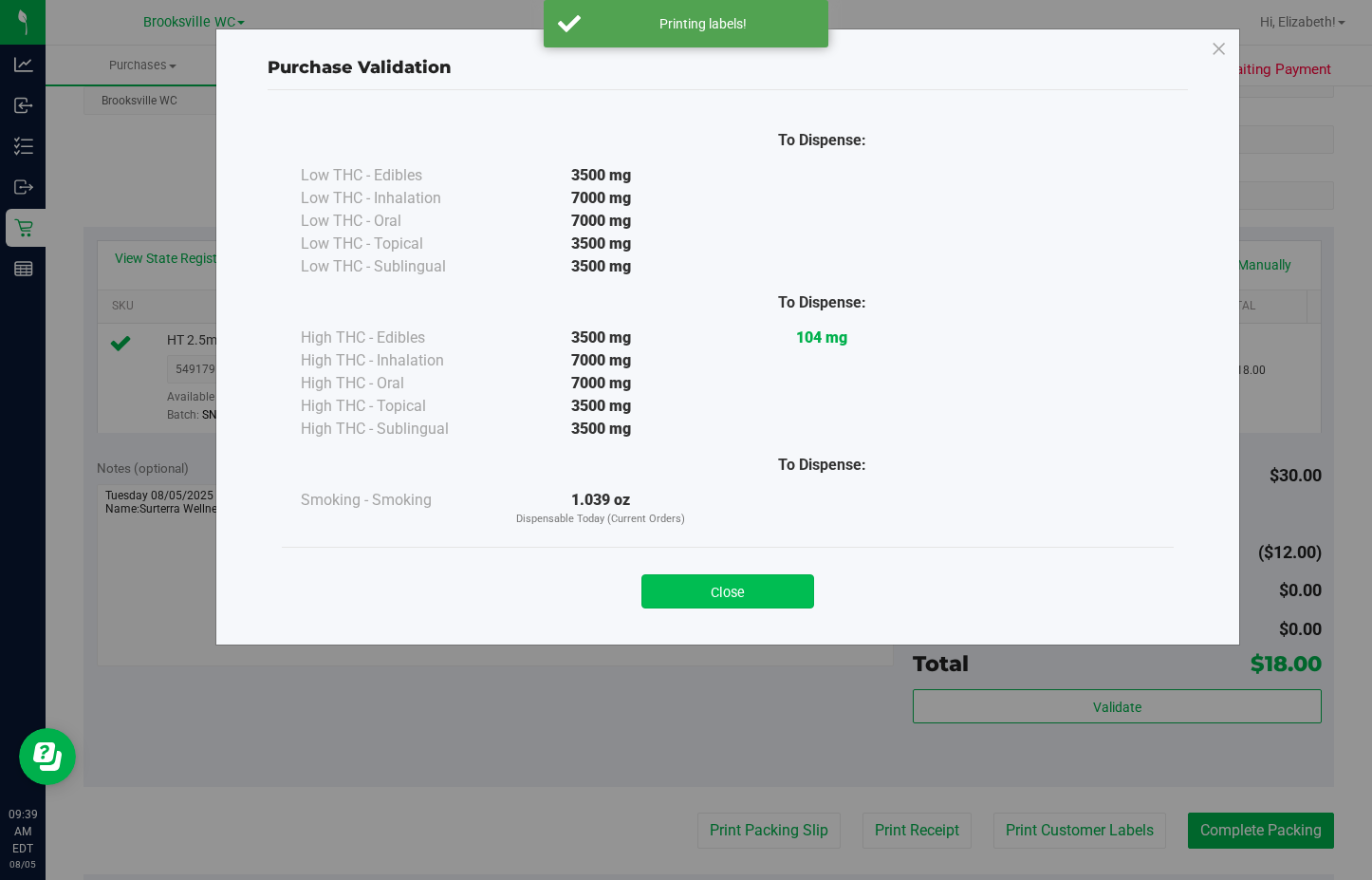 click on "Close" at bounding box center (728, 591) 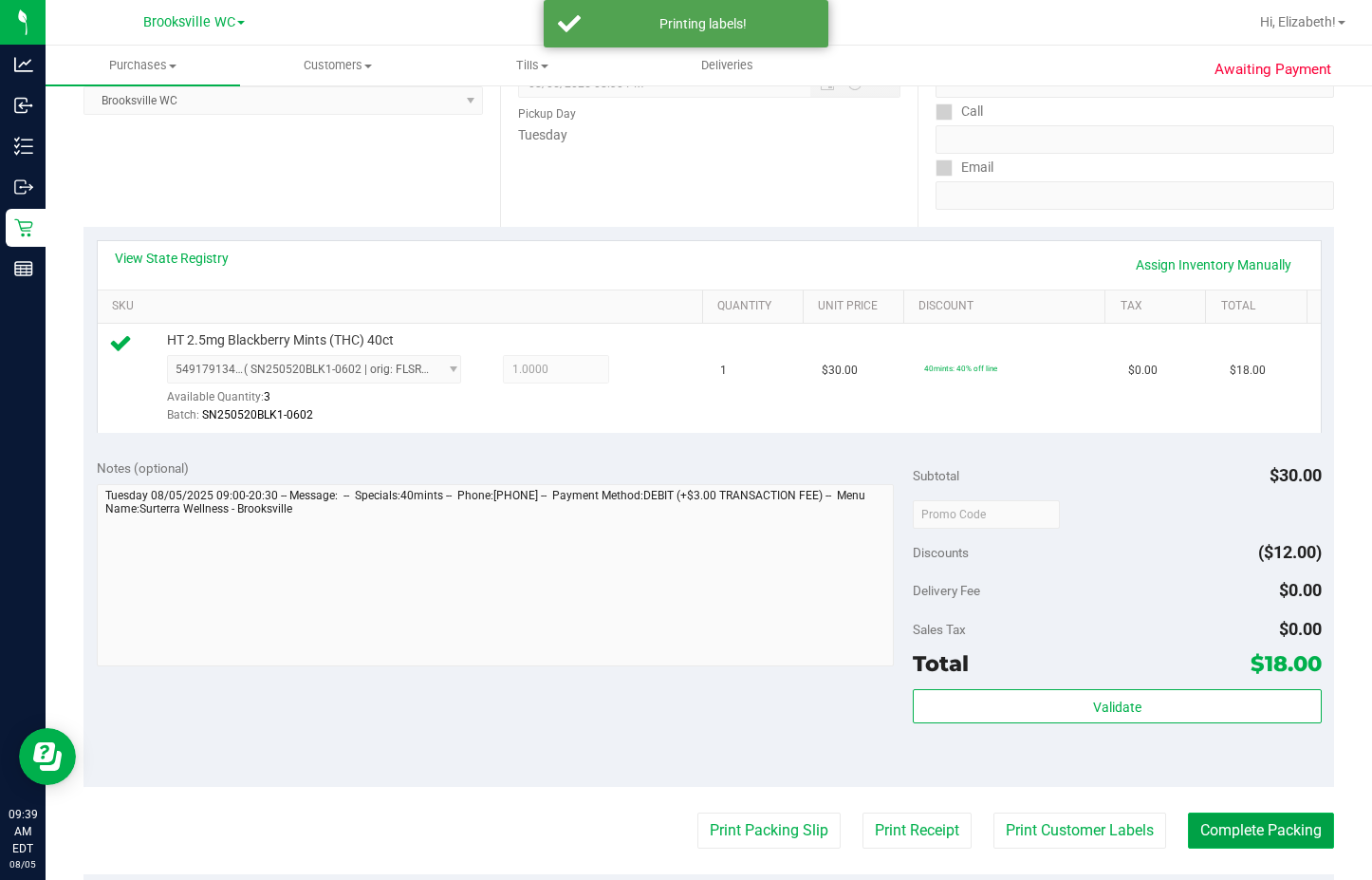 click on "Complete Packing" at bounding box center [1261, 831] 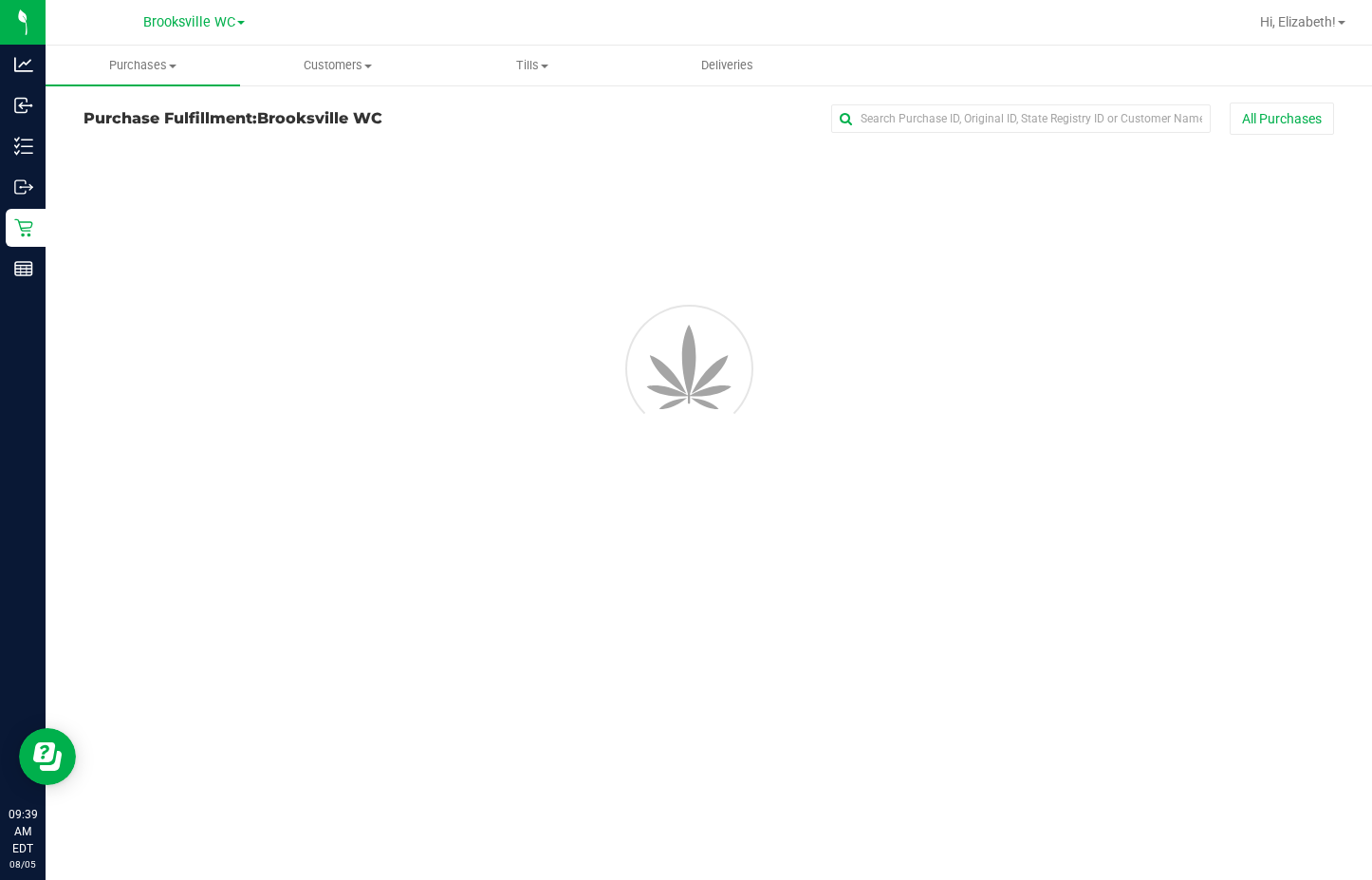 scroll, scrollTop: 0, scrollLeft: 0, axis: both 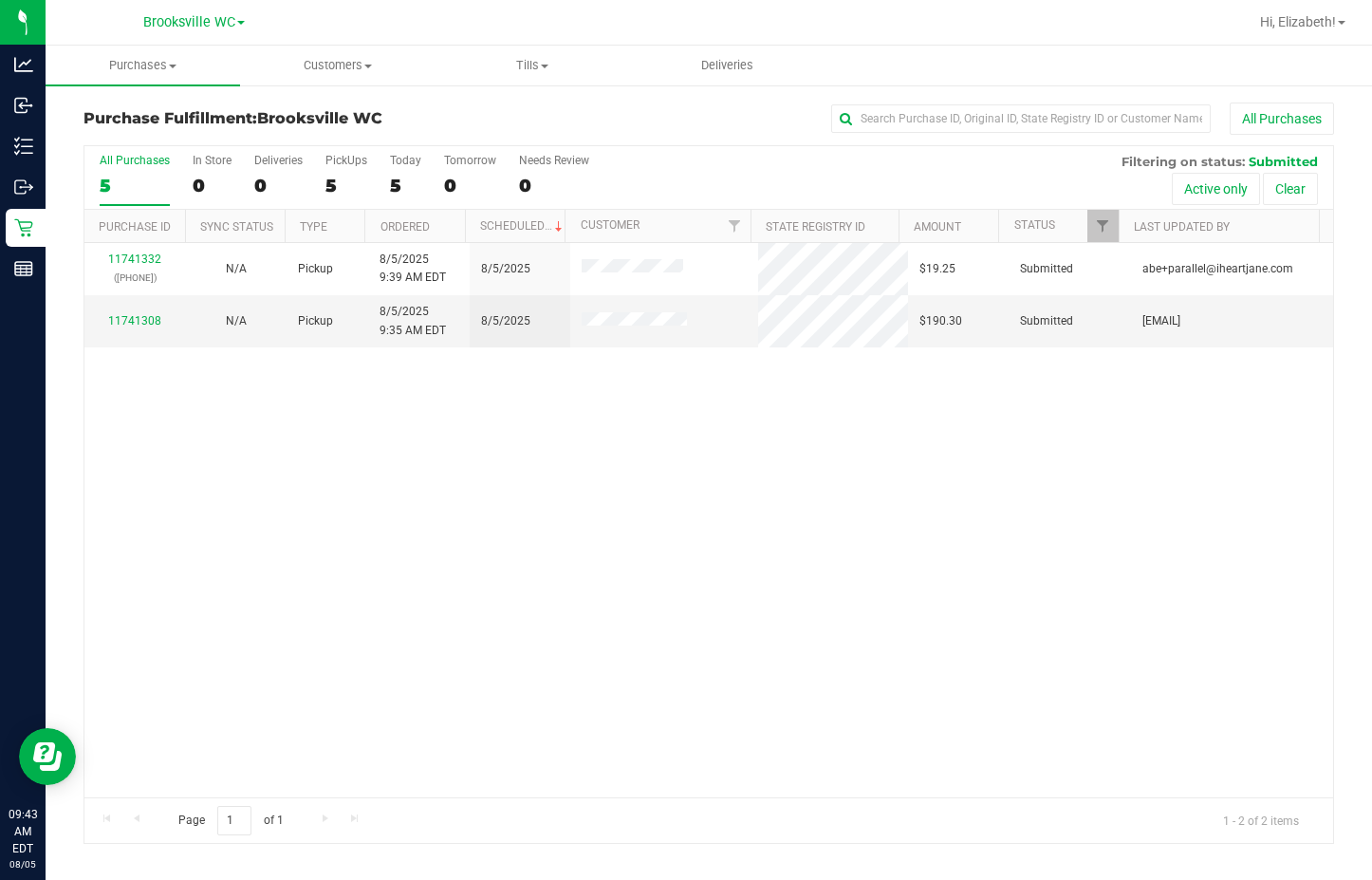drag, startPoint x: 310, startPoint y: 509, endPoint x: 471, endPoint y: 446, distance: 172.88725 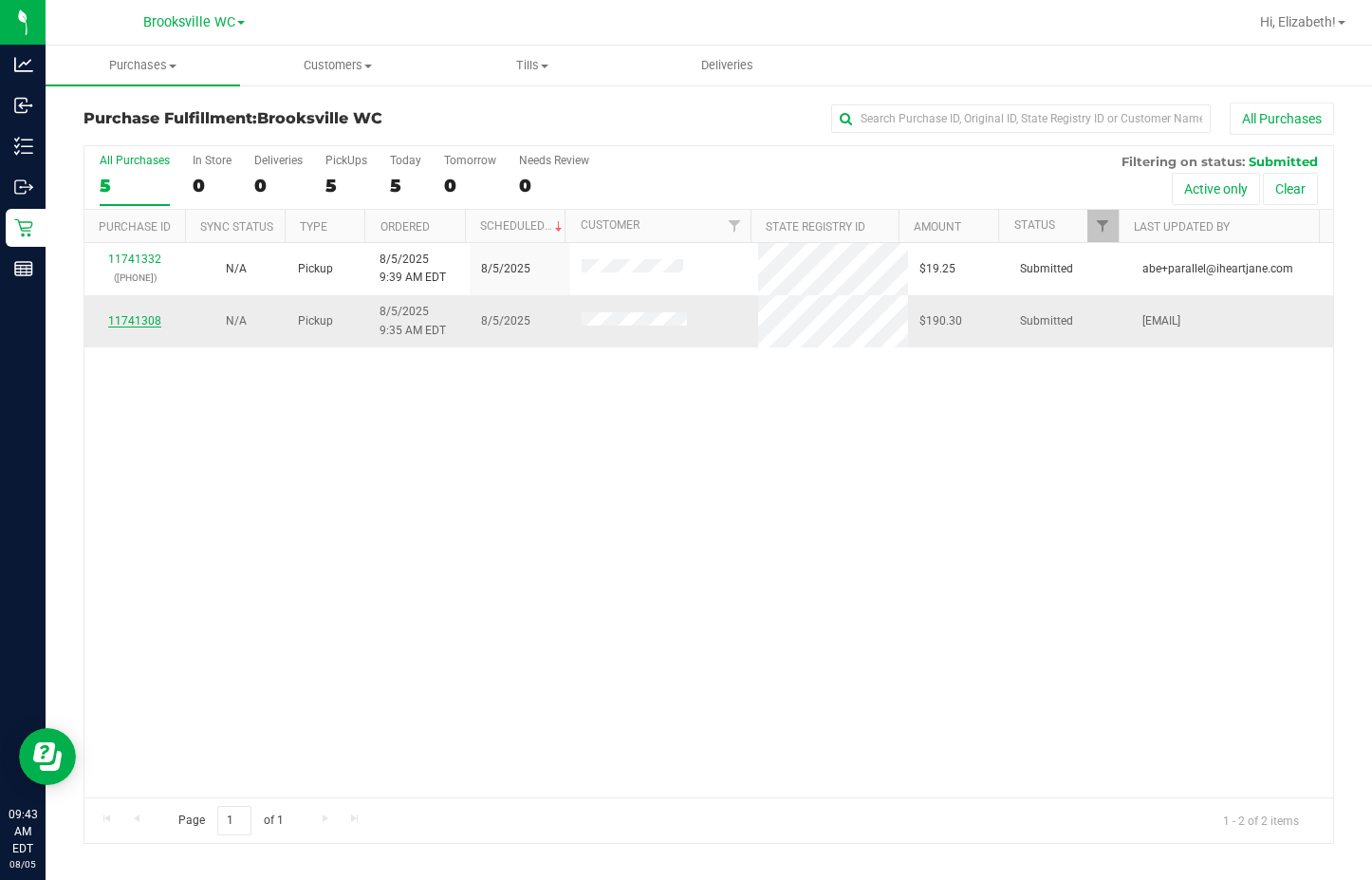 click on "11741308" at bounding box center (135, 321) 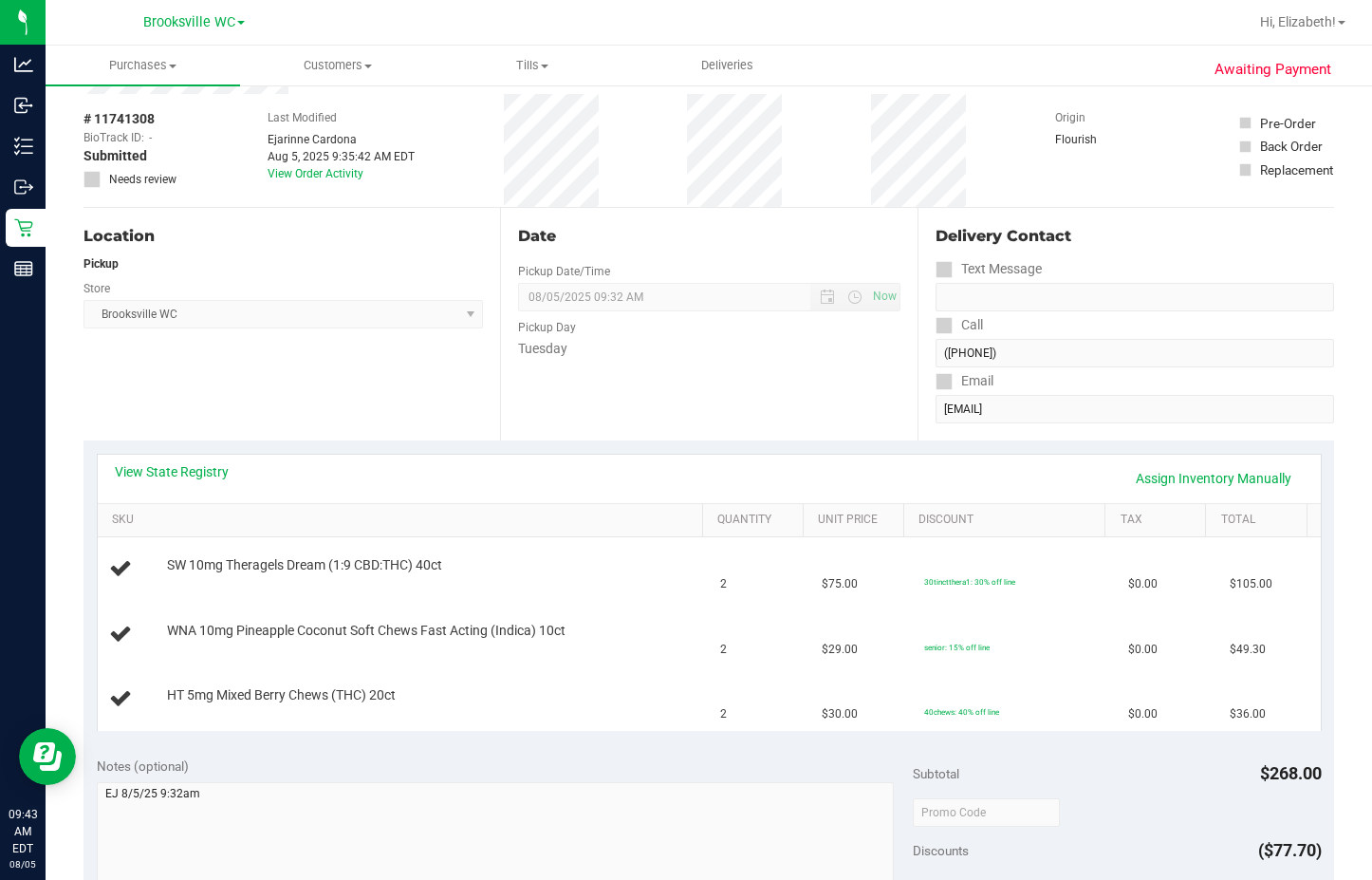 scroll, scrollTop: 0, scrollLeft: 0, axis: both 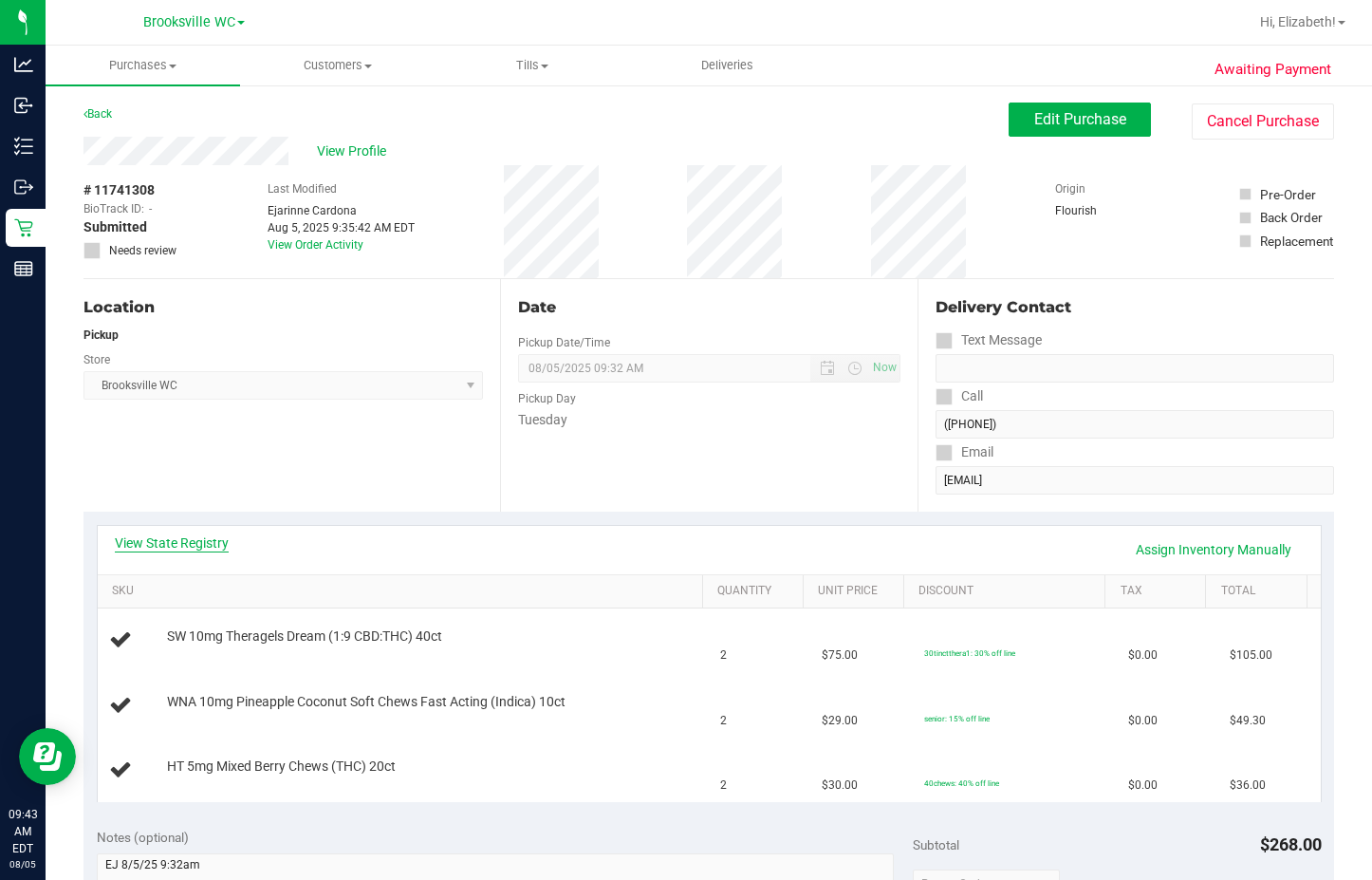 click on "View State Registry" at bounding box center (172, 543) 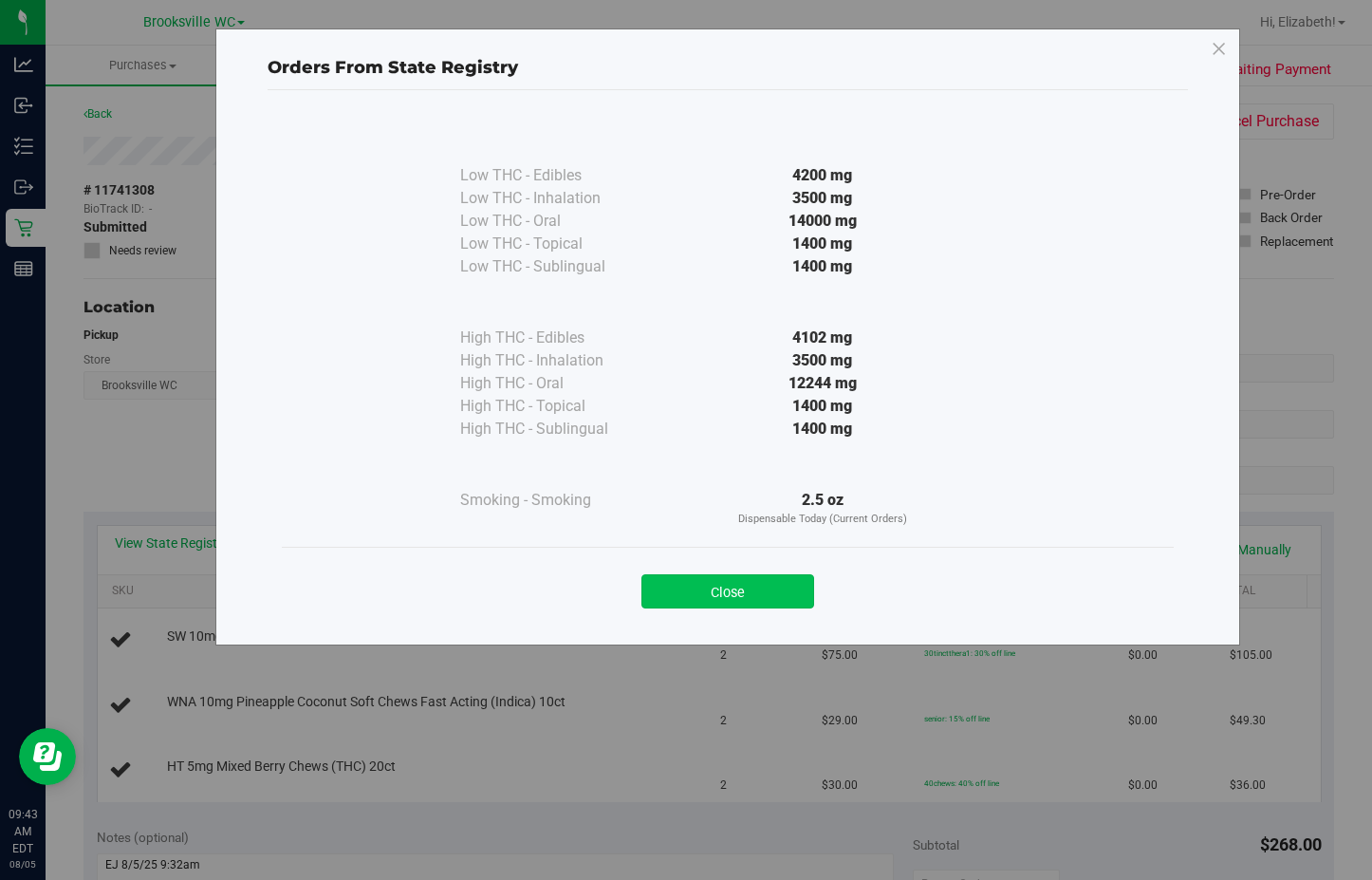 click on "Close" at bounding box center [728, 591] 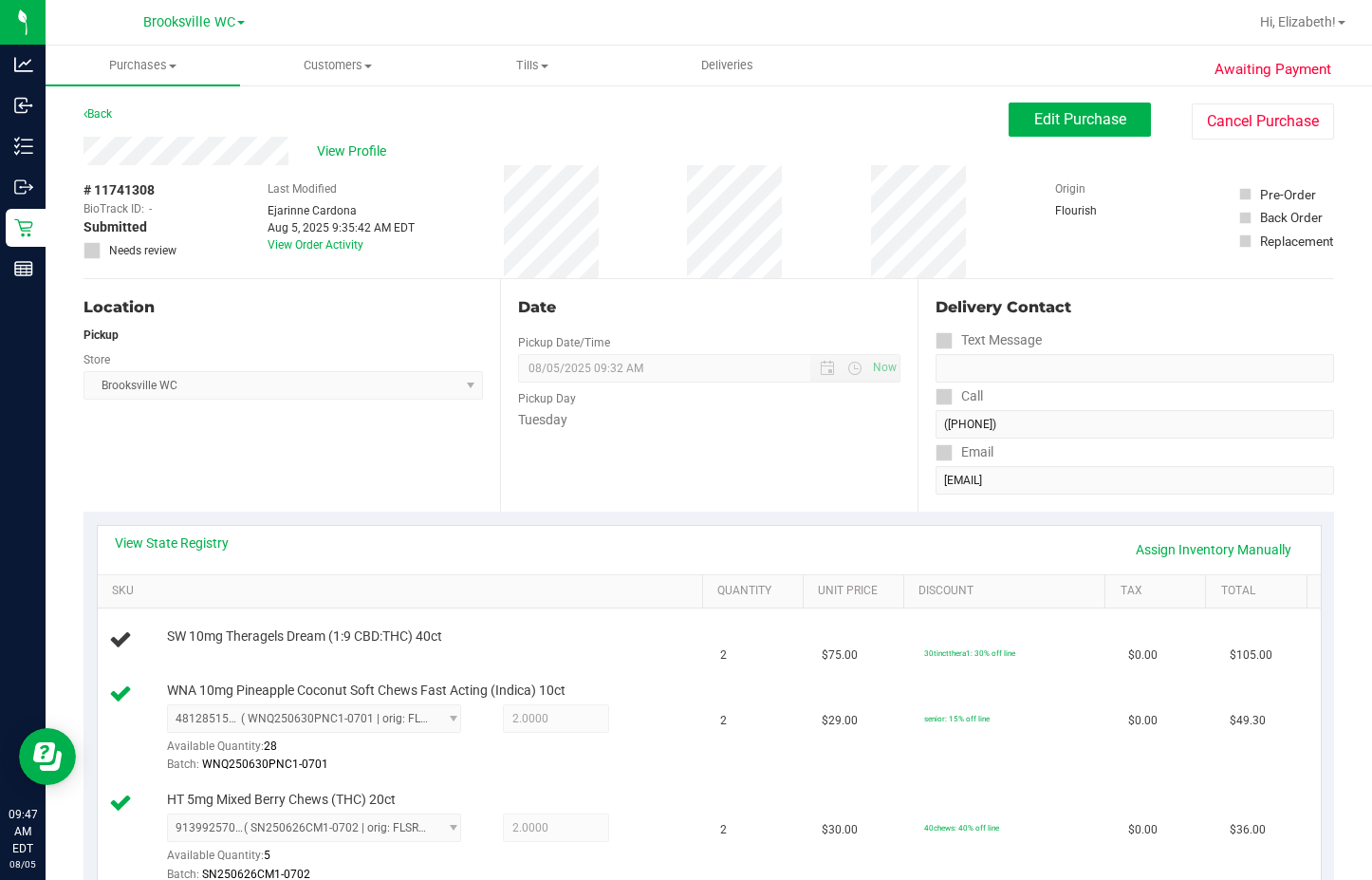 click on "Location" at bounding box center (283, 308) 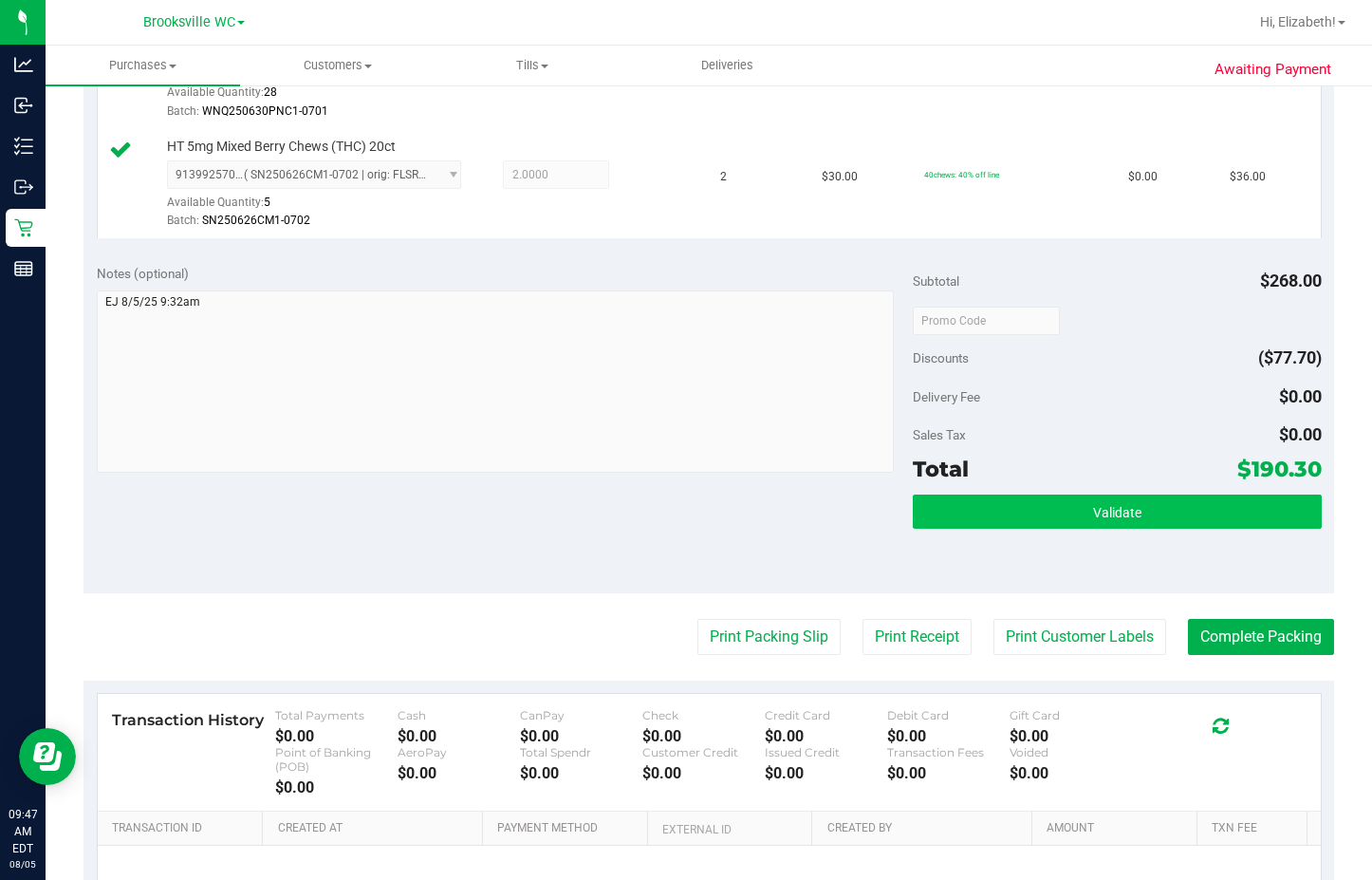 scroll, scrollTop: 854, scrollLeft: 0, axis: vertical 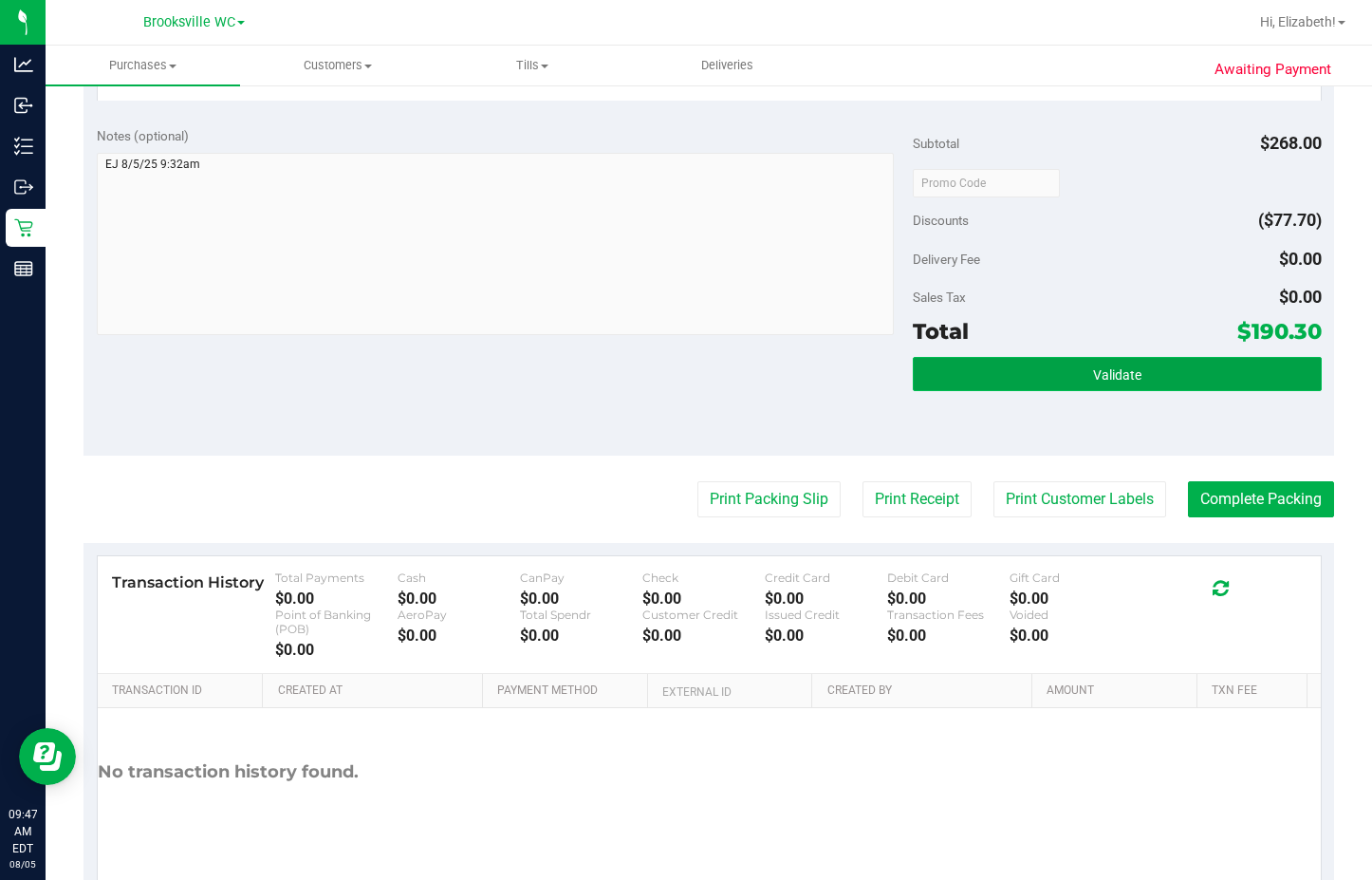 click on "Validate" at bounding box center (1117, 374) 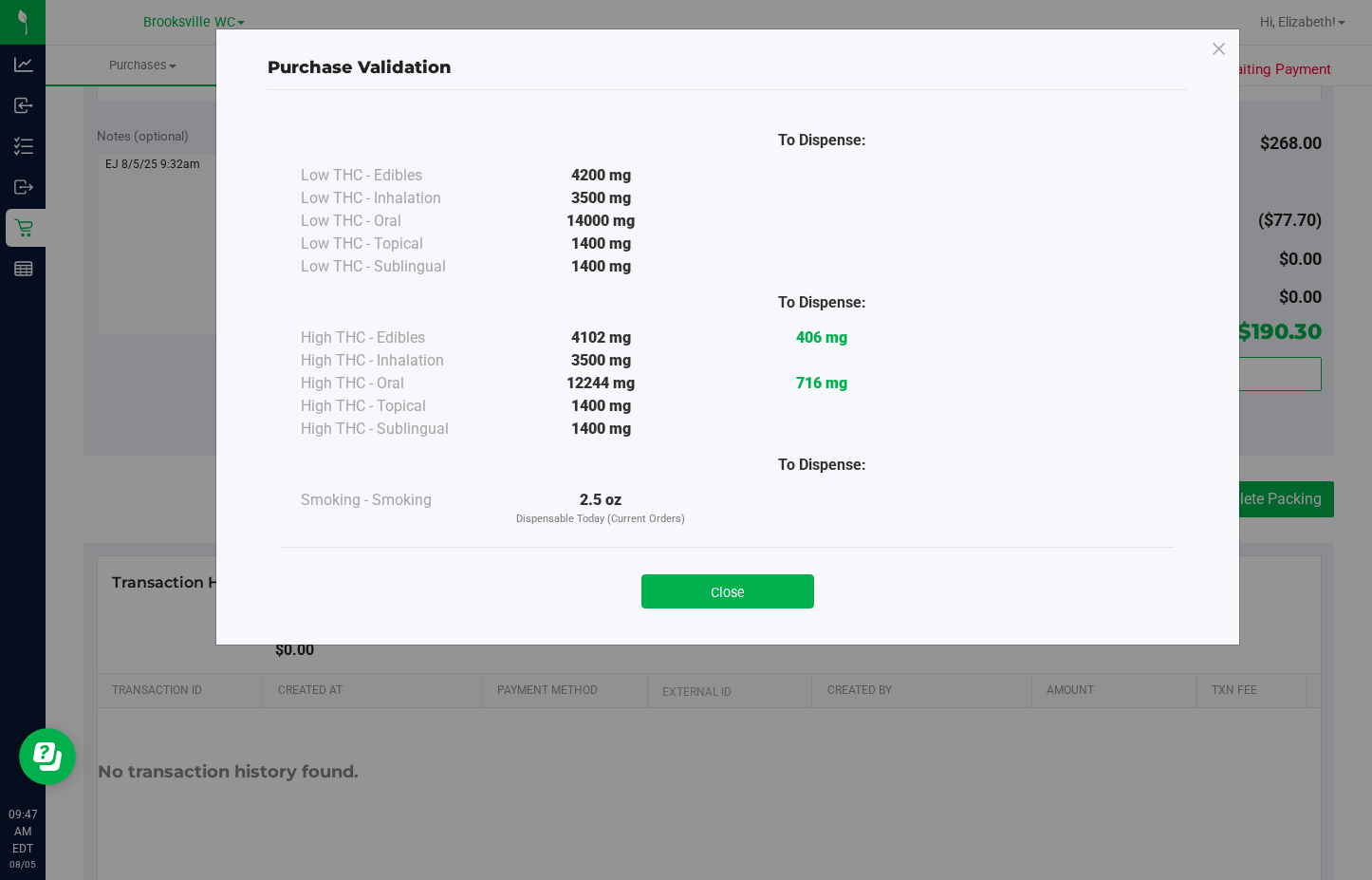 click on "Close" at bounding box center [728, 591] 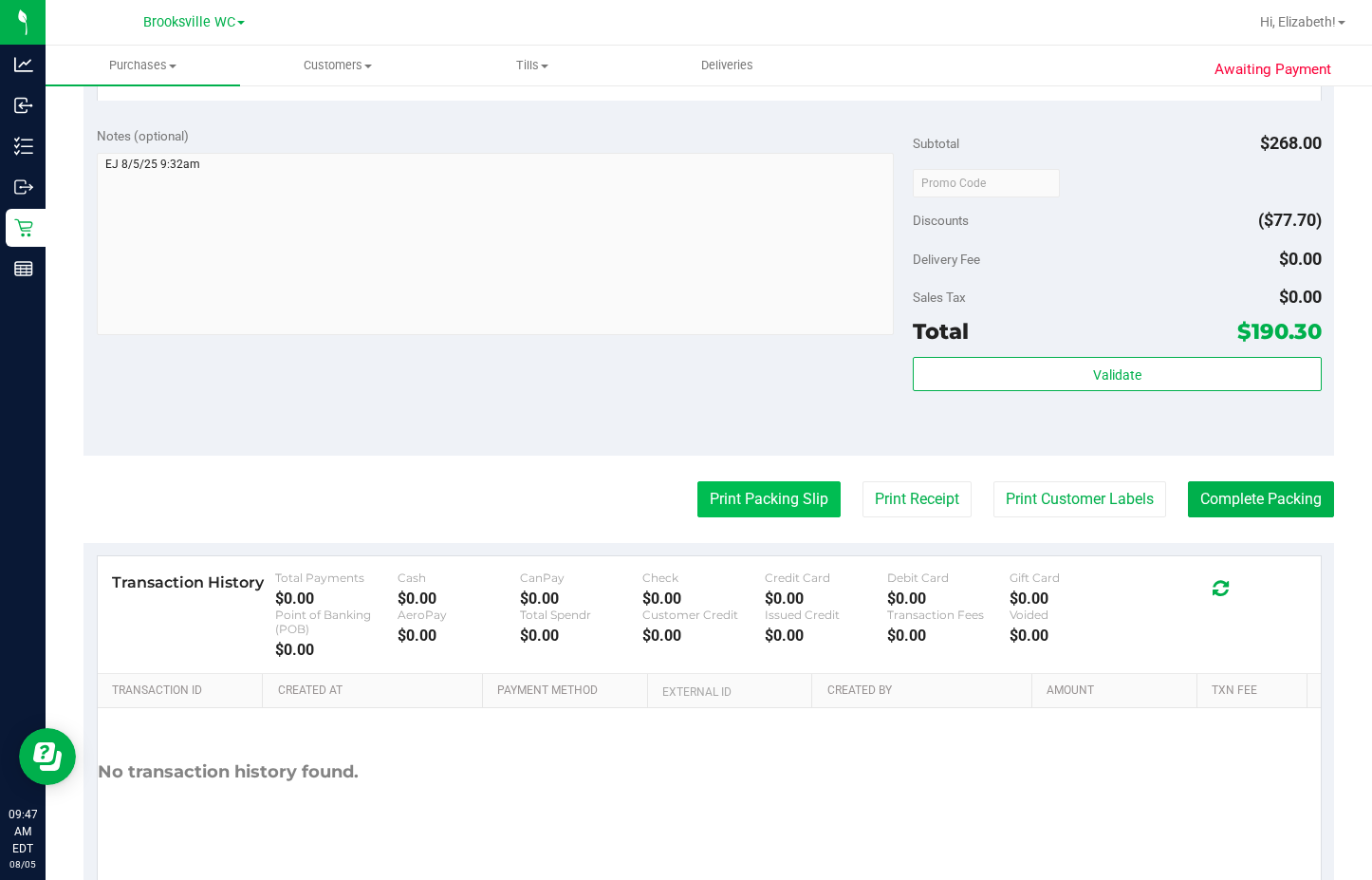 click on "Print Packing Slip" at bounding box center (769, 499) 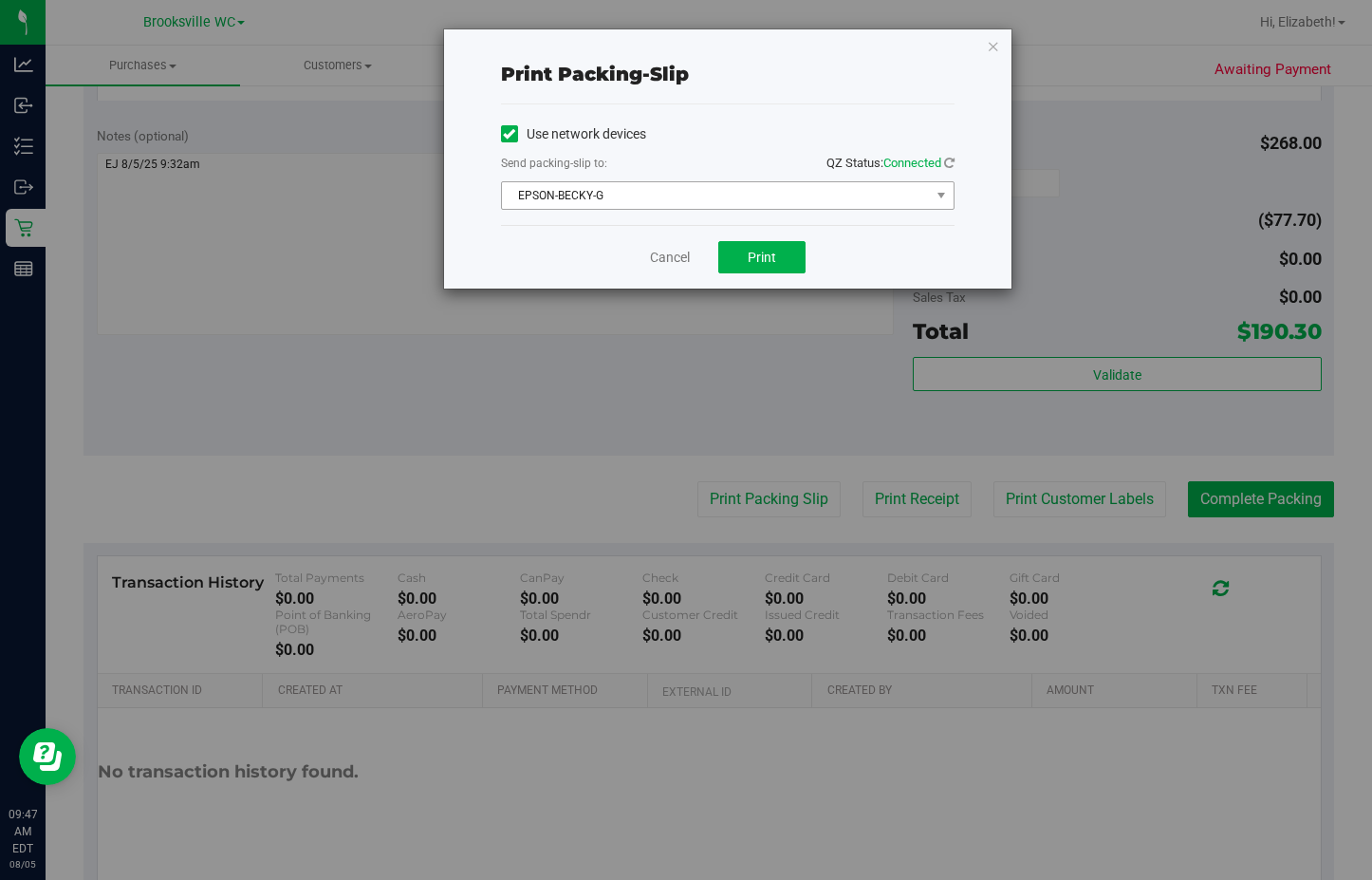 click on "EPSON-BECKY-G" at bounding box center [715, 196] 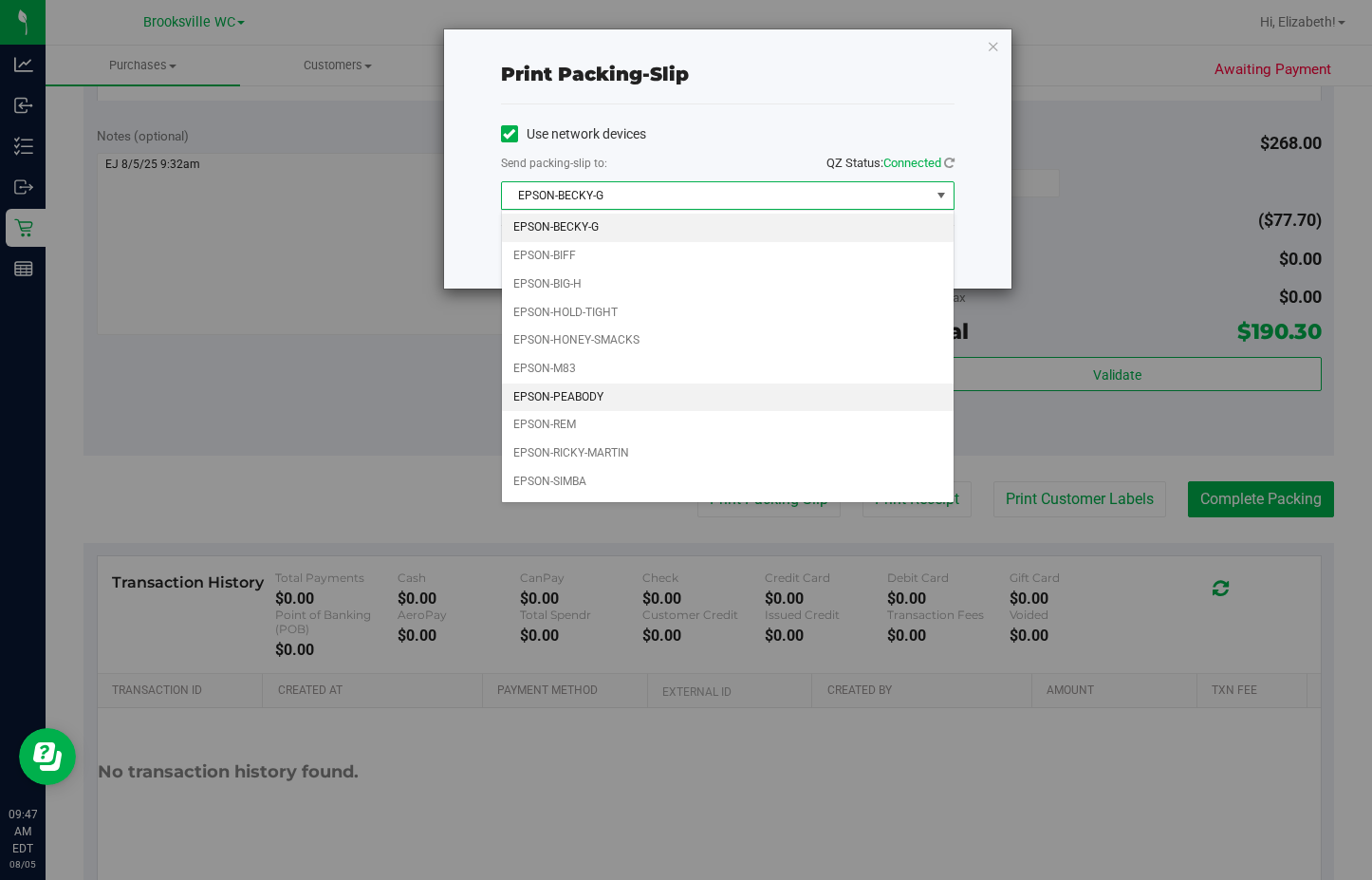 click on "EPSON-PEABODY" at bounding box center (728, 398) 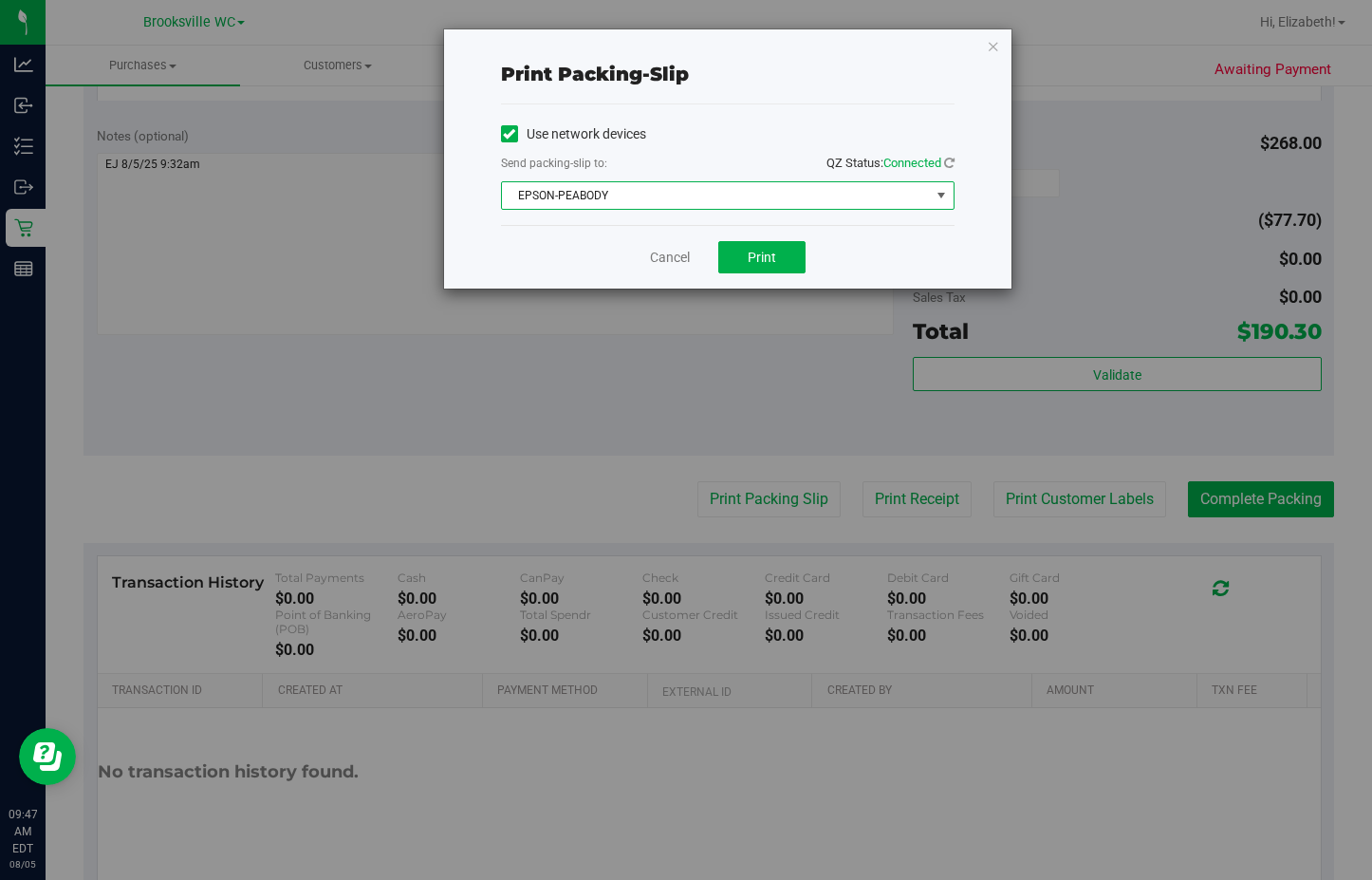 click on "EPSON-PEABODY" at bounding box center [715, 196] 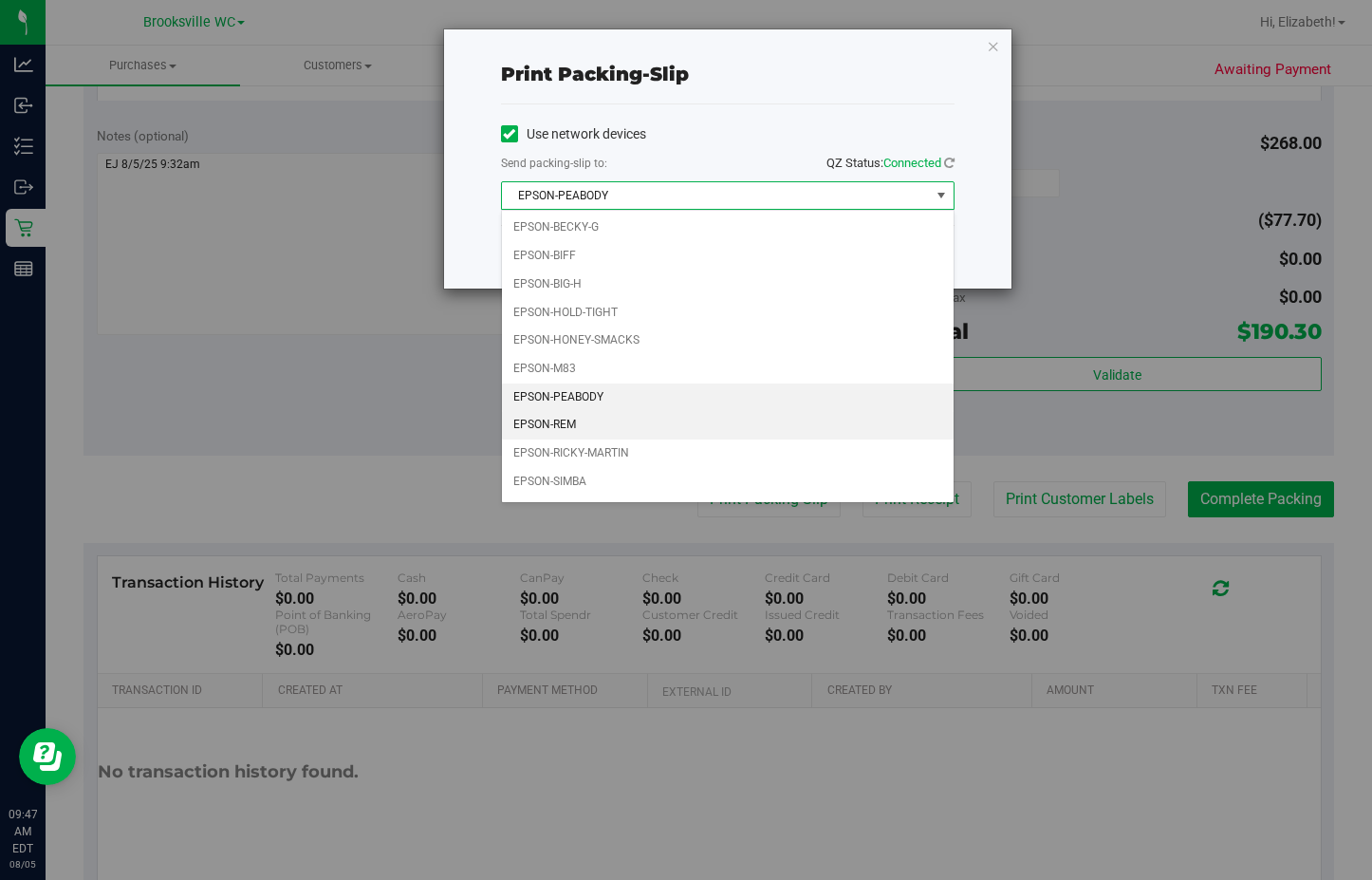 click on "EPSON-REM" at bounding box center (728, 425) 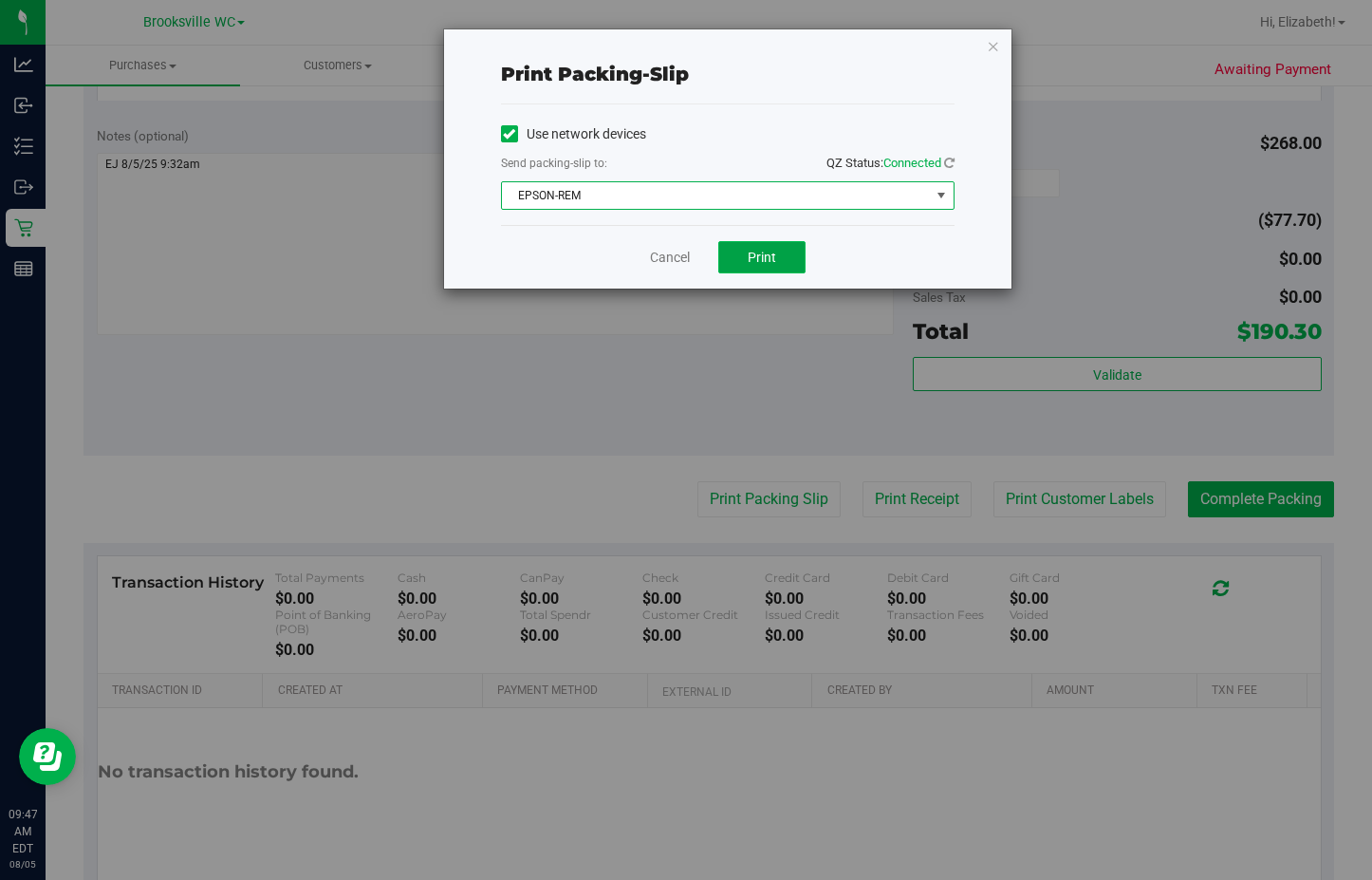 click on "Print" at bounding box center (762, 257) 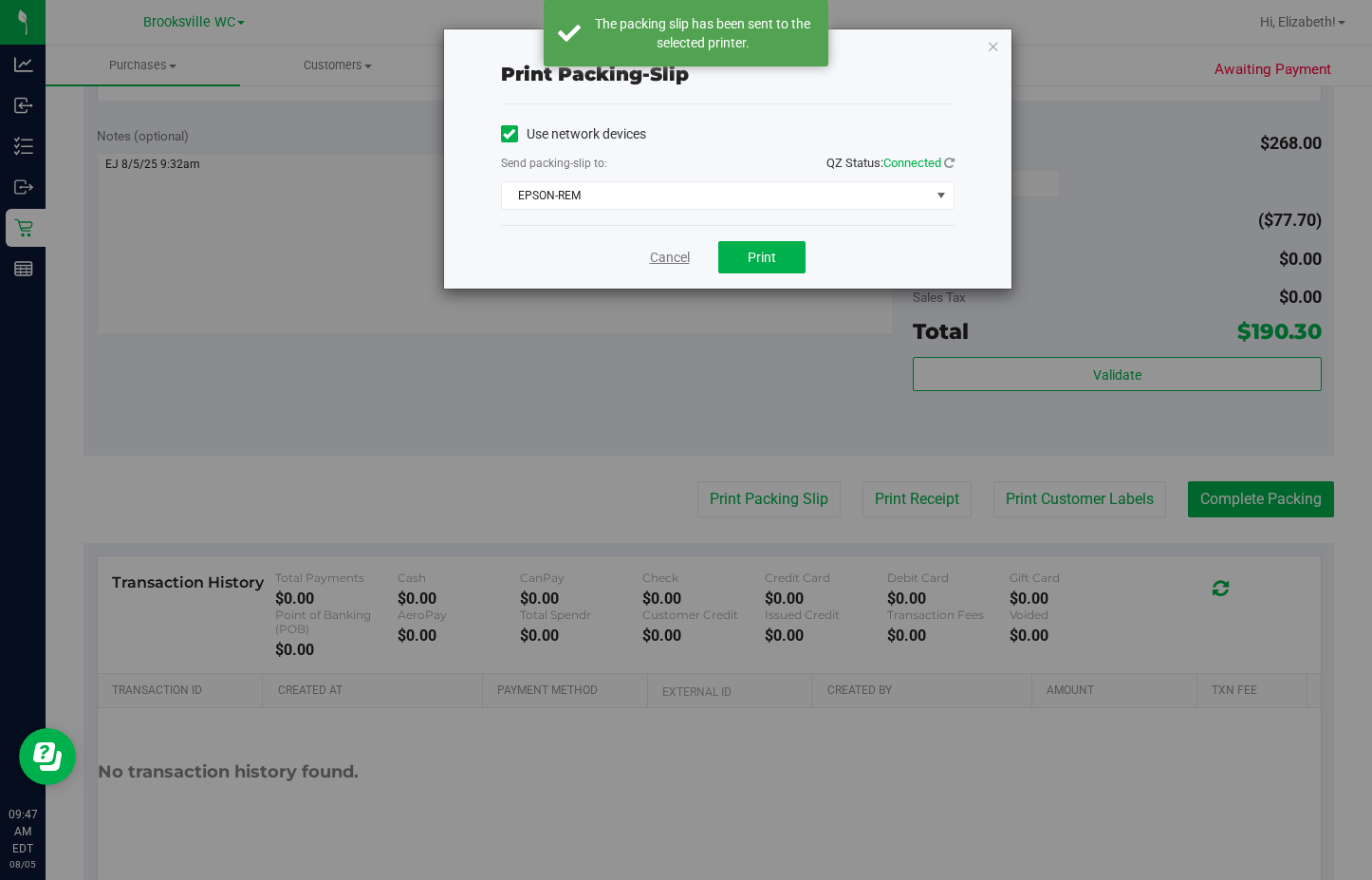 click on "Cancel" at bounding box center (670, 257) 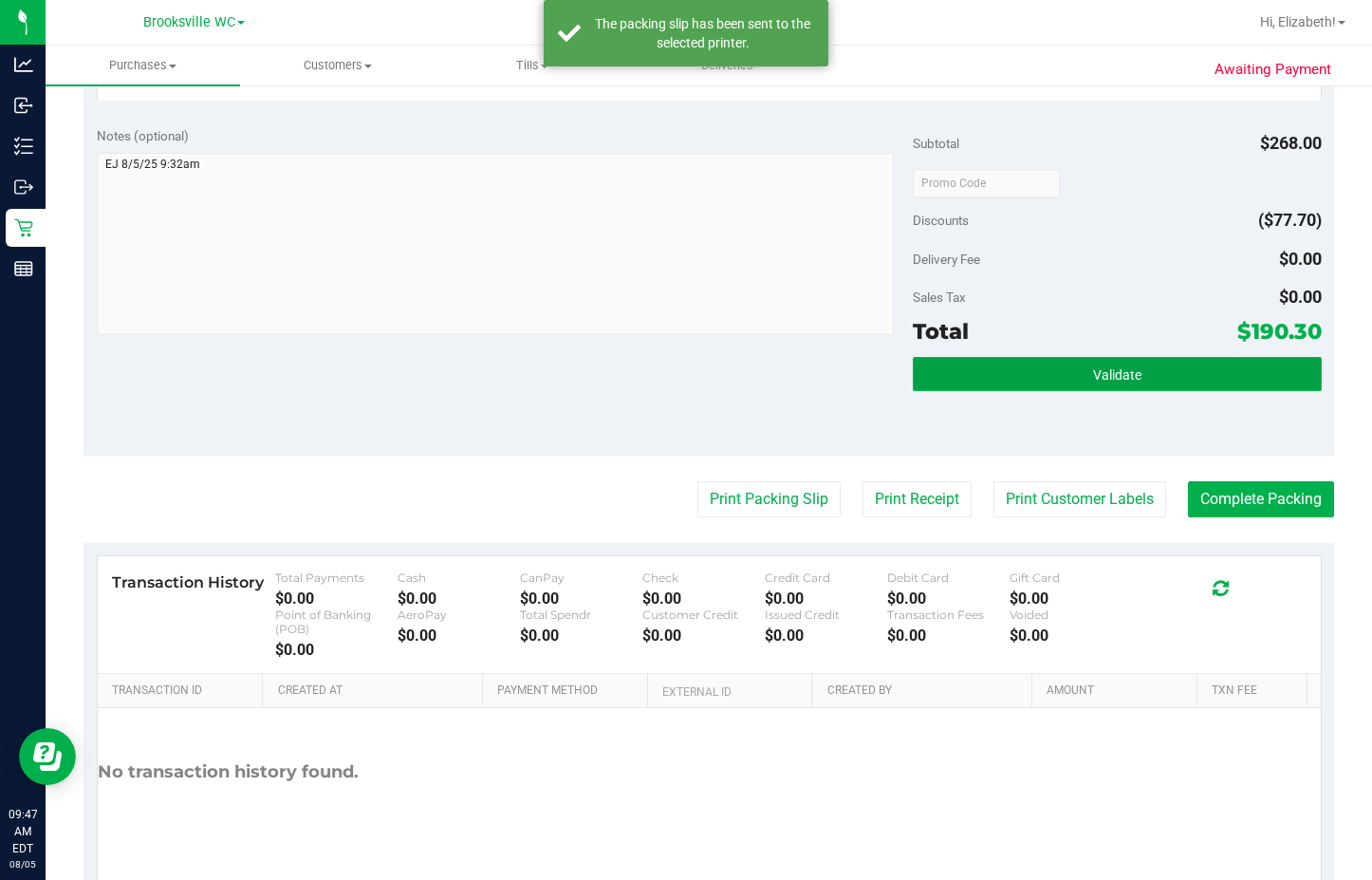 click on "Validate" at bounding box center [1117, 374] 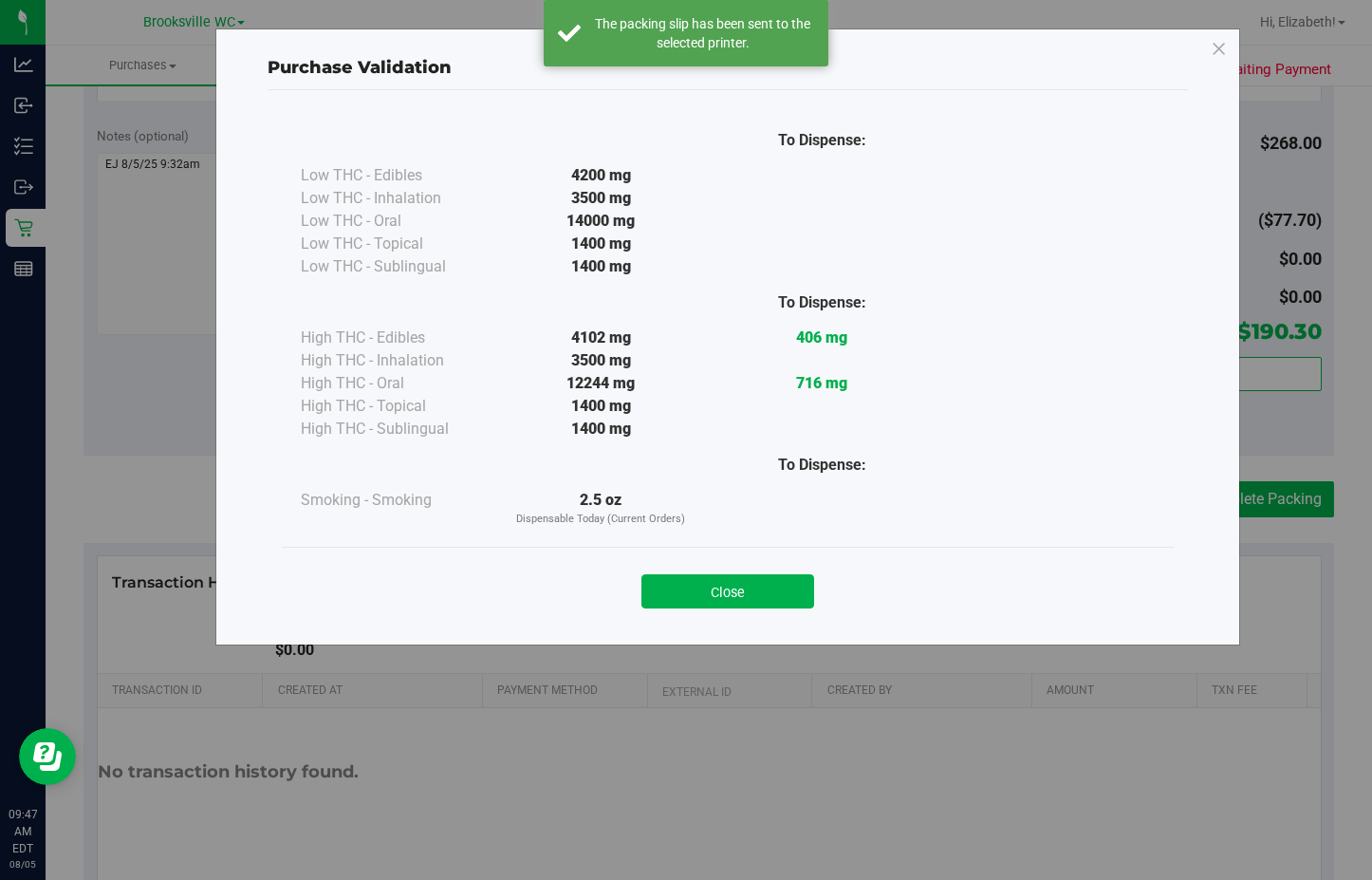 click on "Close" at bounding box center [728, 585] 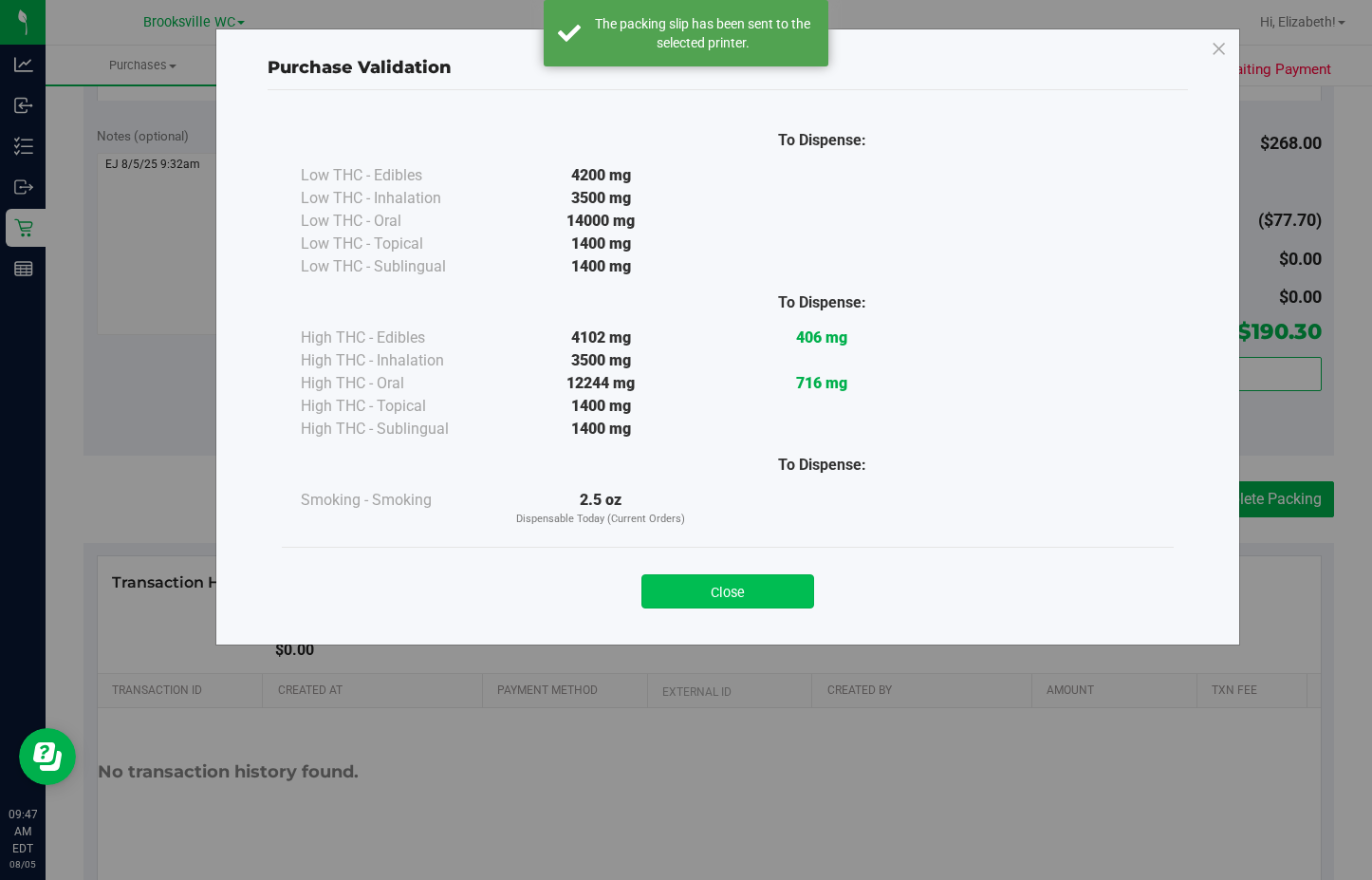 click on "Close" at bounding box center [728, 591] 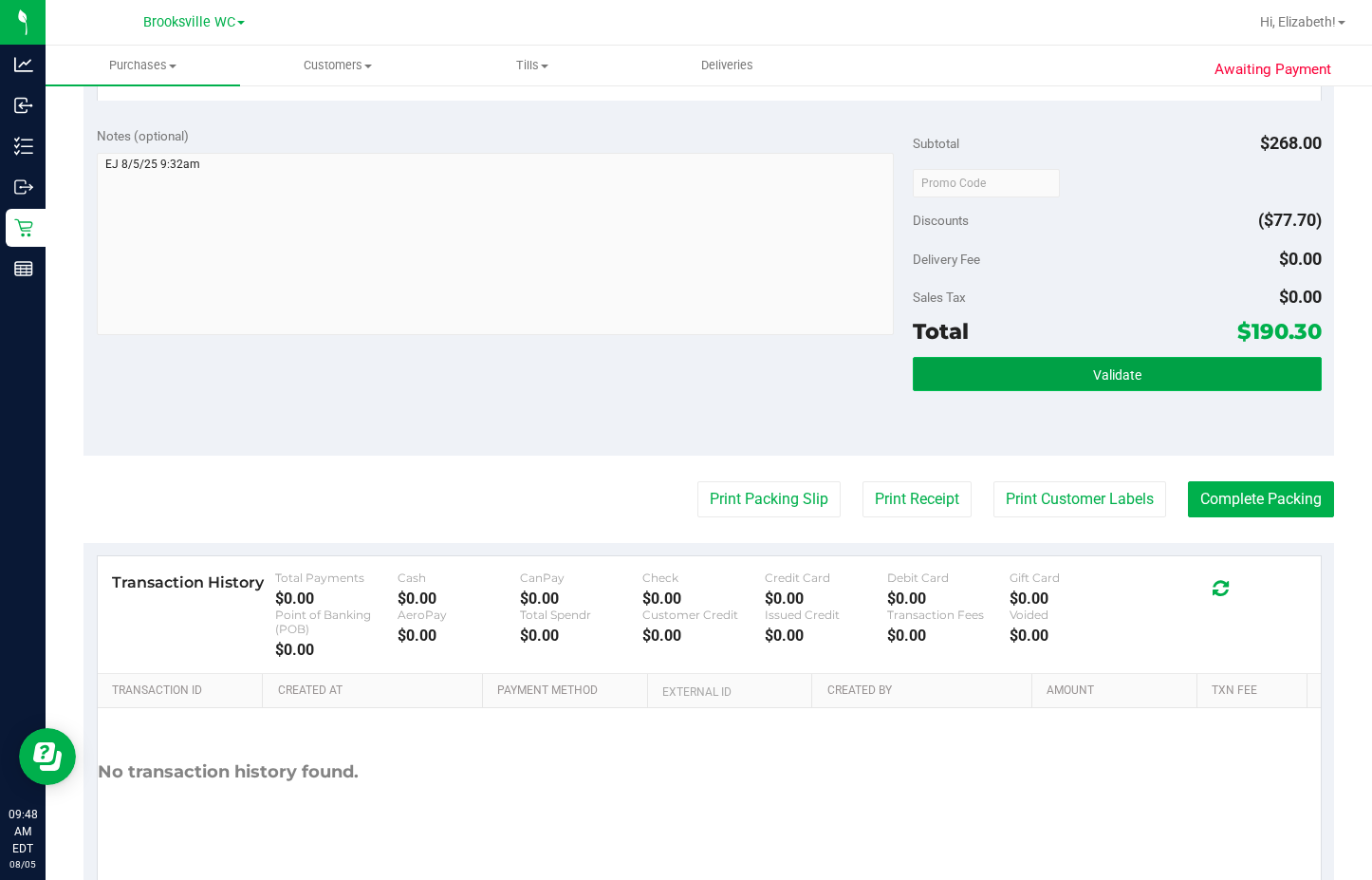 click on "Validate" at bounding box center (1117, 374) 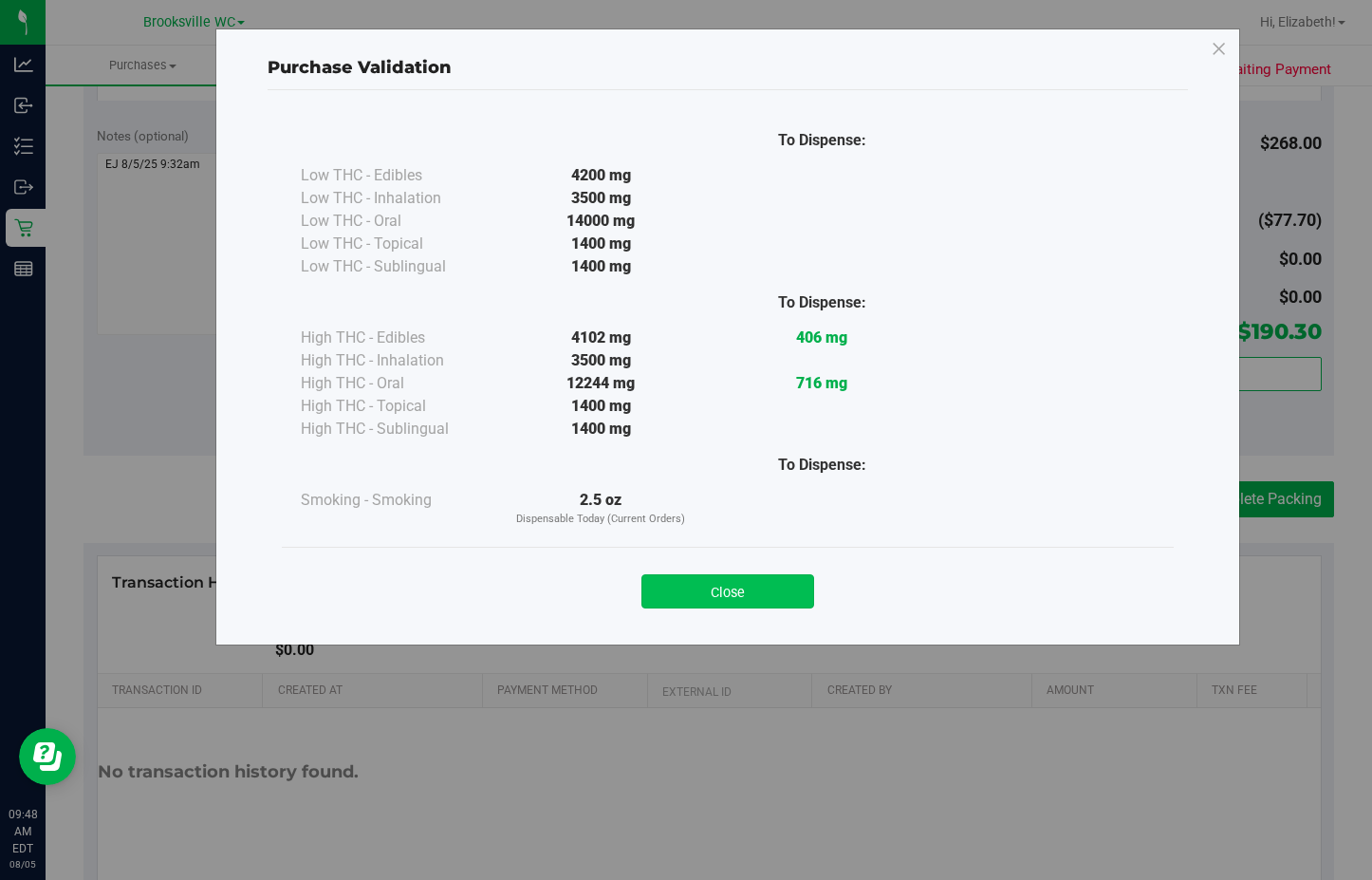 drag, startPoint x: 798, startPoint y: 583, endPoint x: 1357, endPoint y: 511, distance: 563.618 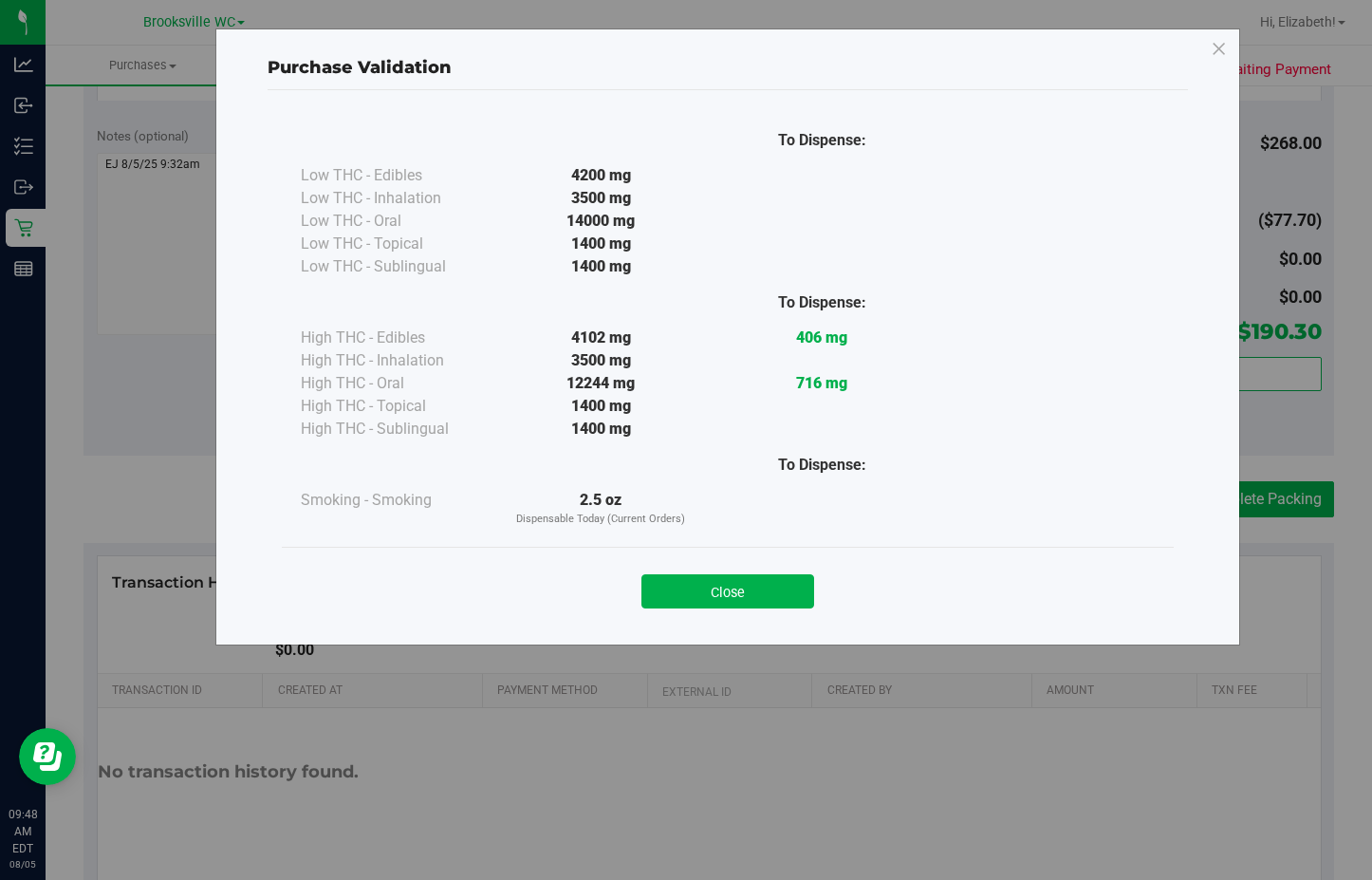 click on "Close" at bounding box center [728, 591] 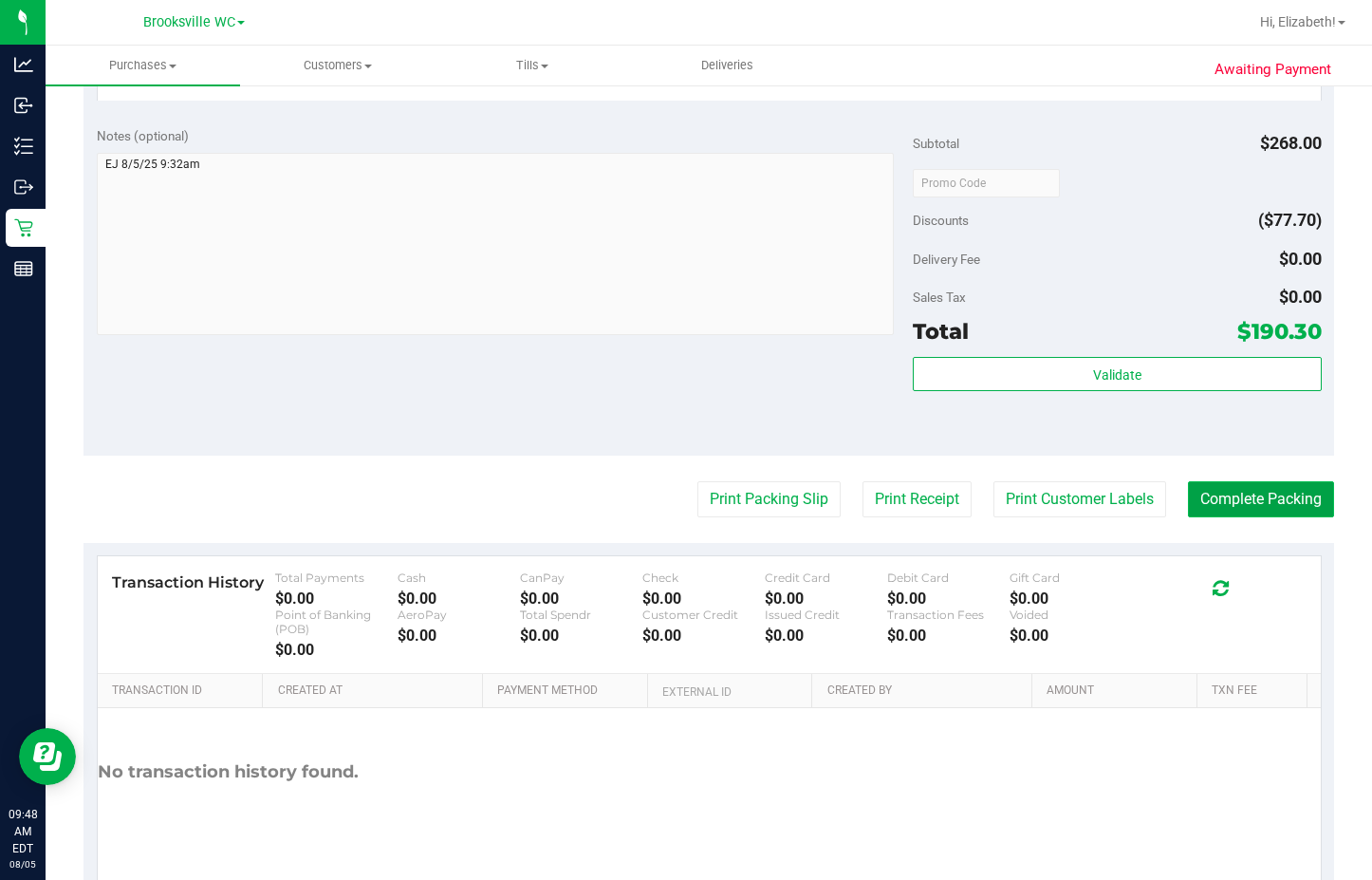 click on "Complete Packing" at bounding box center (1261, 499) 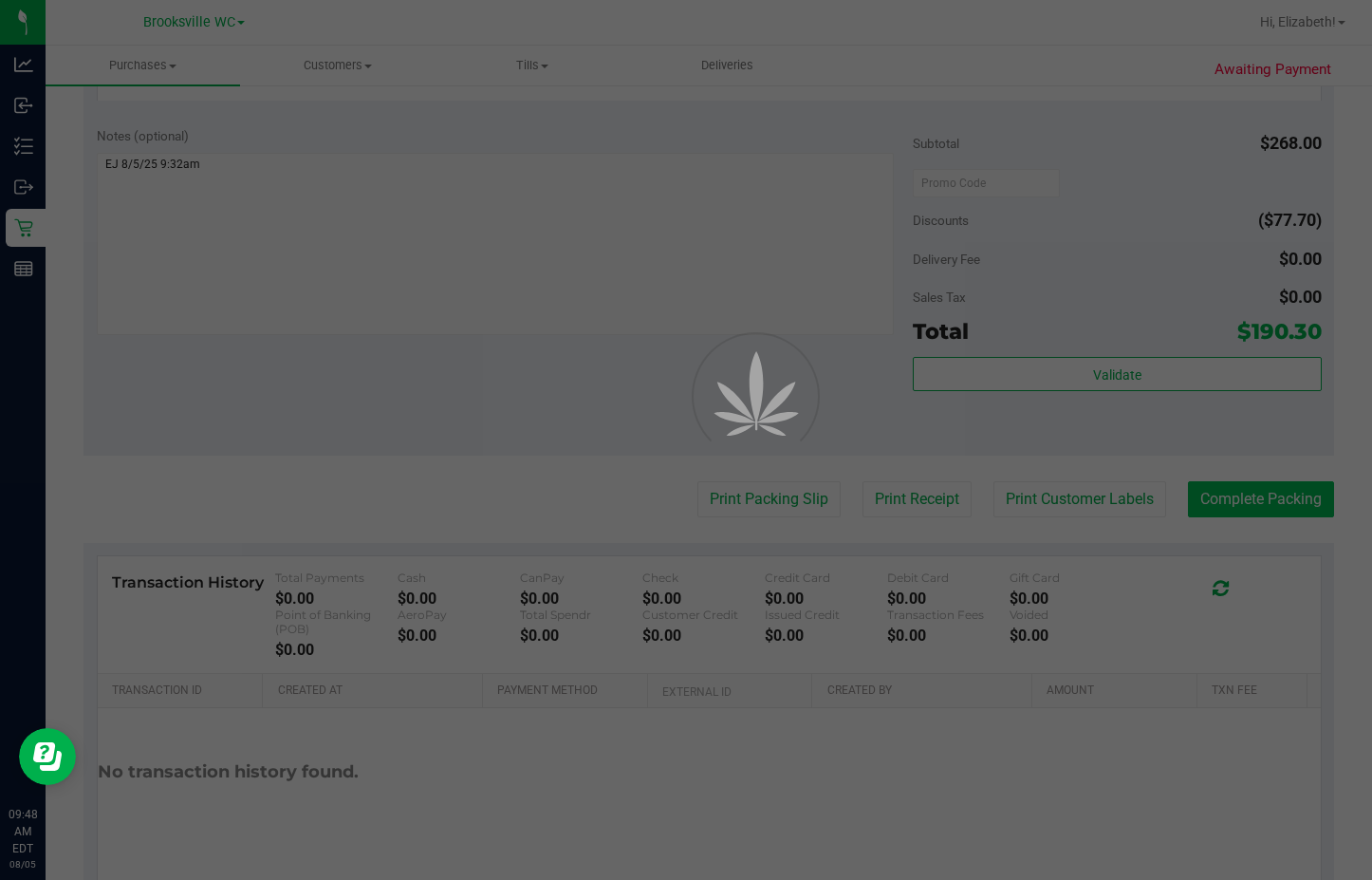 scroll, scrollTop: 0, scrollLeft: 0, axis: both 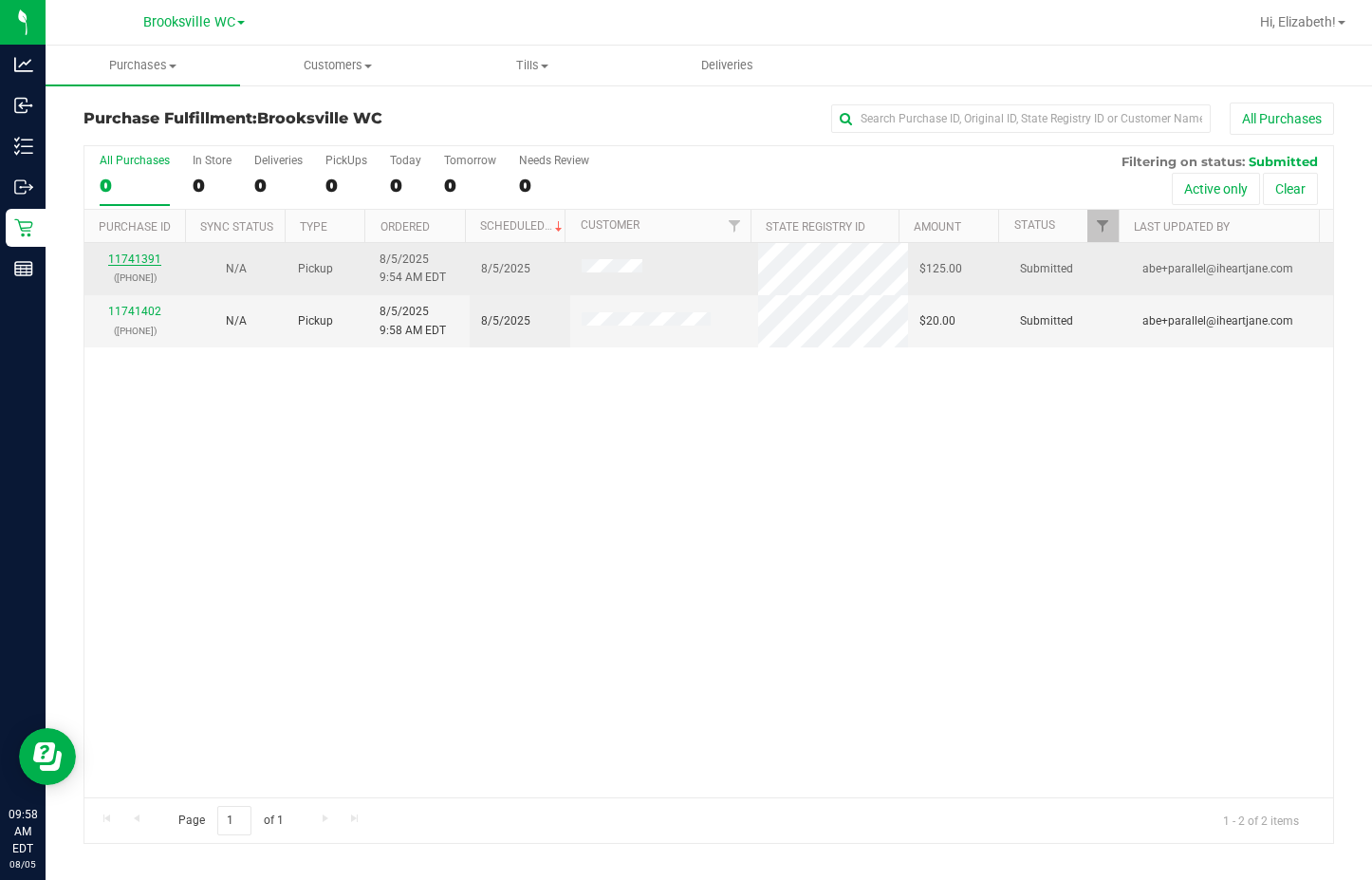 click on "11741391" at bounding box center [135, 259] 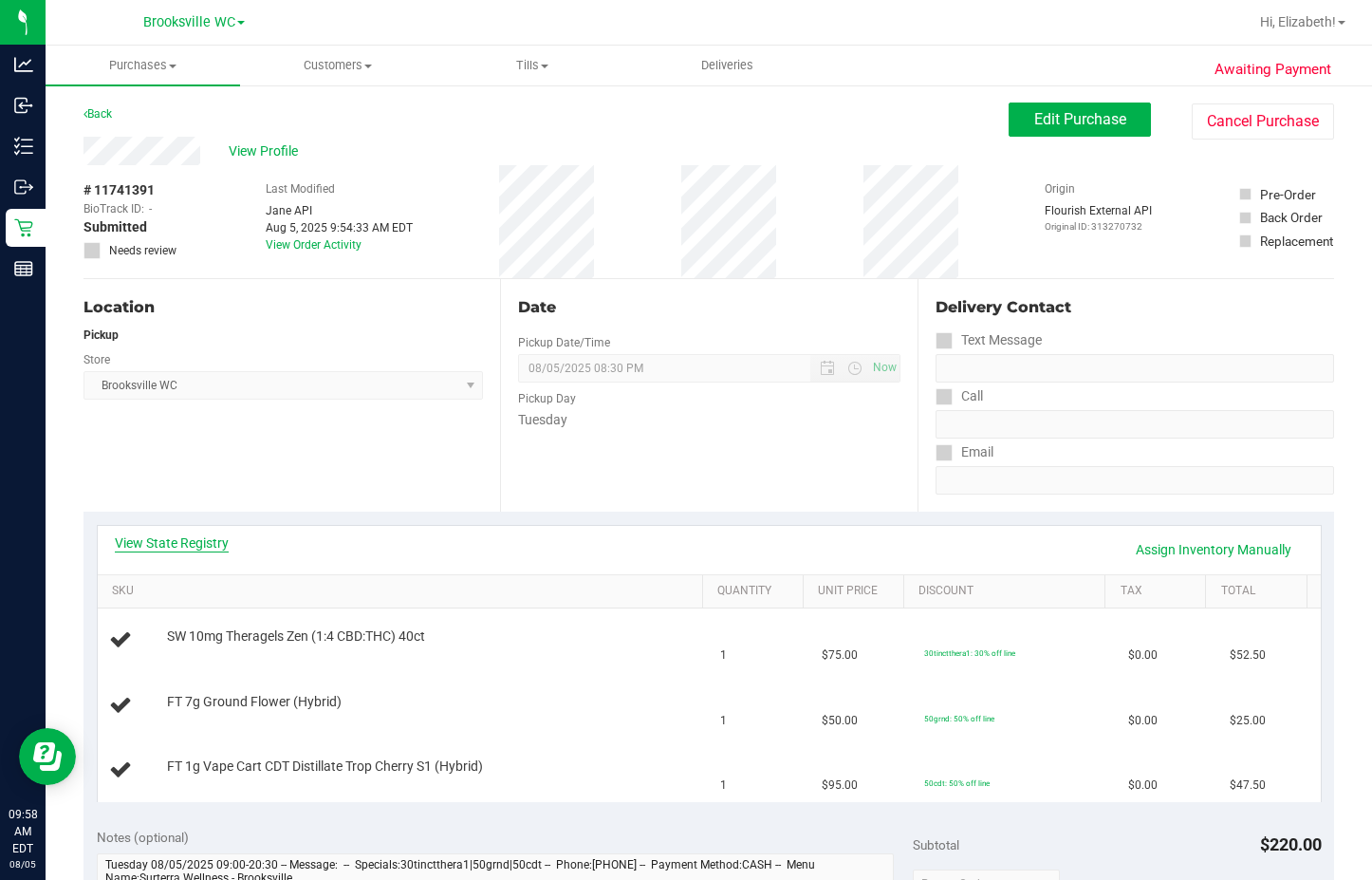 click on "View State Registry" at bounding box center (172, 543) 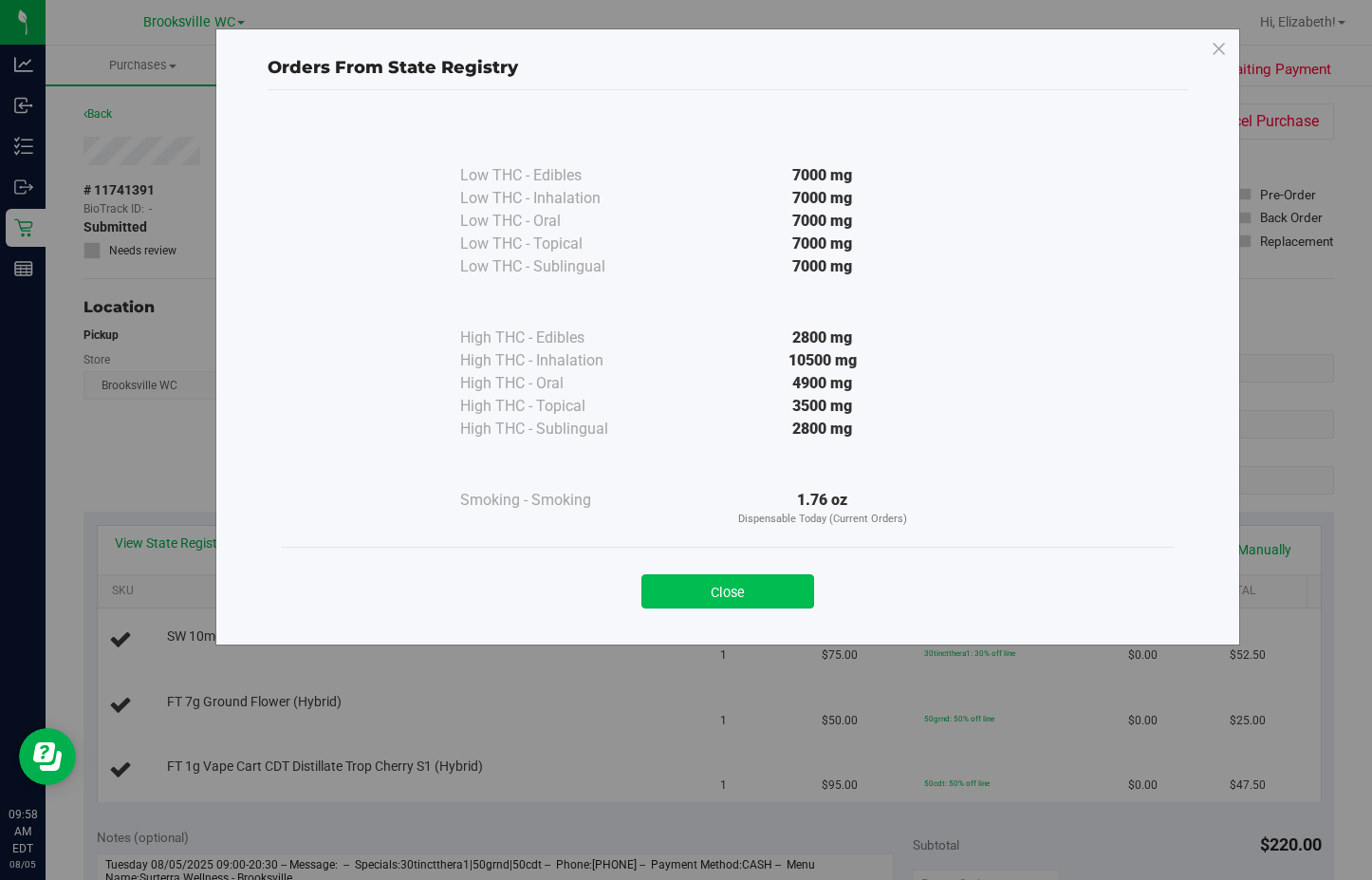 click on "Close" at bounding box center (728, 591) 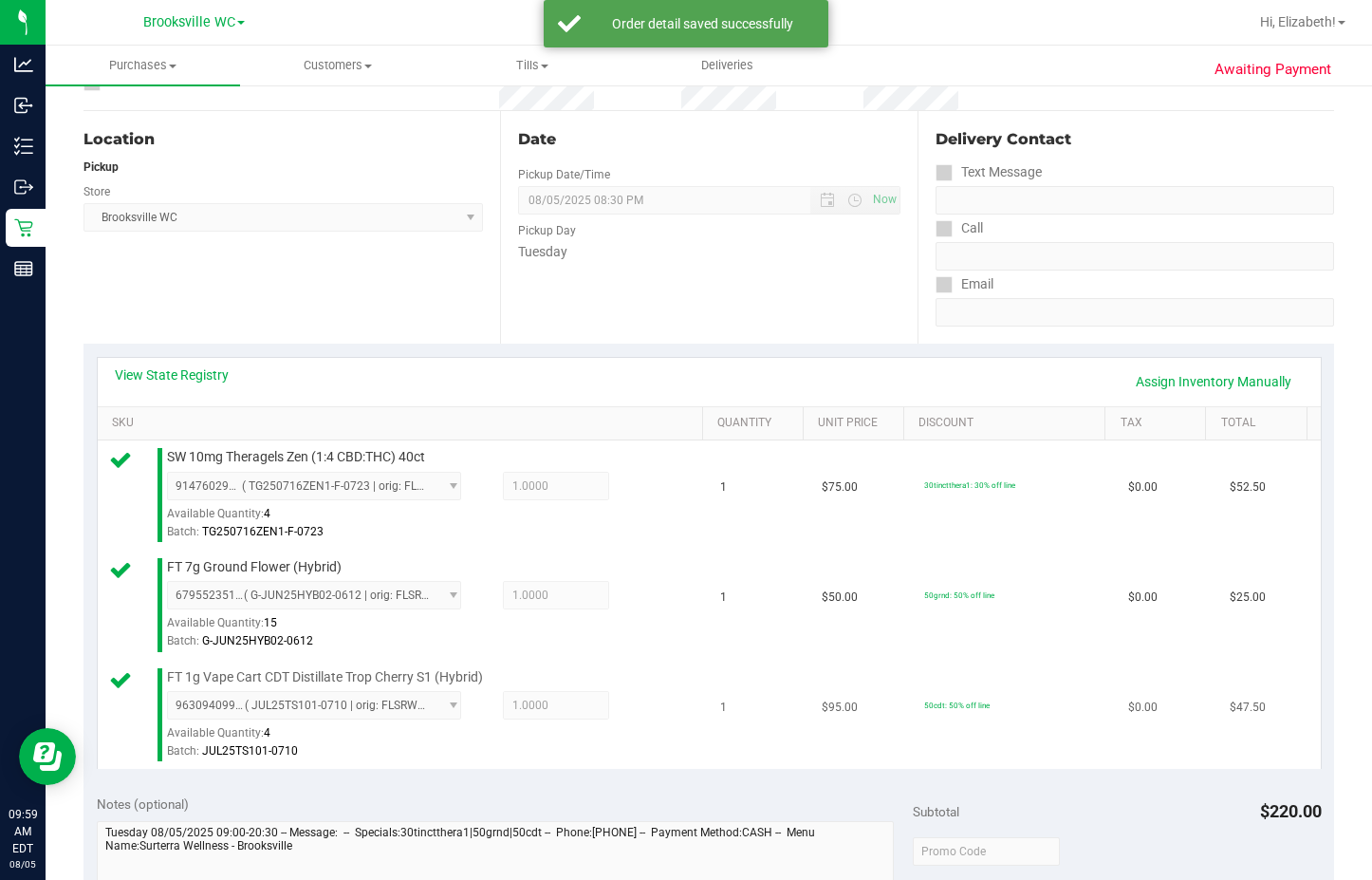 scroll, scrollTop: 475, scrollLeft: 0, axis: vertical 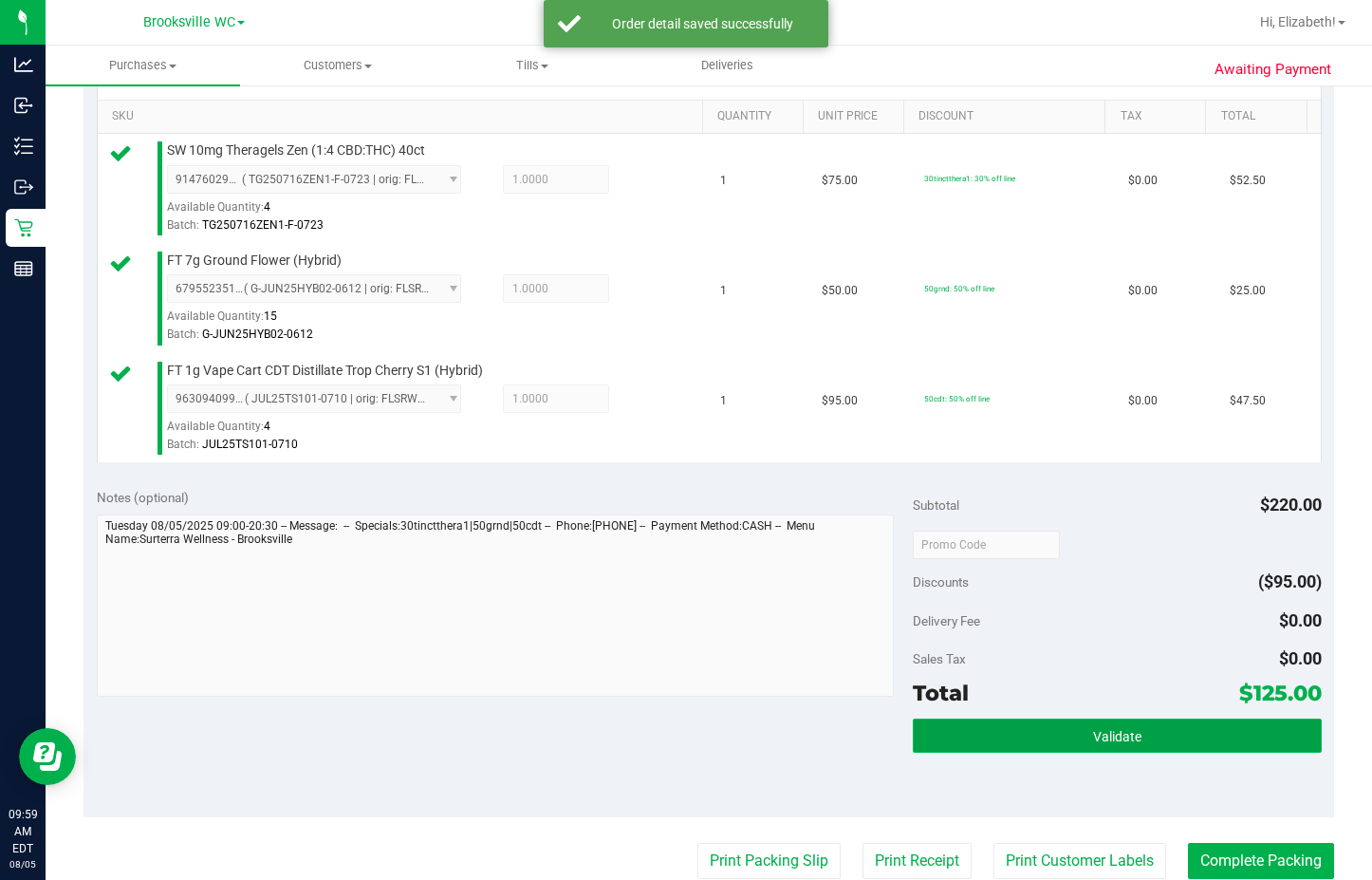 click on "Validate" at bounding box center (1117, 736) 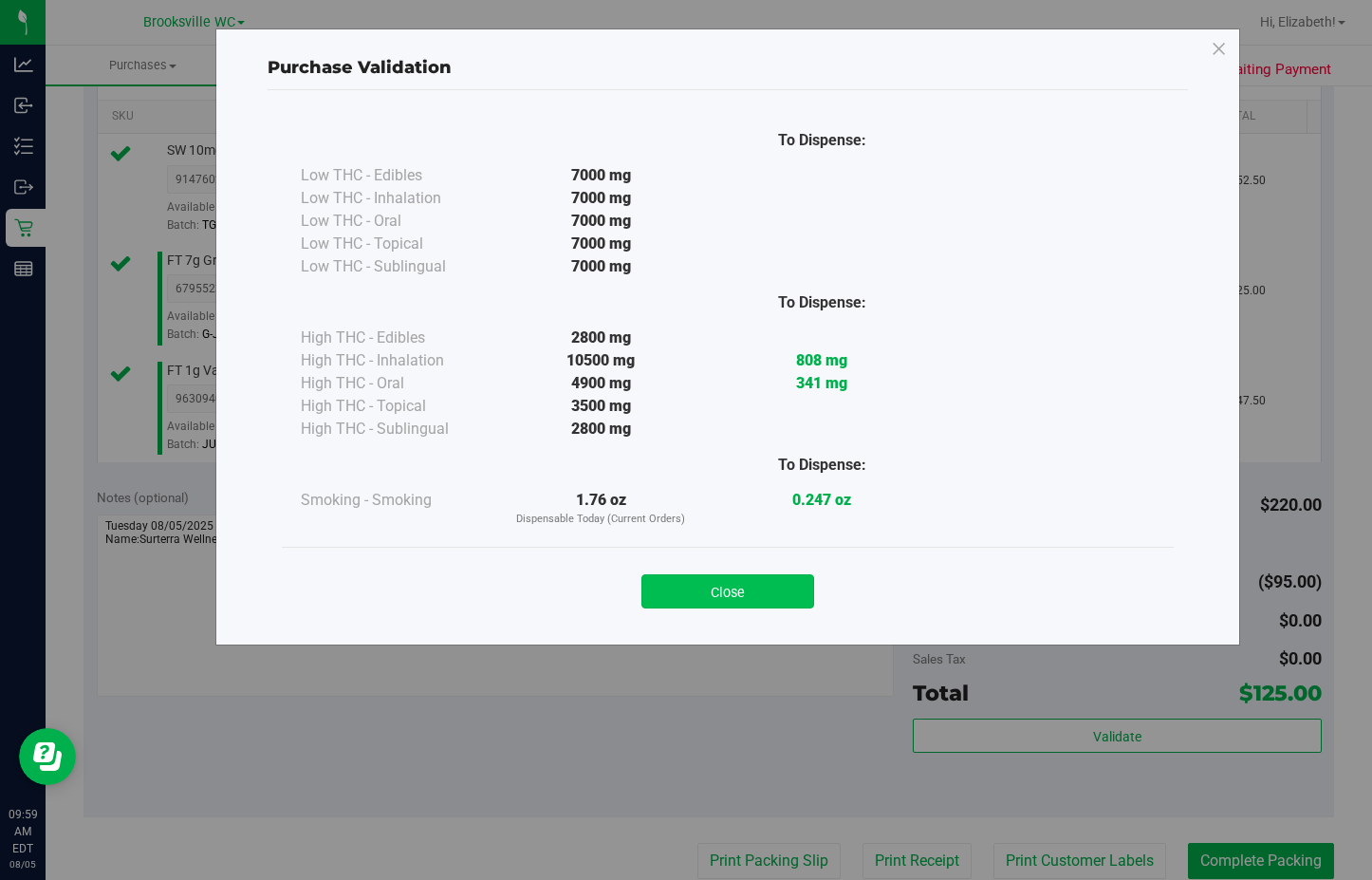 click on "Close" at bounding box center [728, 591] 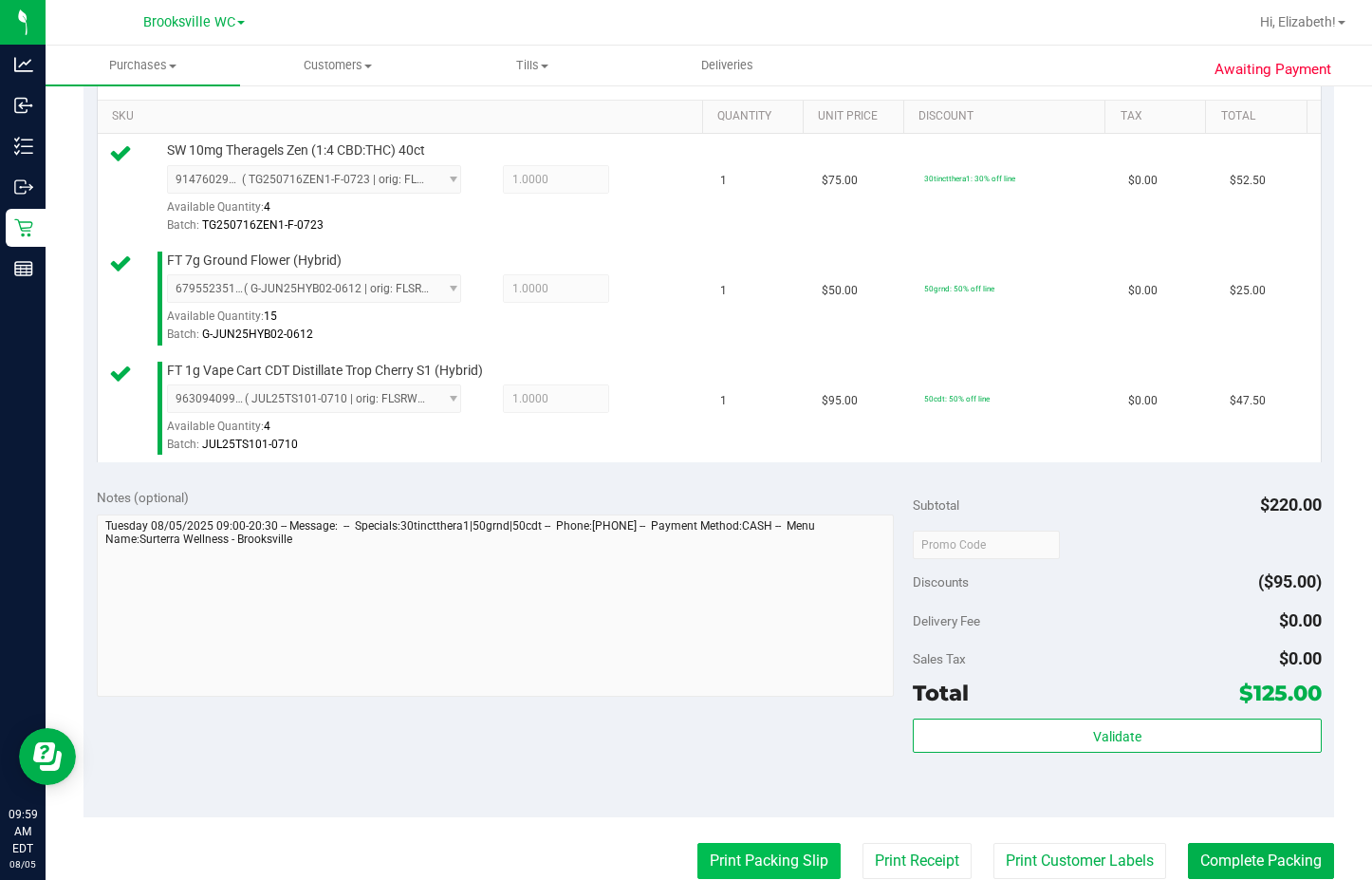 click on "Print Packing Slip" at bounding box center [769, 861] 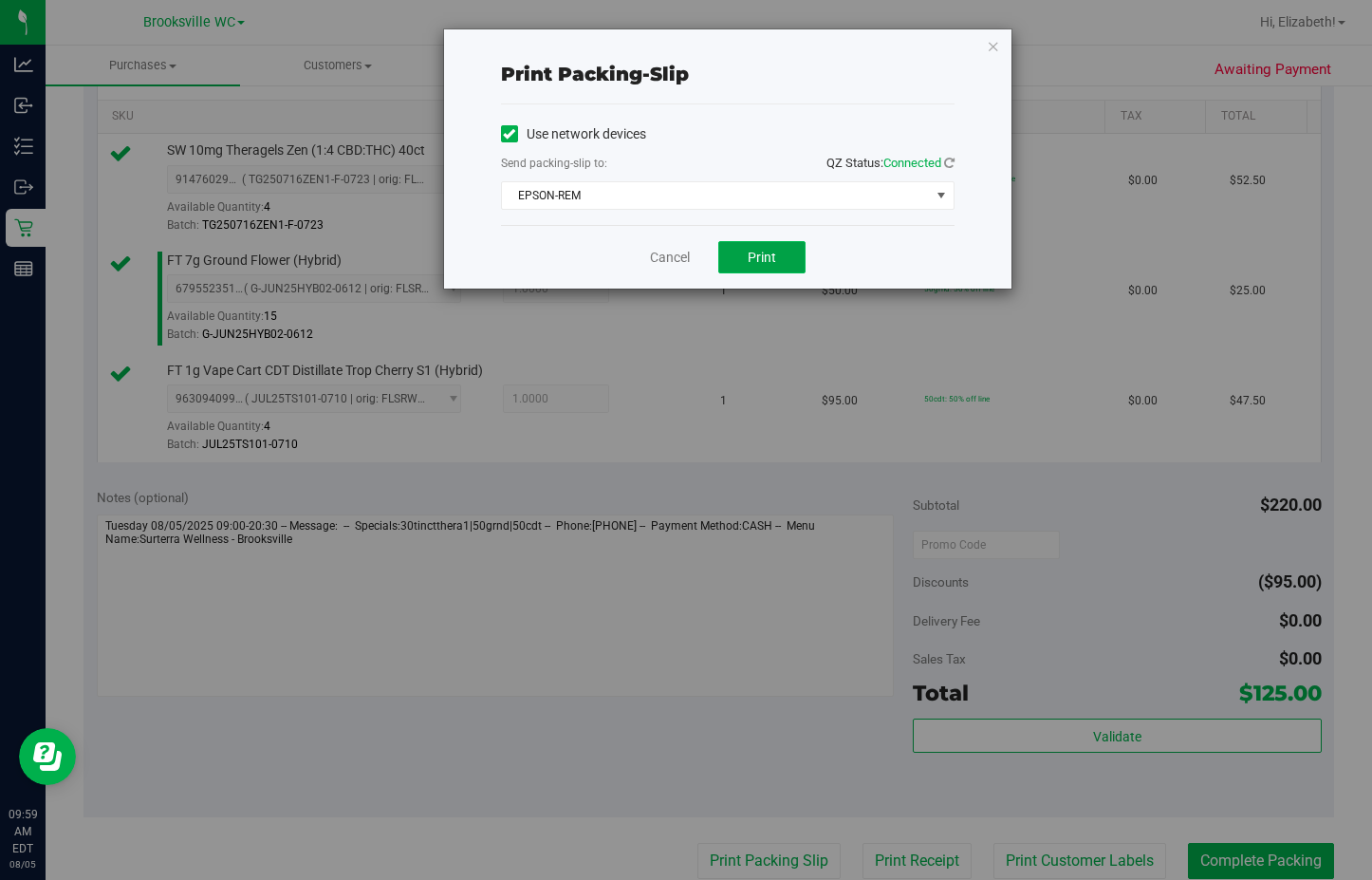 click on "Print" at bounding box center [762, 257] 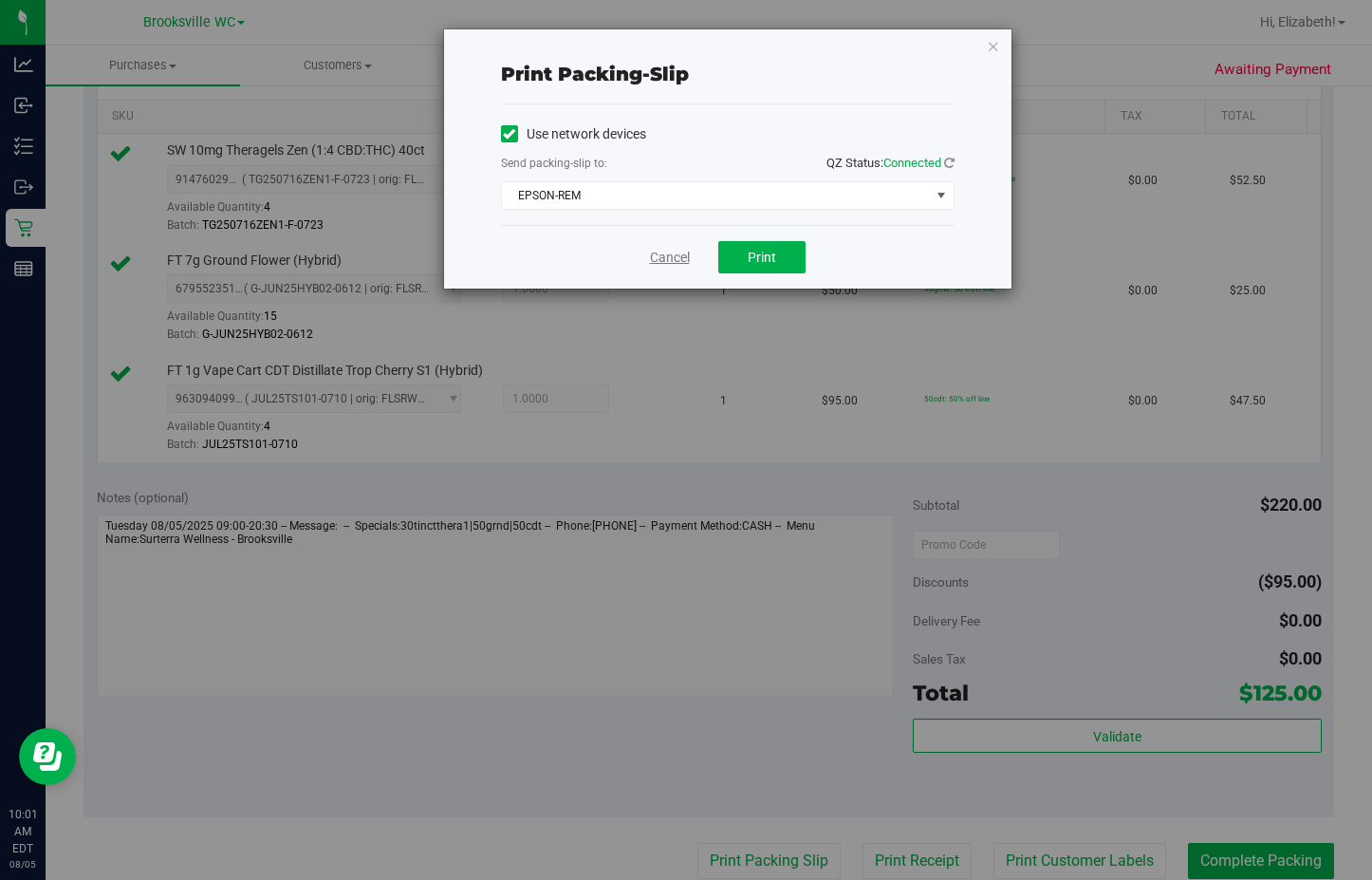 click on "Cancel" at bounding box center (670, 257) 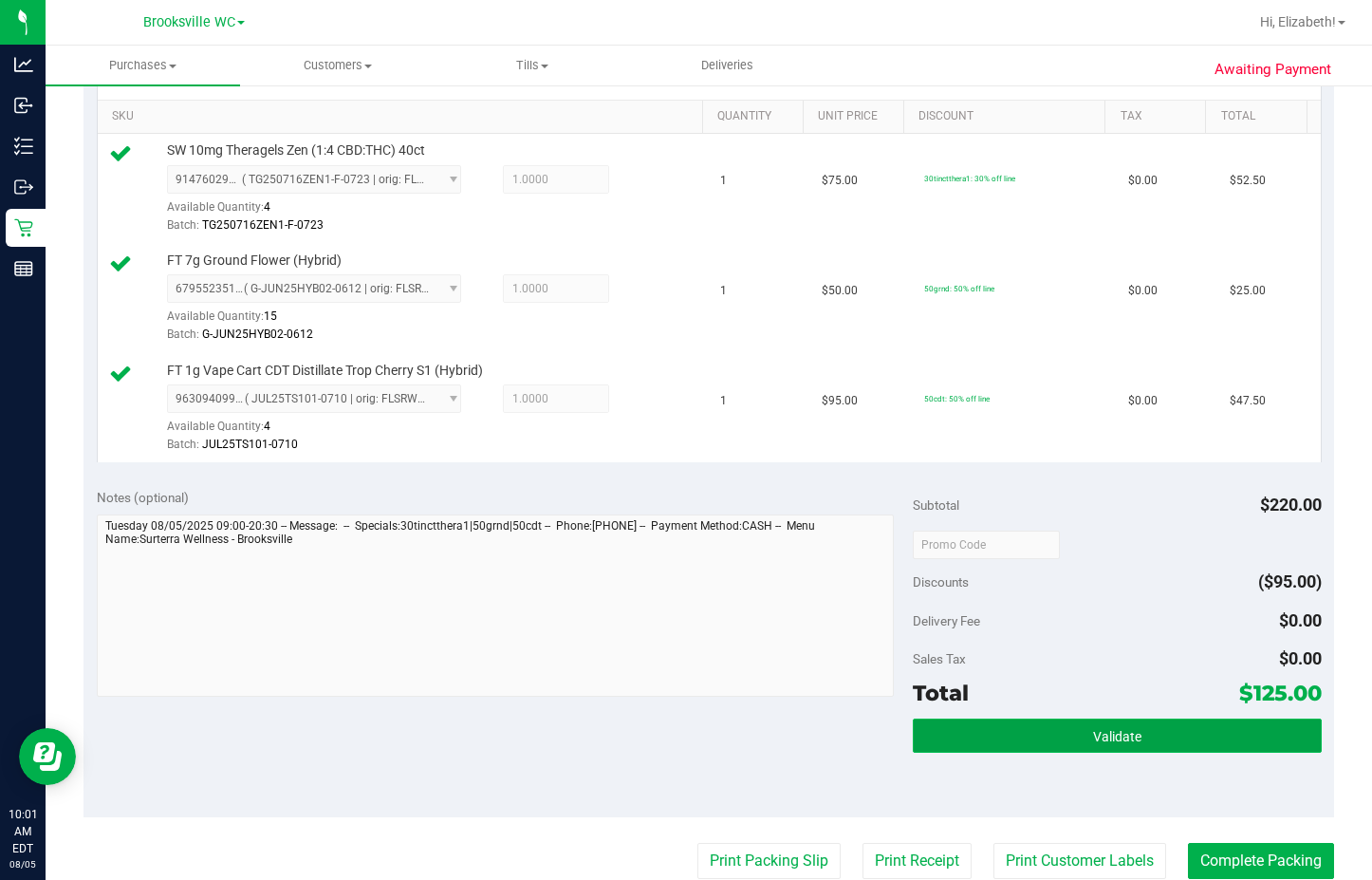 click on "Validate" at bounding box center [1117, 736] 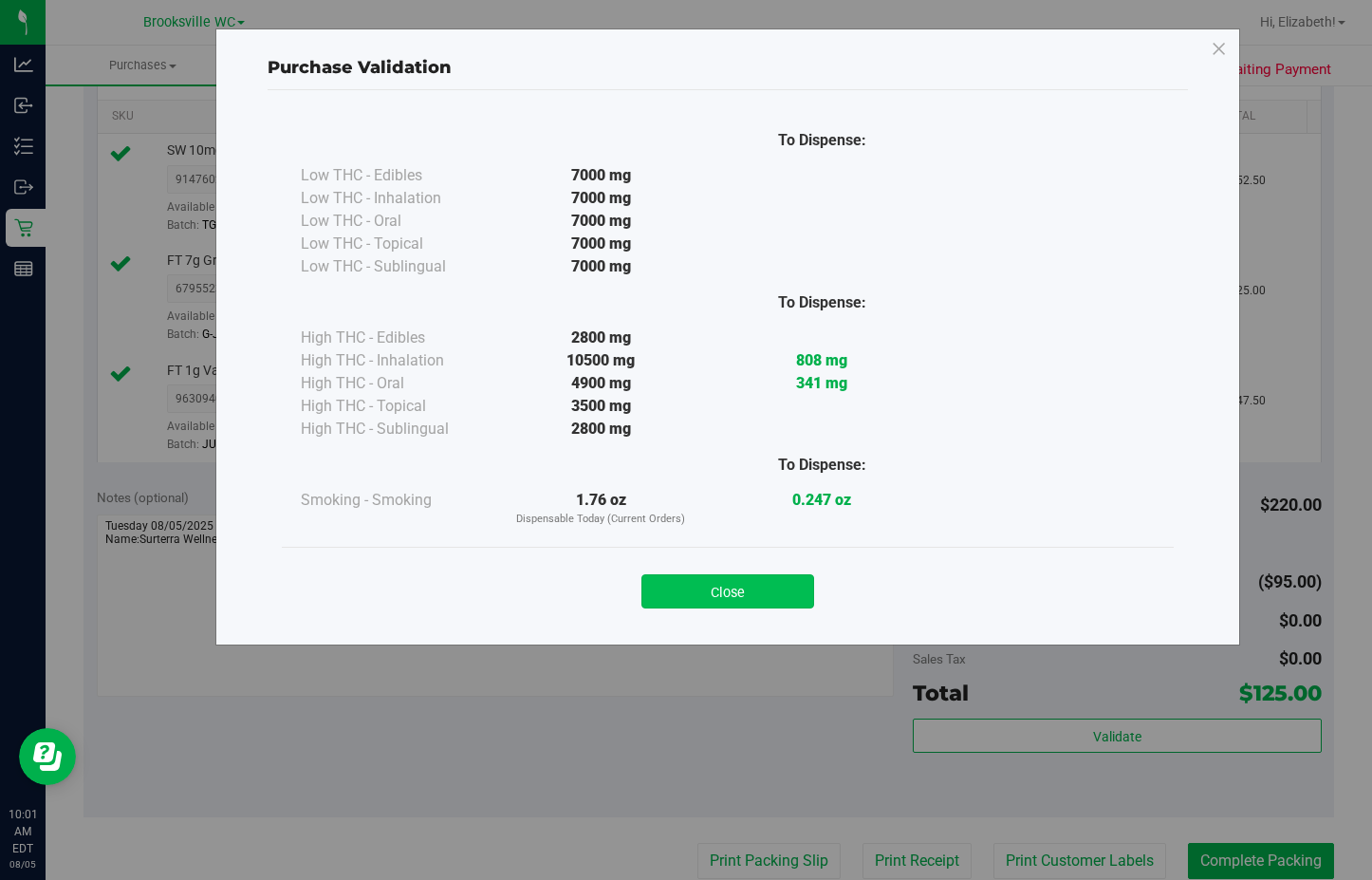 click on "Close" at bounding box center (728, 591) 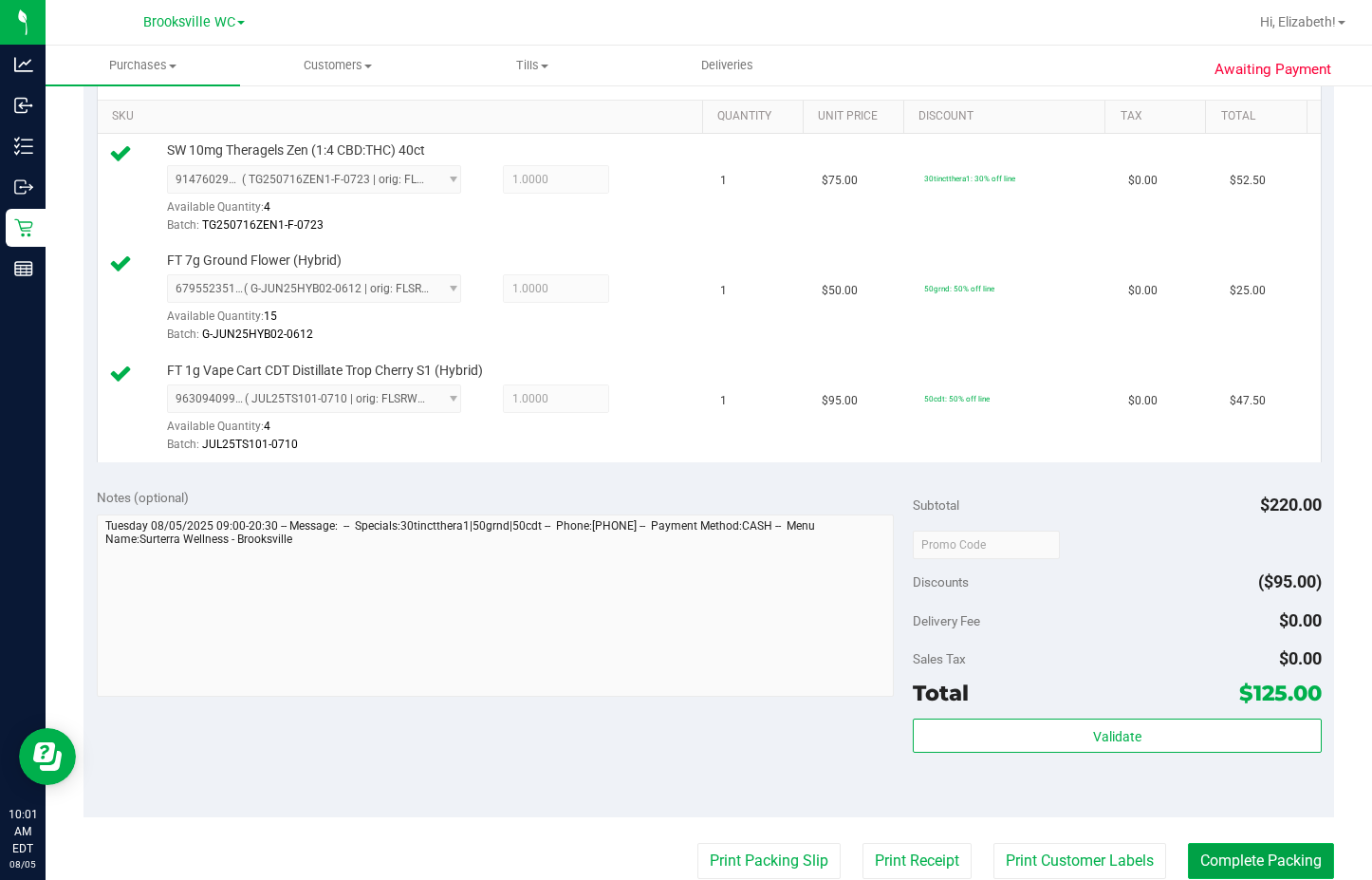 click on "Complete Packing" at bounding box center (1261, 861) 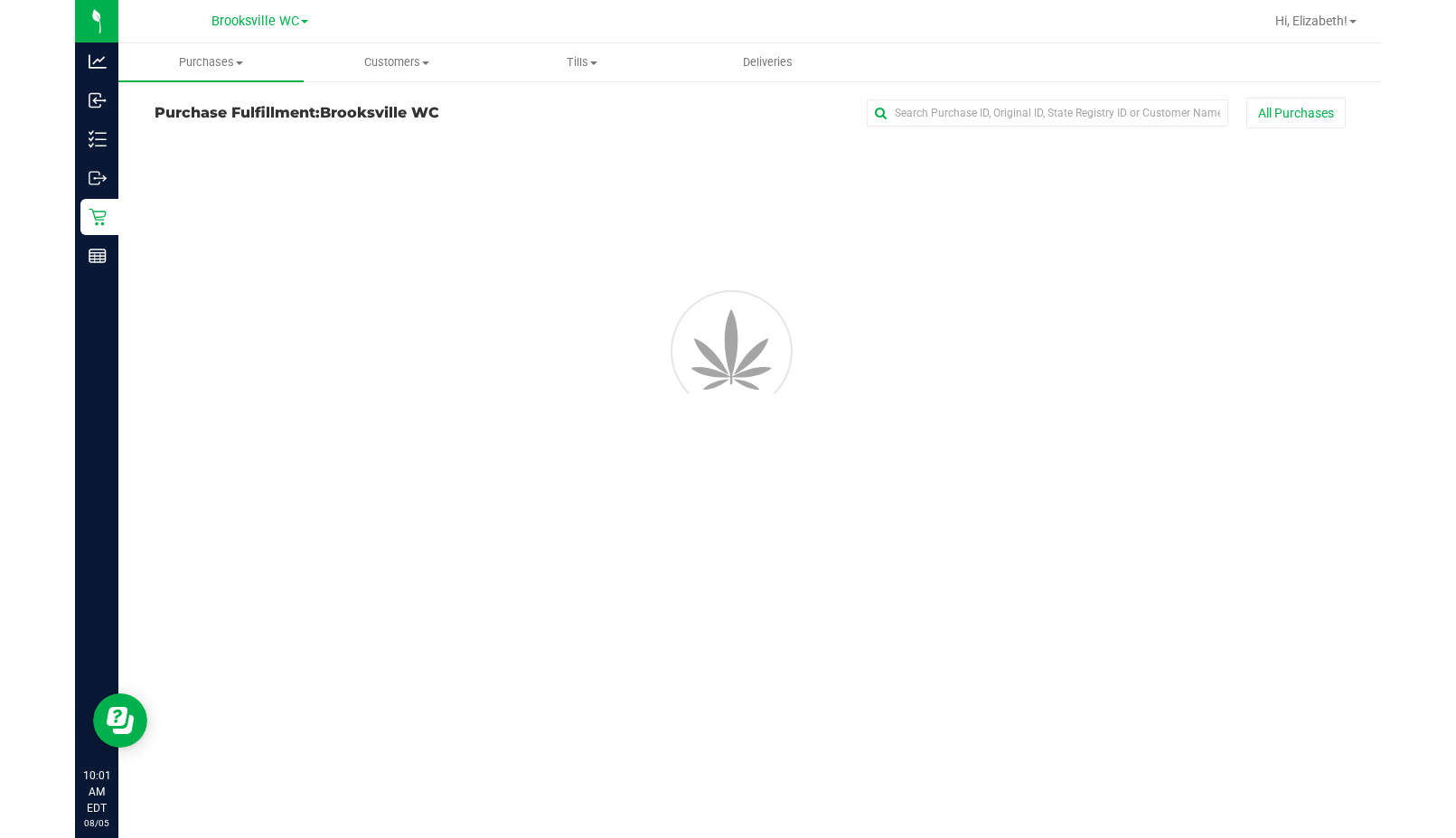 scroll, scrollTop: 0, scrollLeft: 0, axis: both 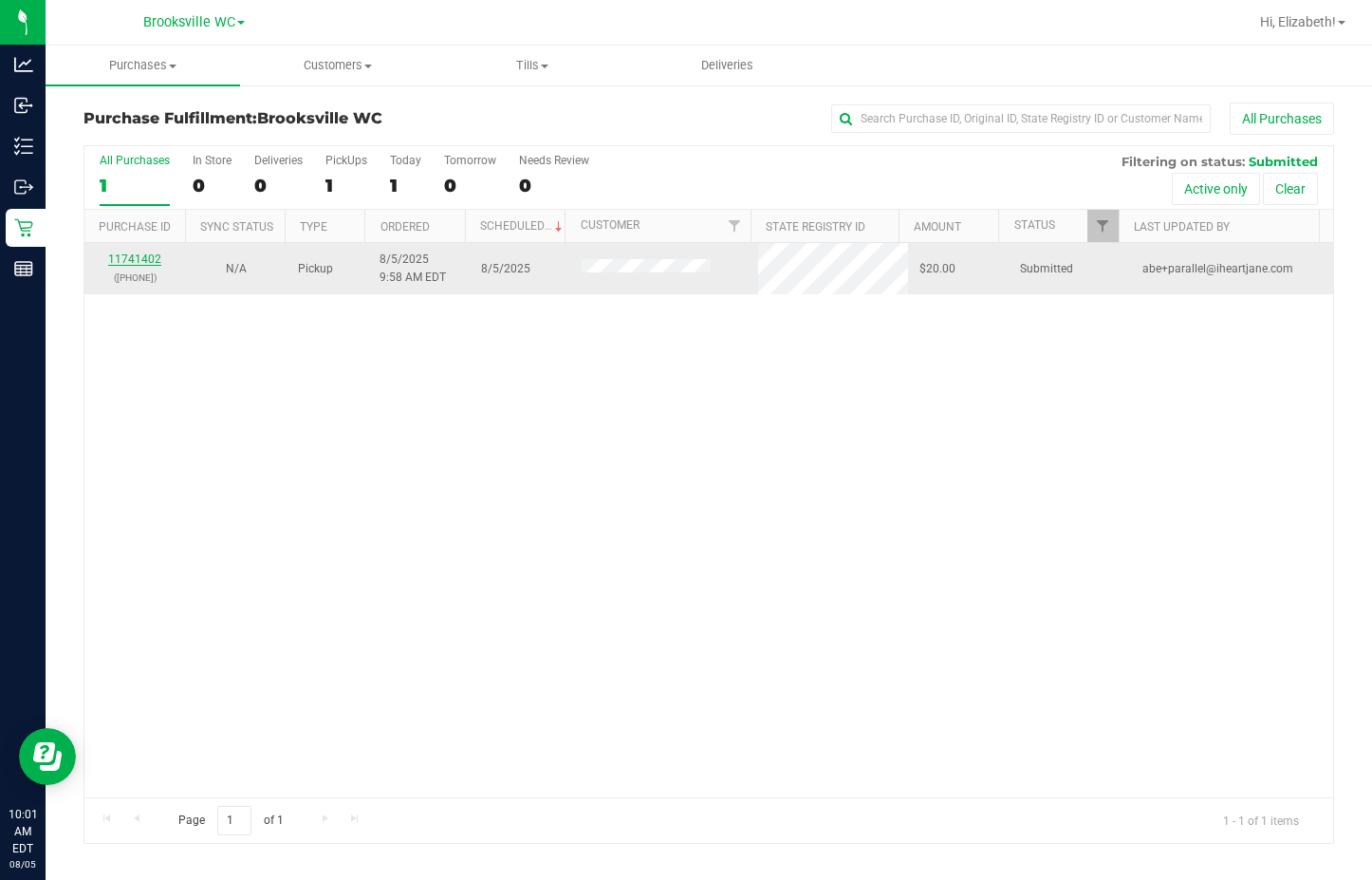 click on "11741402" at bounding box center (135, 259) 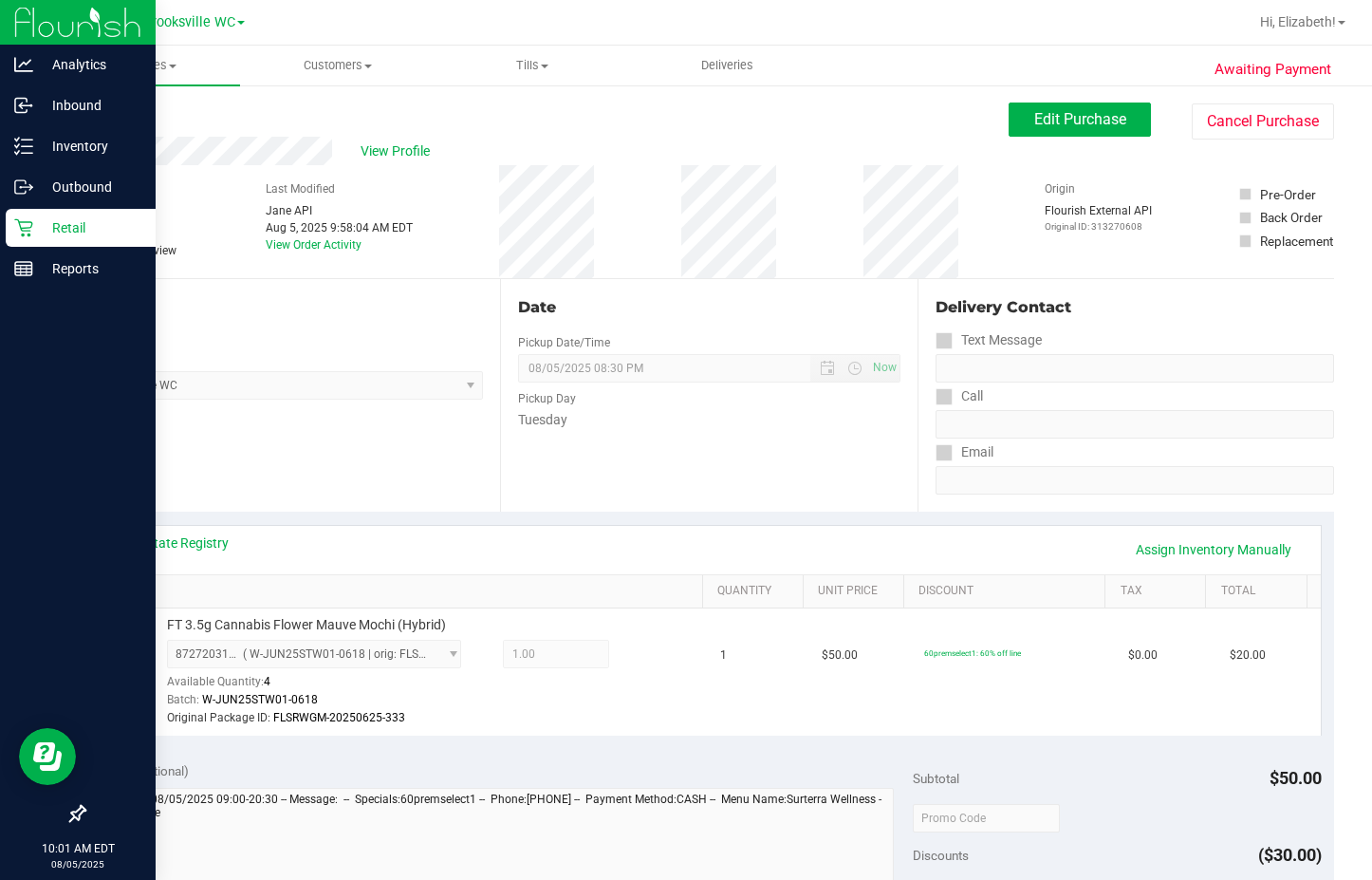 click 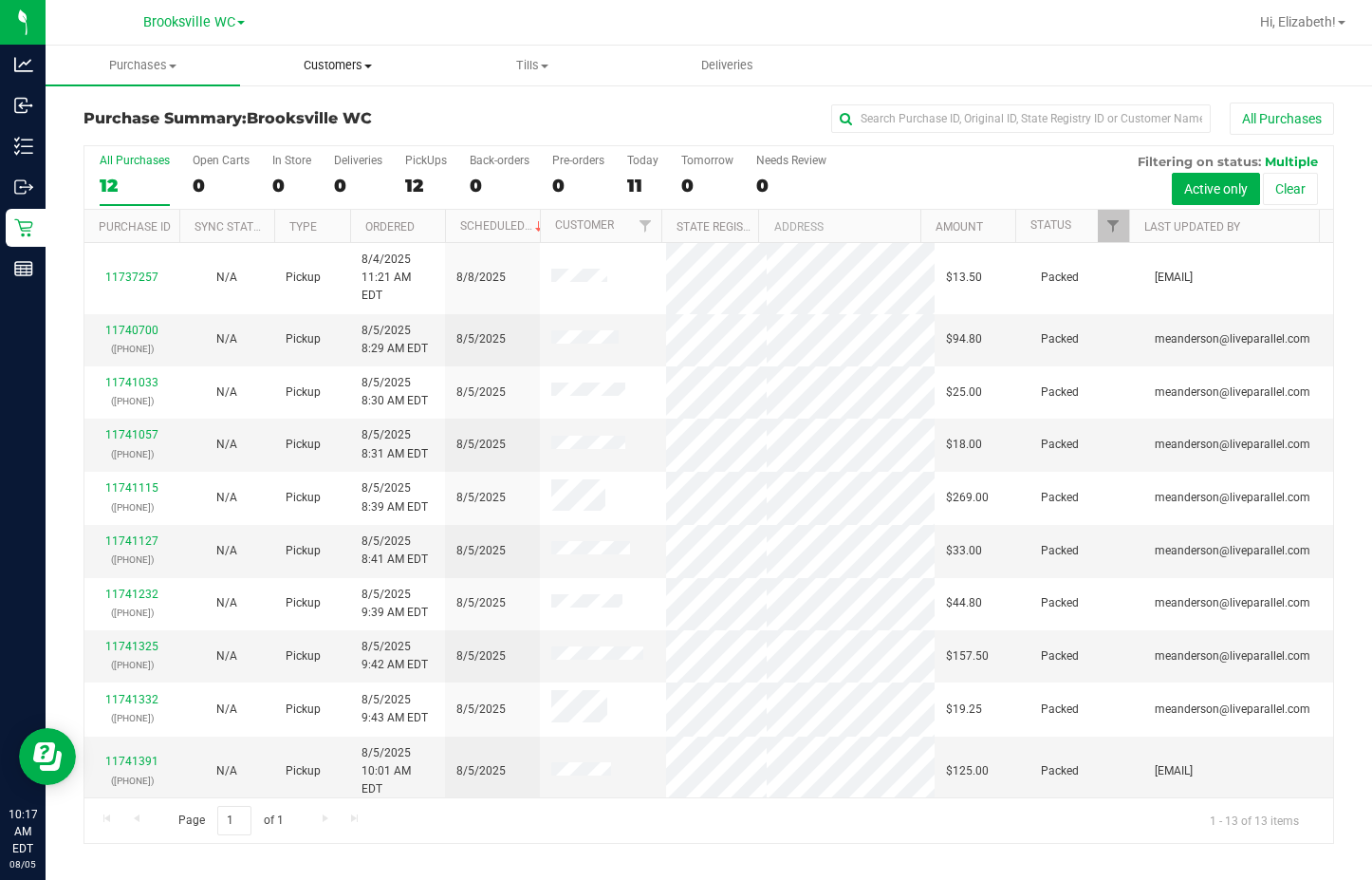 drag, startPoint x: 363, startPoint y: 109, endPoint x: 358, endPoint y: 58, distance: 51.24451 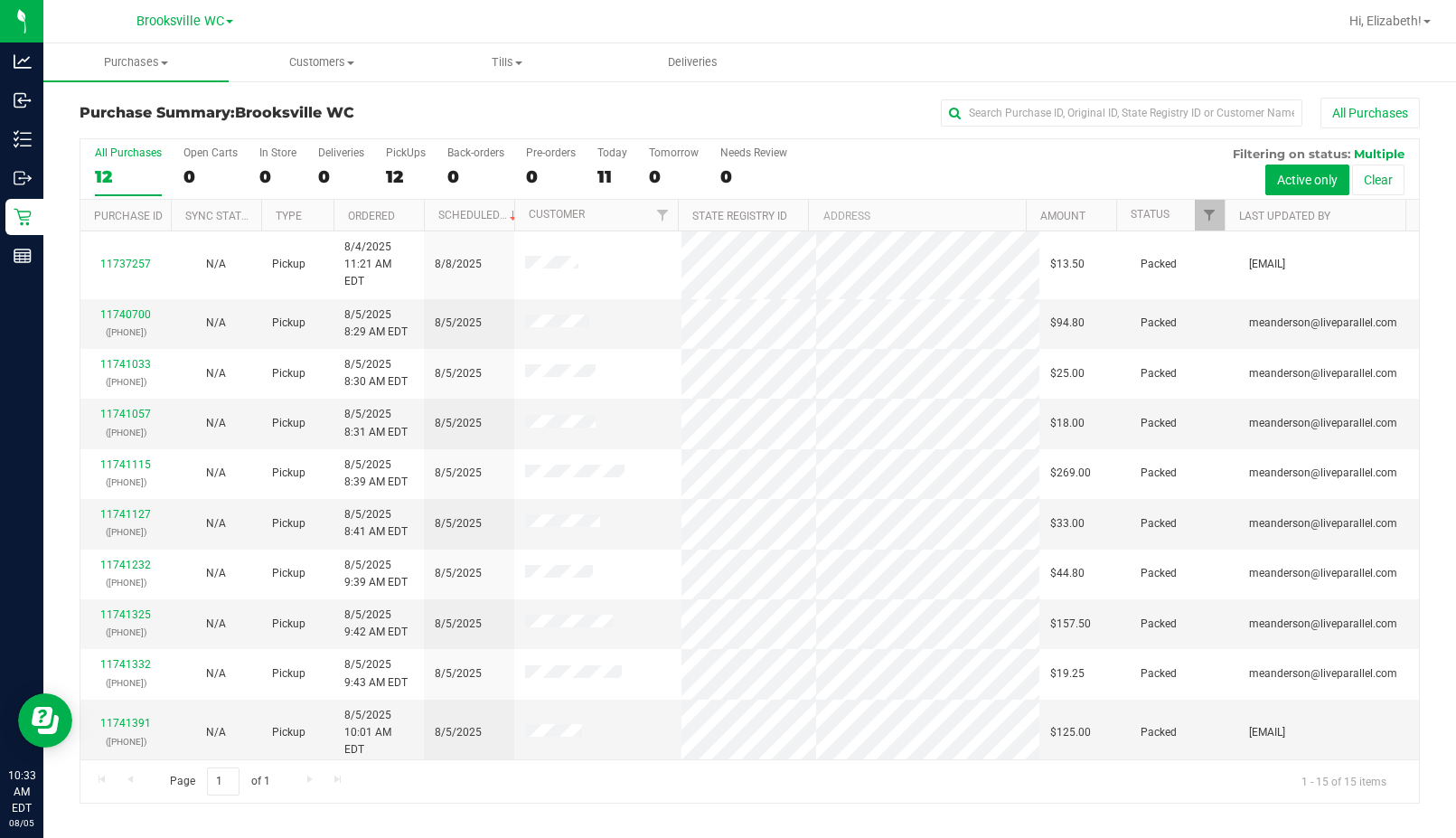 click on "Status" at bounding box center (1170, 215) 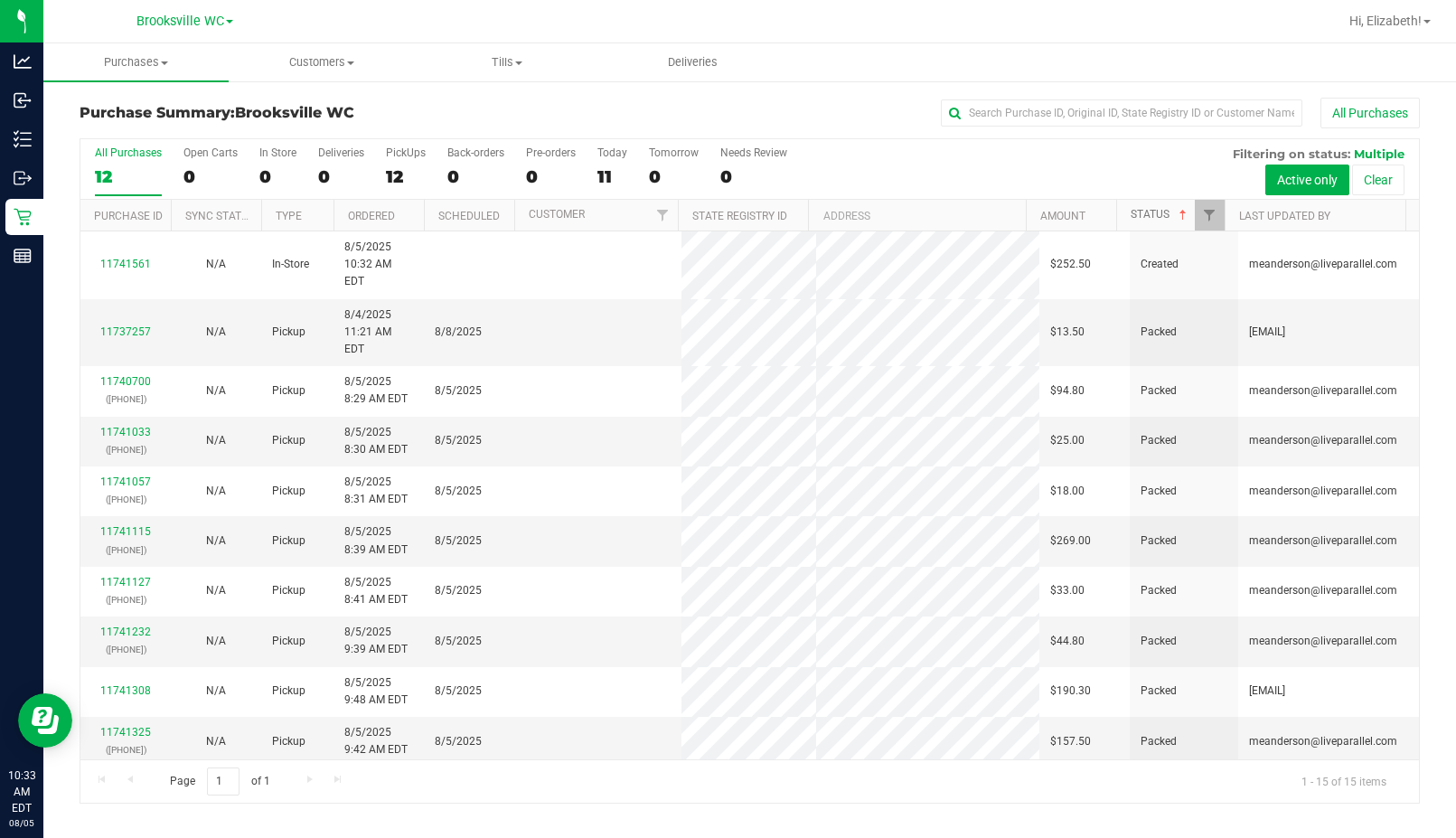 click at bounding box center (1183, 215) 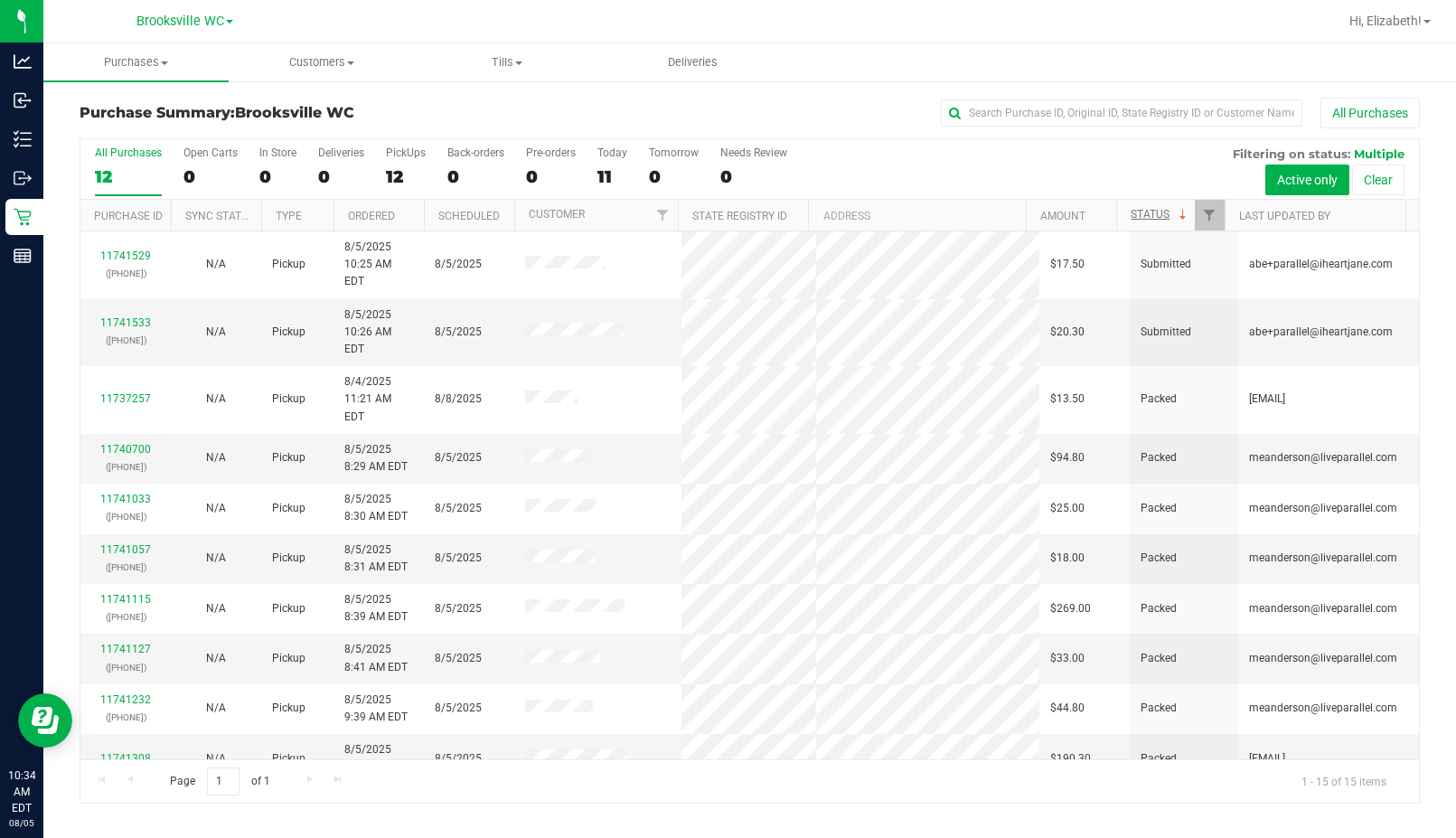 click on "Purchase Summary:
Brooksville WC" at bounding box center [303, 113] 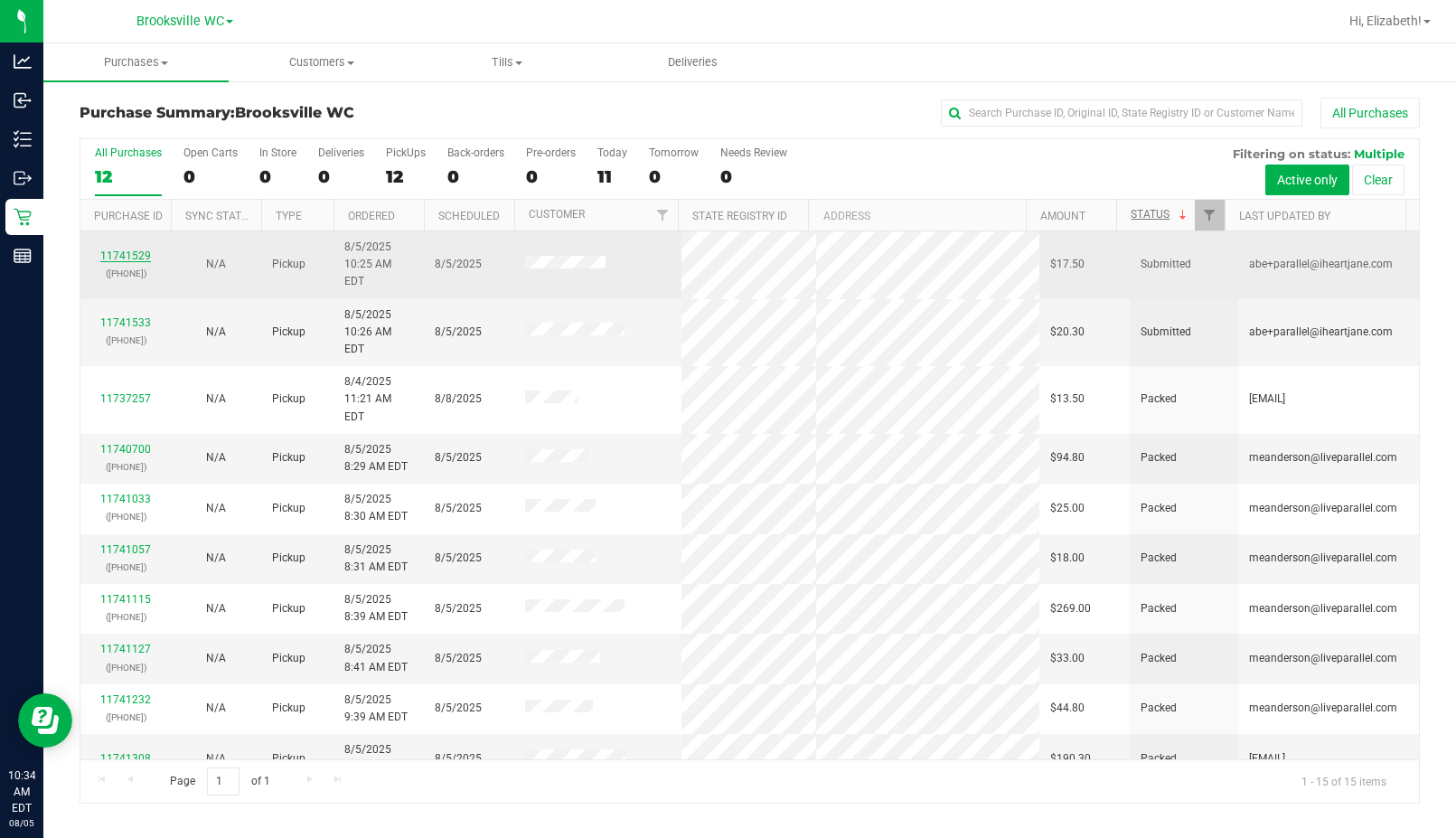 click on "11741529" at bounding box center (126, 256) 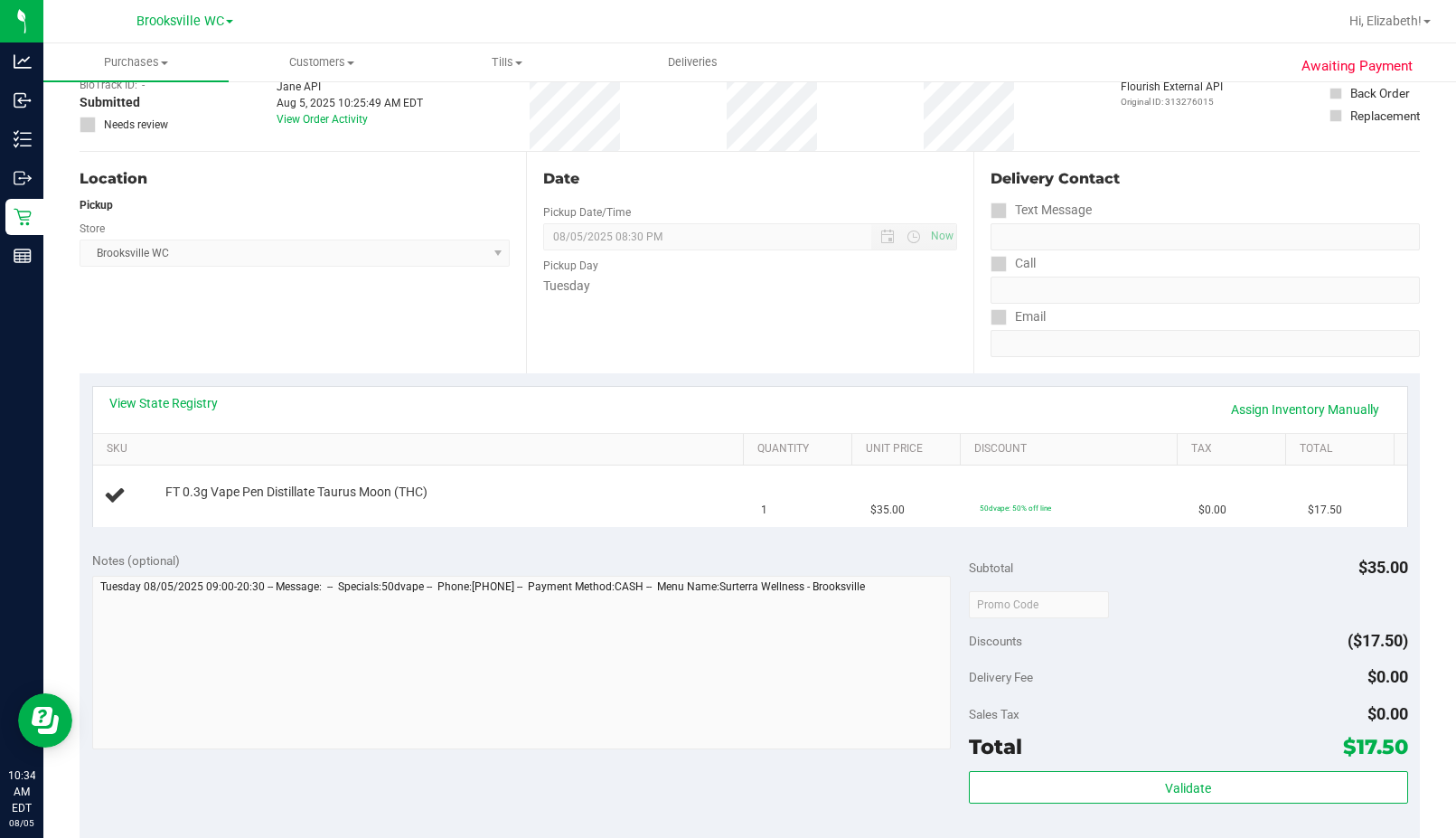scroll, scrollTop: 181, scrollLeft: 0, axis: vertical 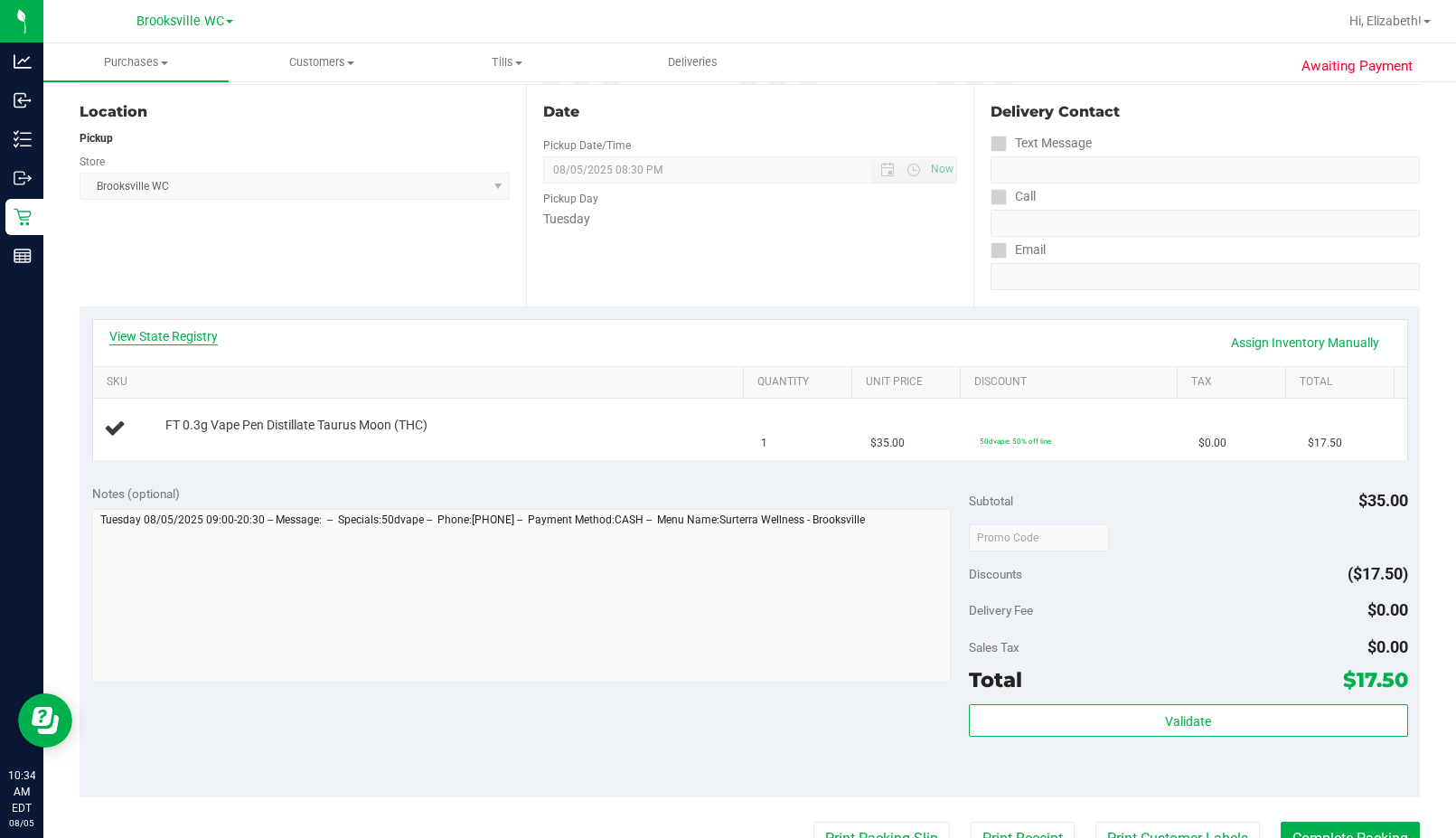 click on "View State Registry" at bounding box center (164, 336) 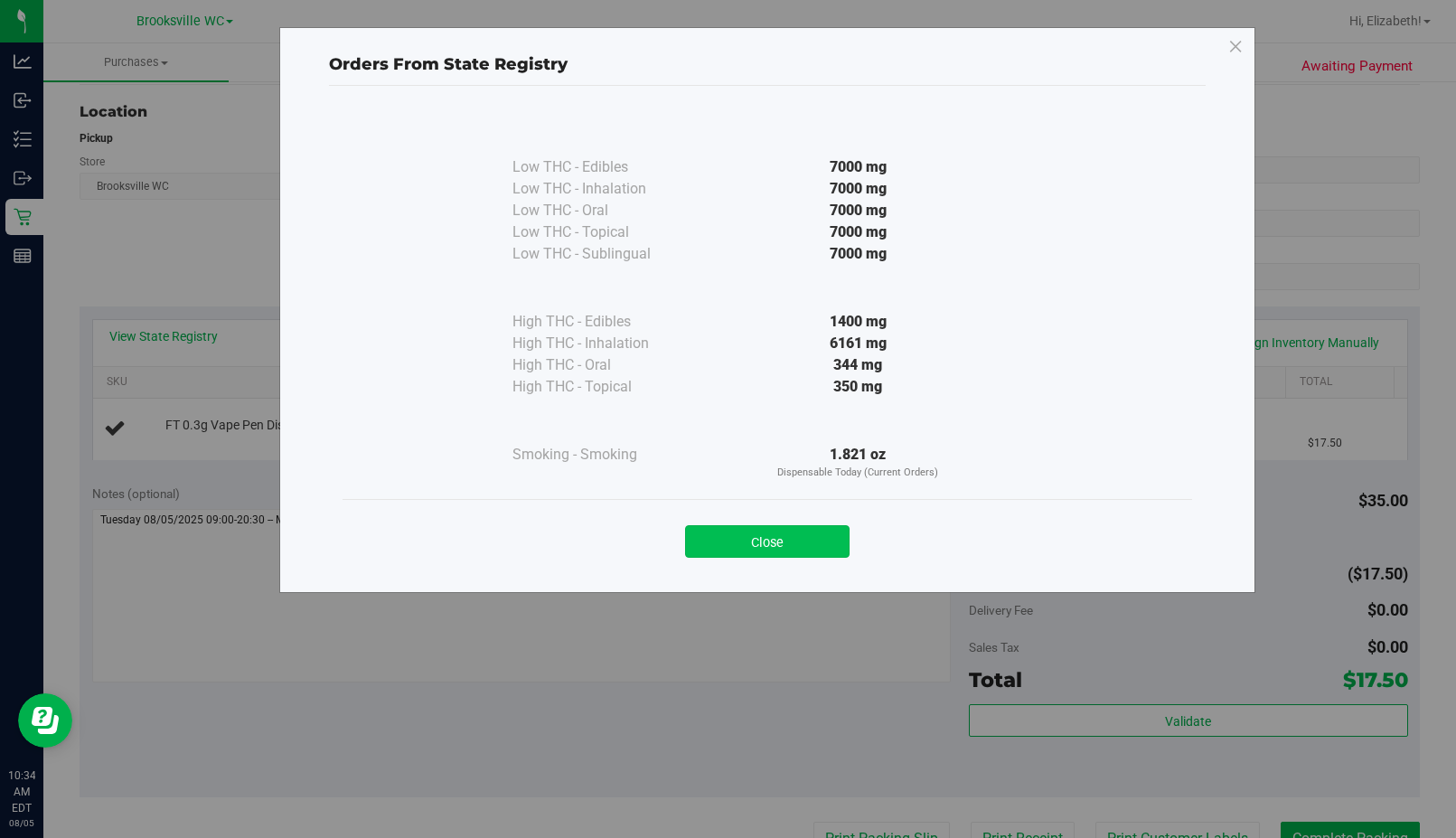 click on "Close" at bounding box center (767, 541) 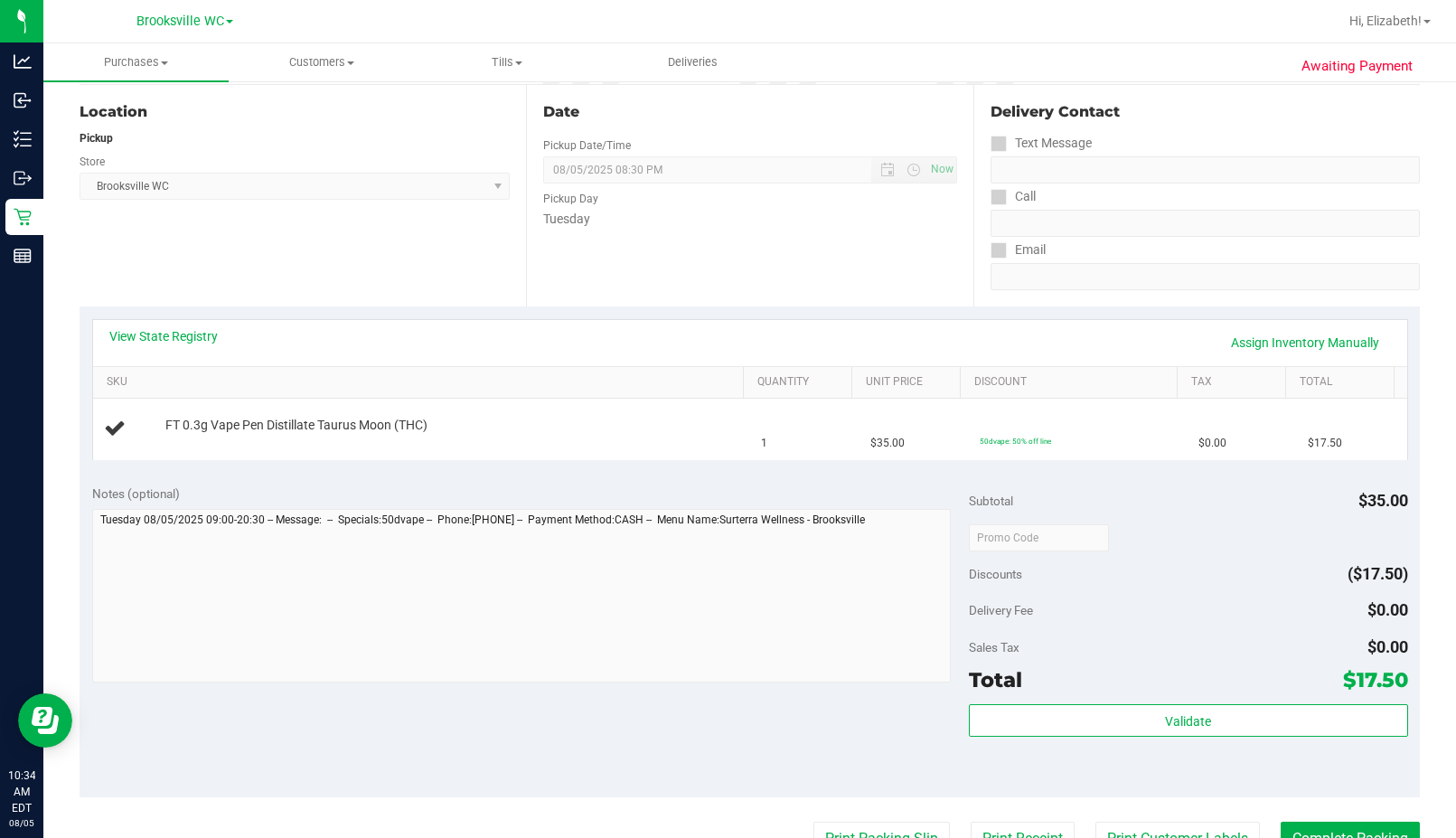 click on "Date
Pickup Date/Time
08/05/2025
Now
08/05/2025 08:30 PM
Now
Pickup Day
Tuesday" at bounding box center [749, 195] 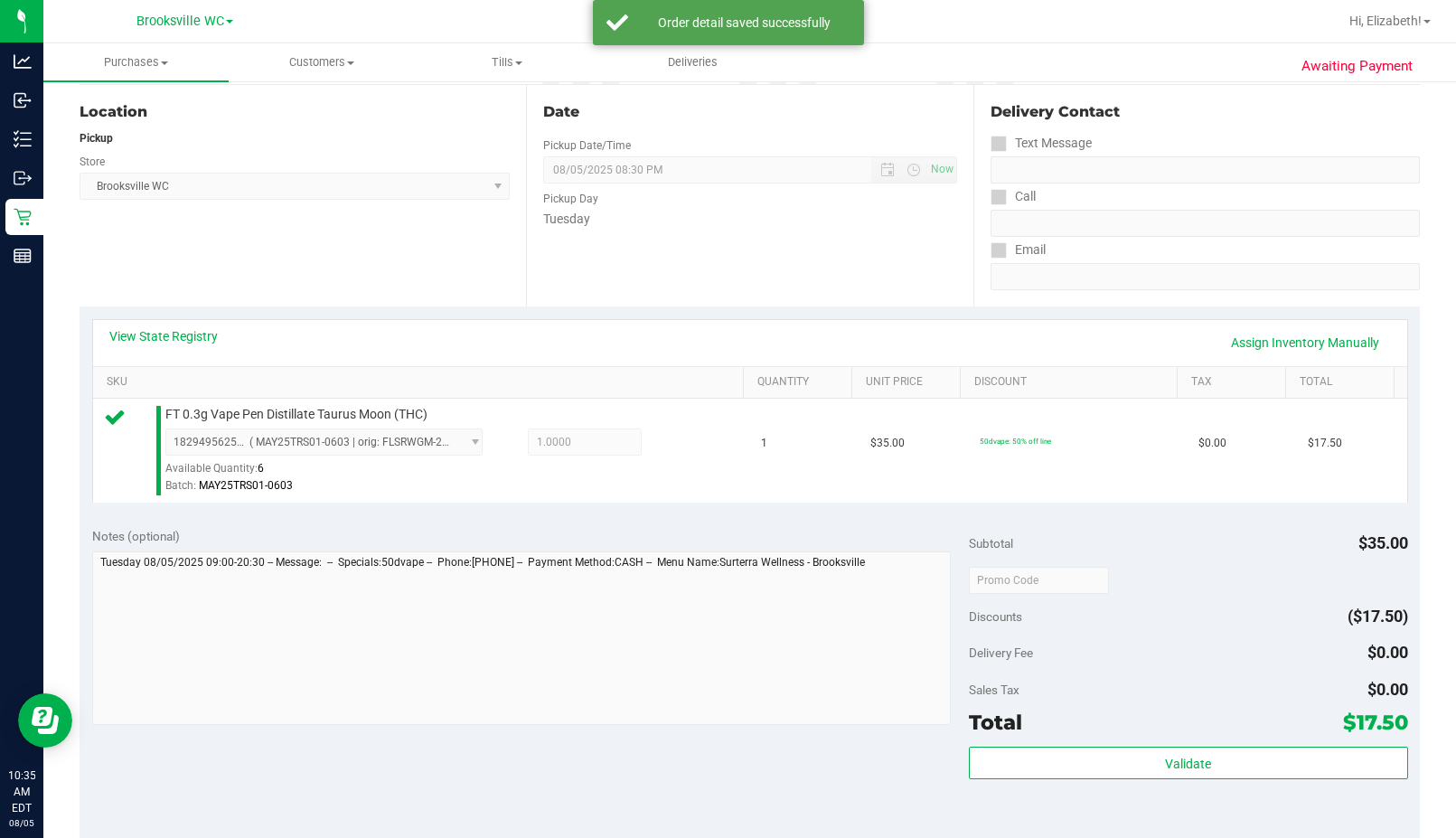 scroll, scrollTop: 542, scrollLeft: 0, axis: vertical 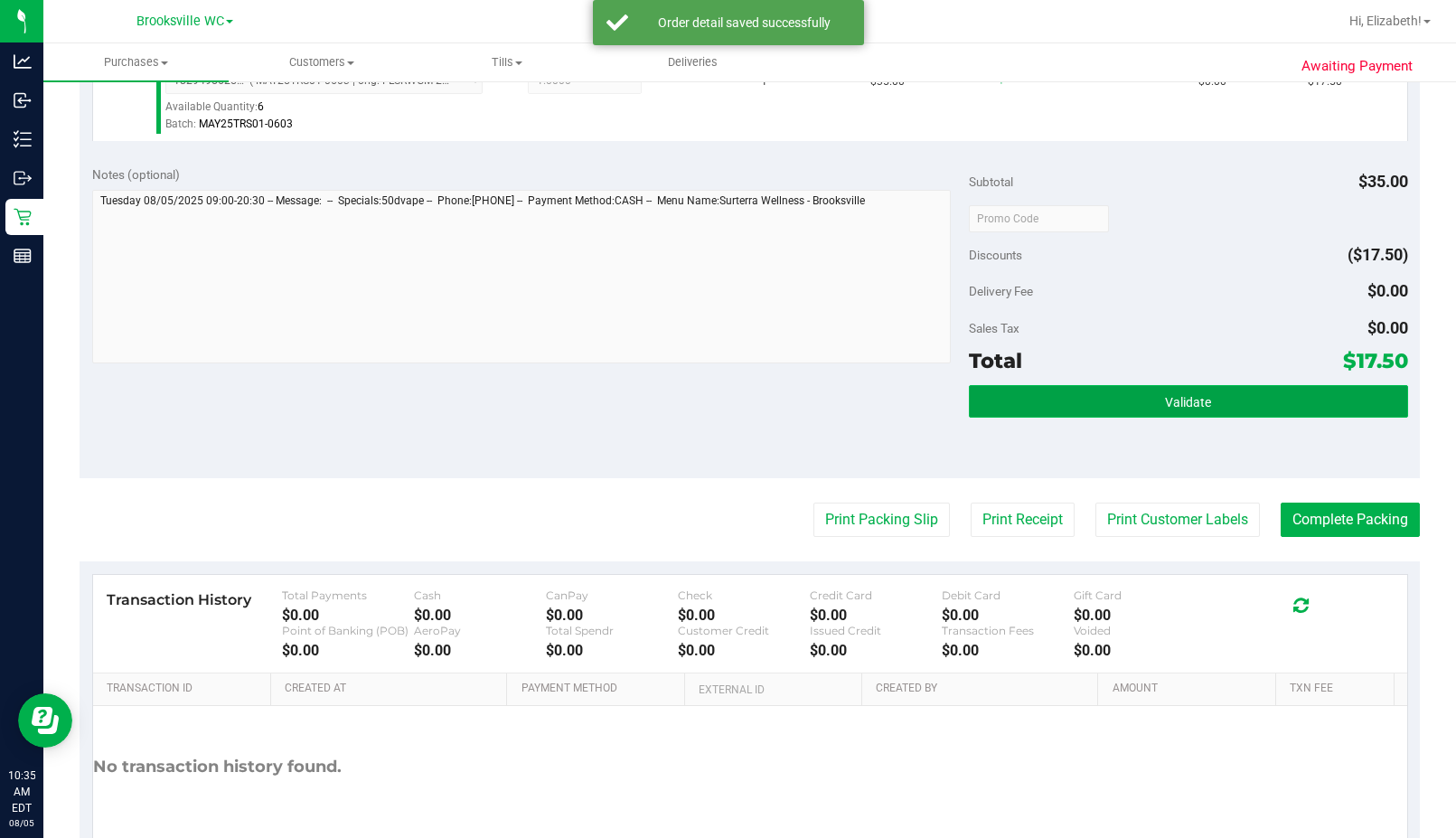 click on "Validate" at bounding box center (1188, 401) 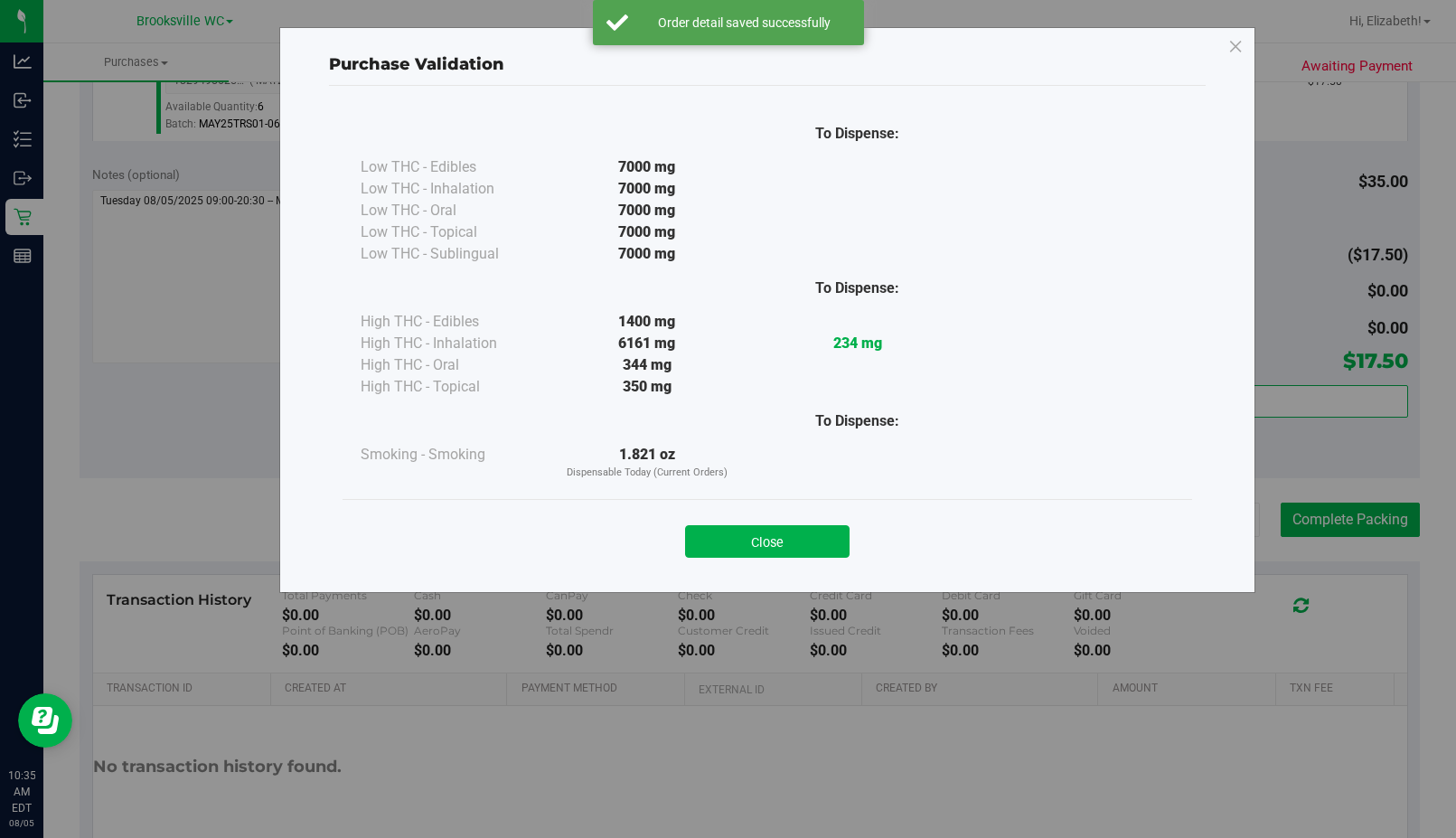 click on "Close" at bounding box center (767, 541) 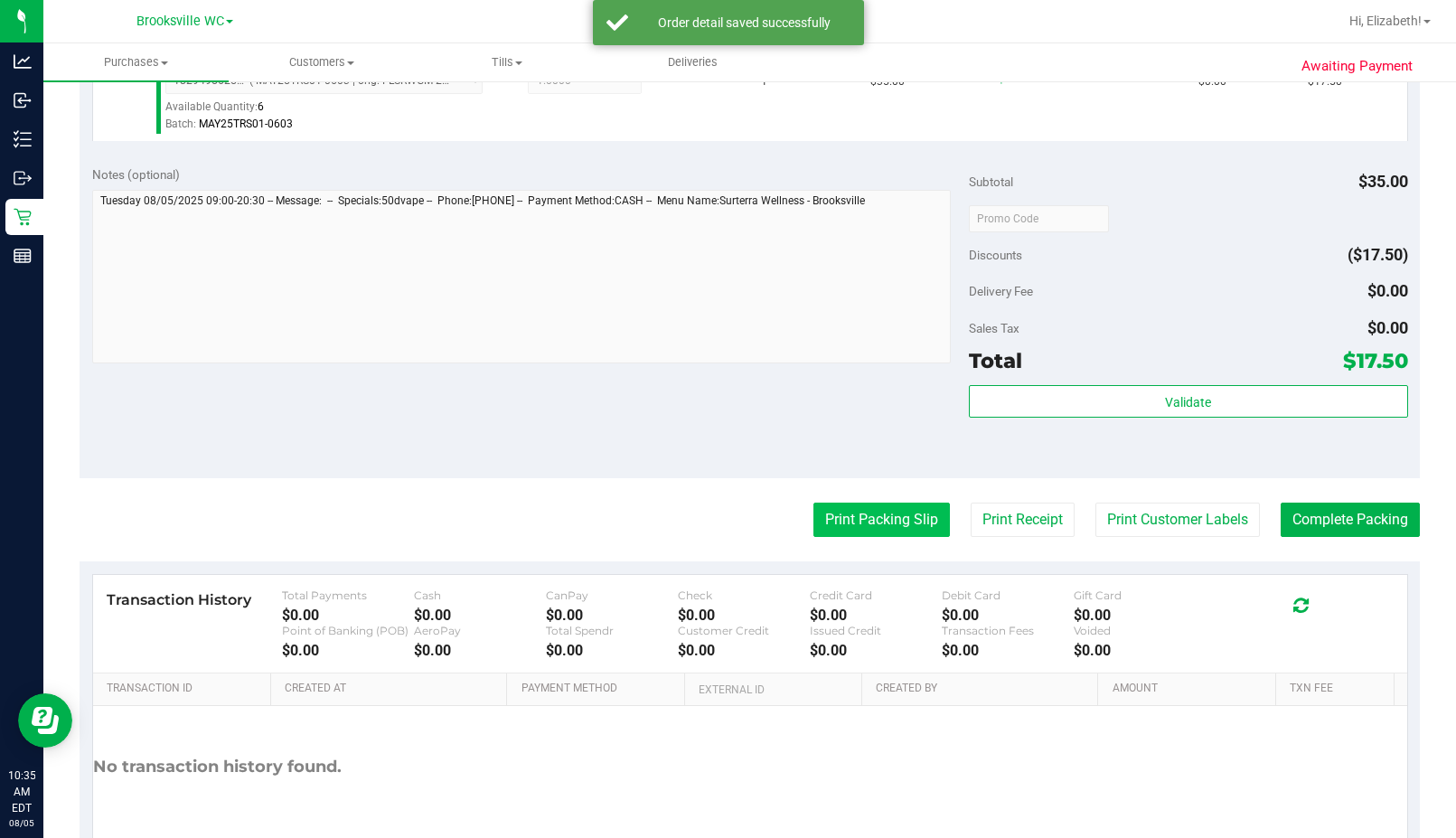click on "Print Packing Slip" at bounding box center [881, 520] 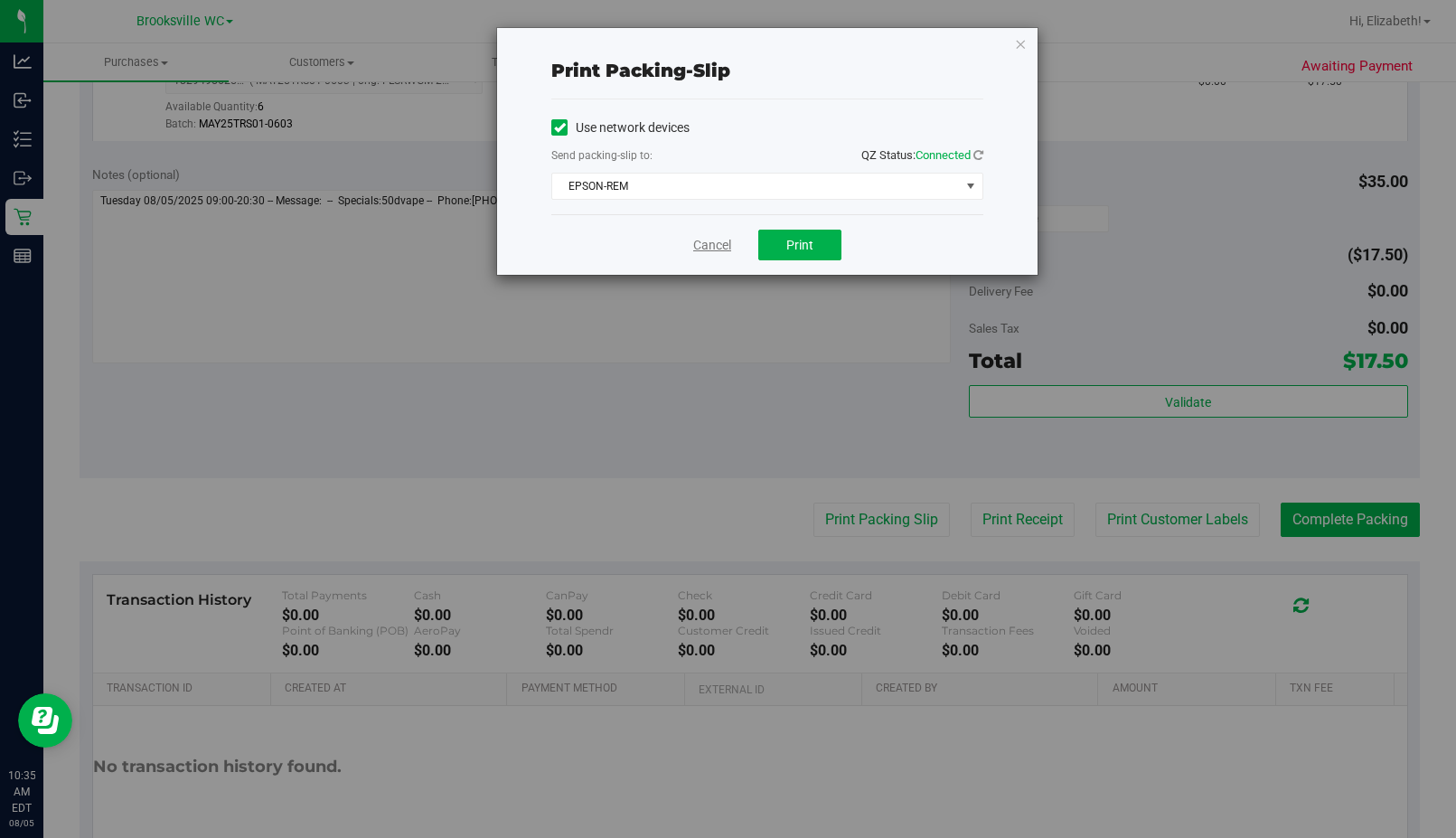 click on "Cancel
Print" at bounding box center [767, 244] 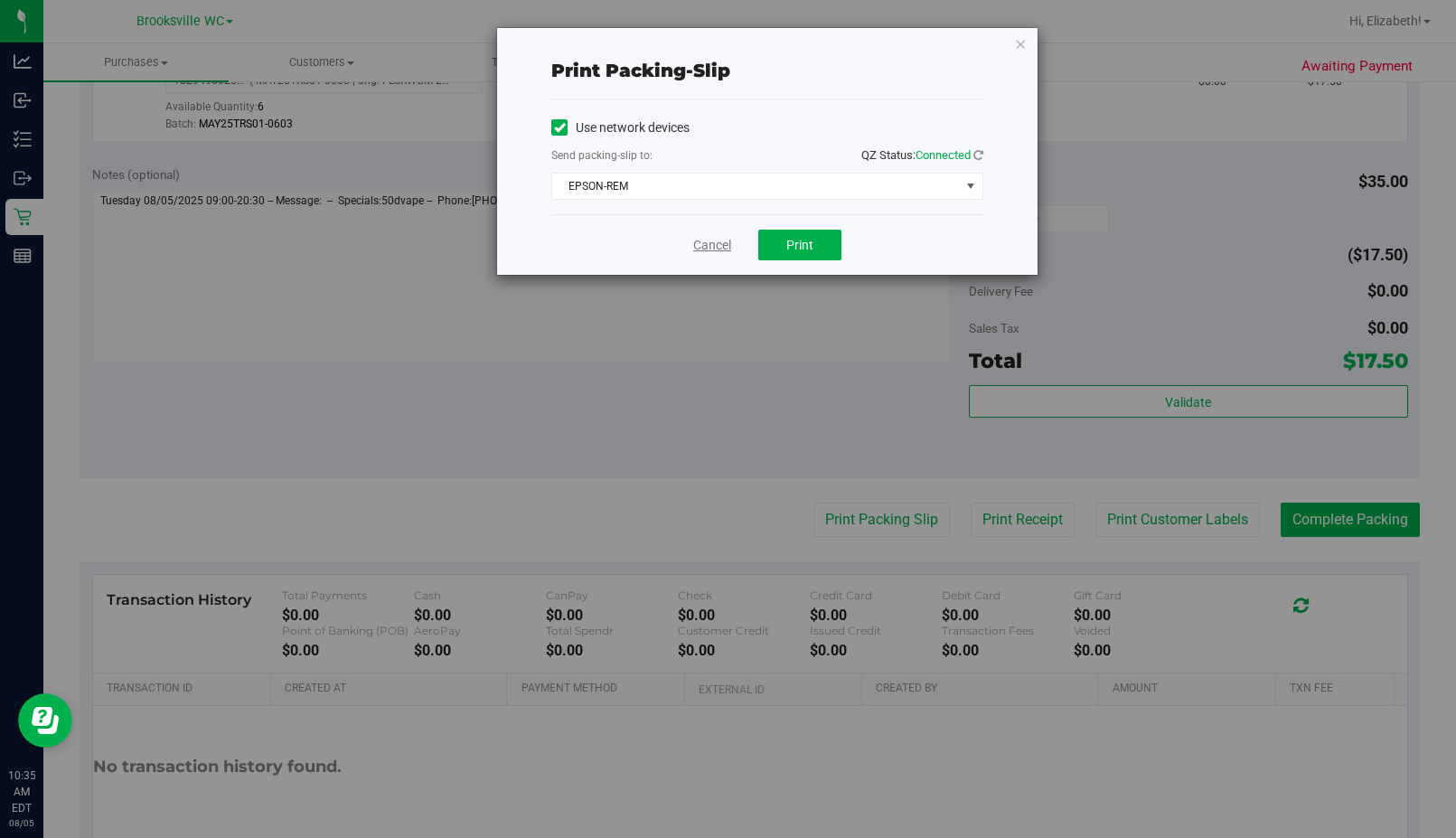 click on "Cancel" at bounding box center (712, 245) 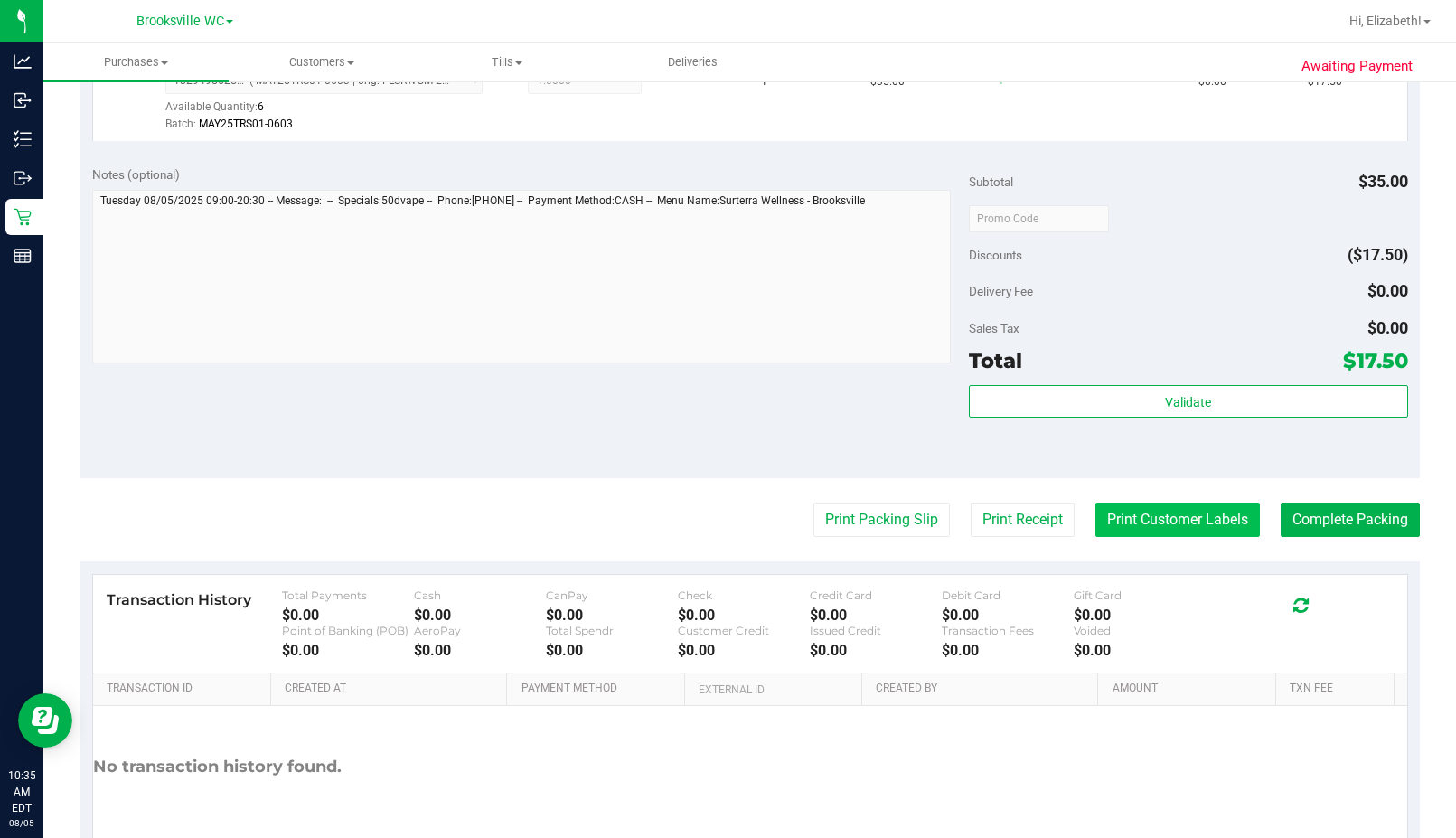click on "Print Customer Labels" at bounding box center (1178, 520) 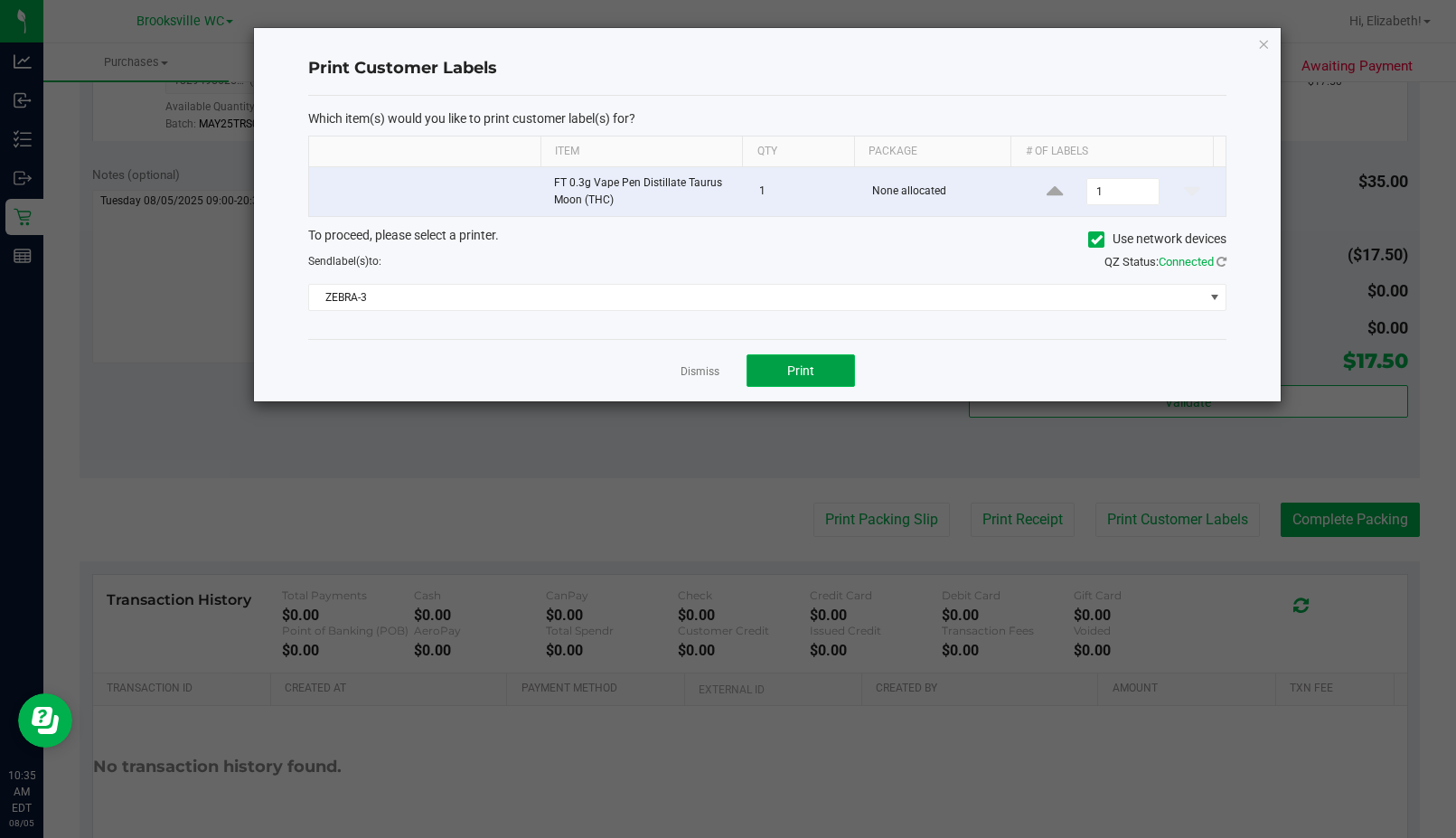click on "Print" 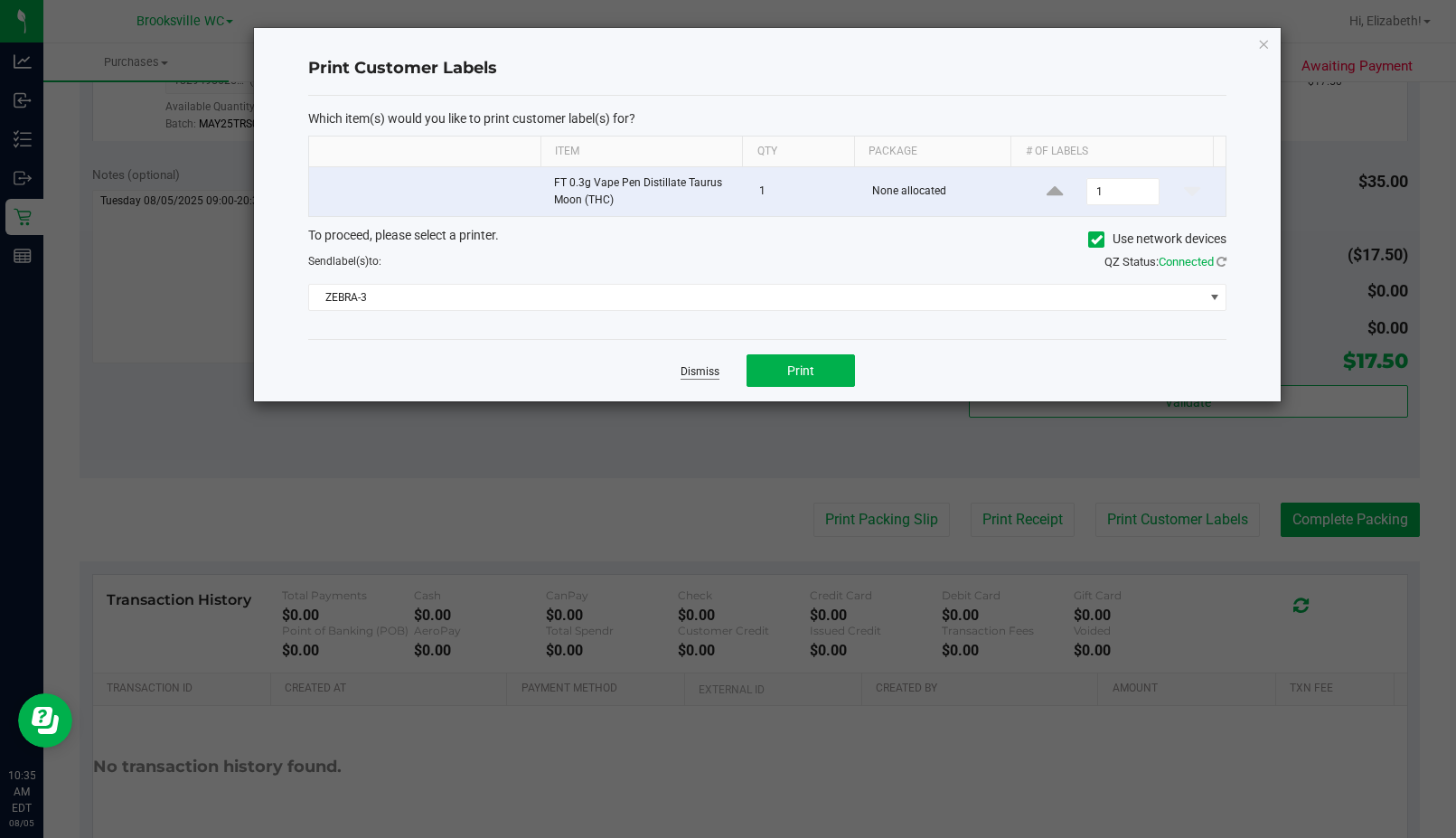 click on "Dismiss" 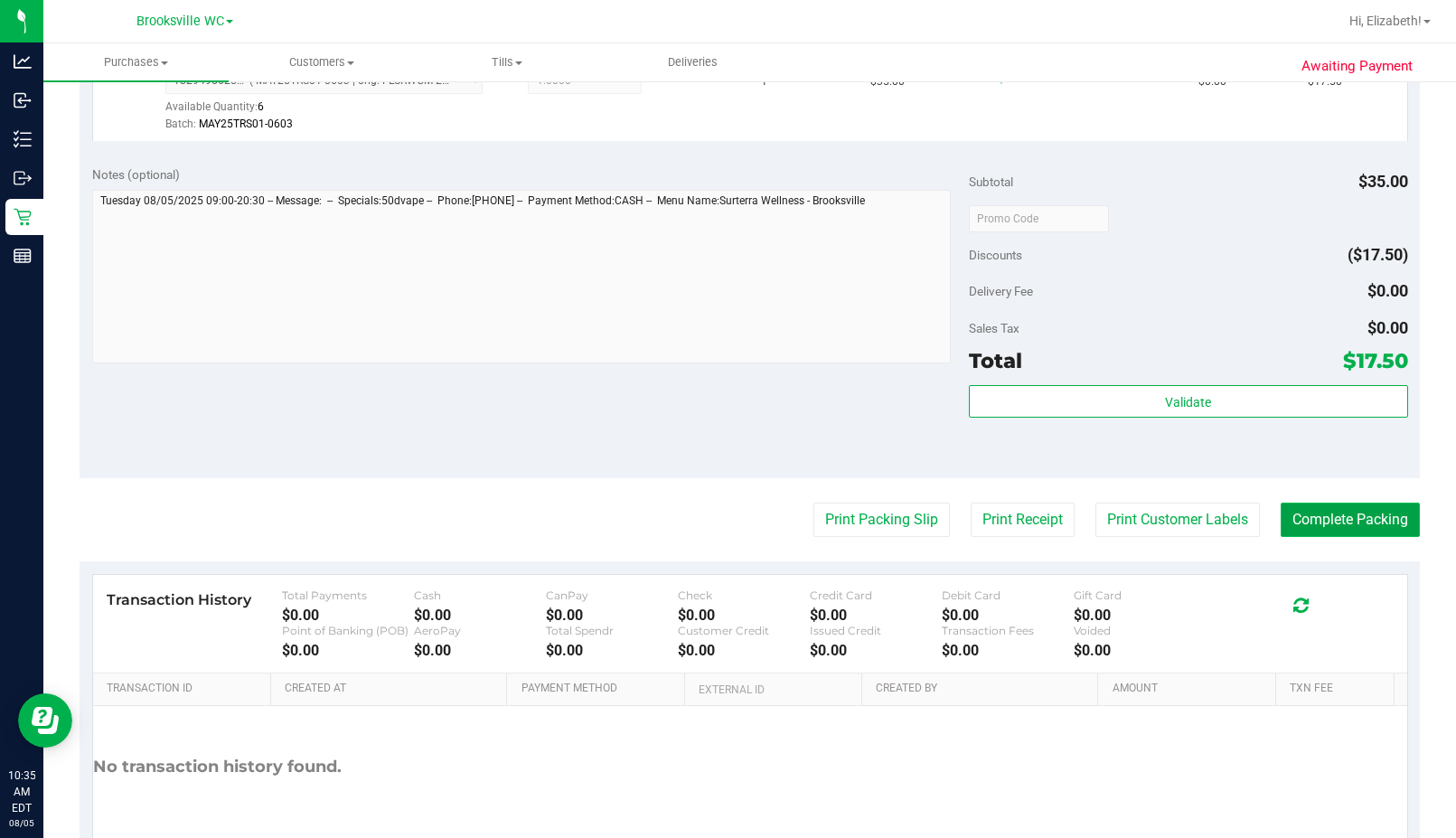 click on "Complete Packing" at bounding box center (1350, 520) 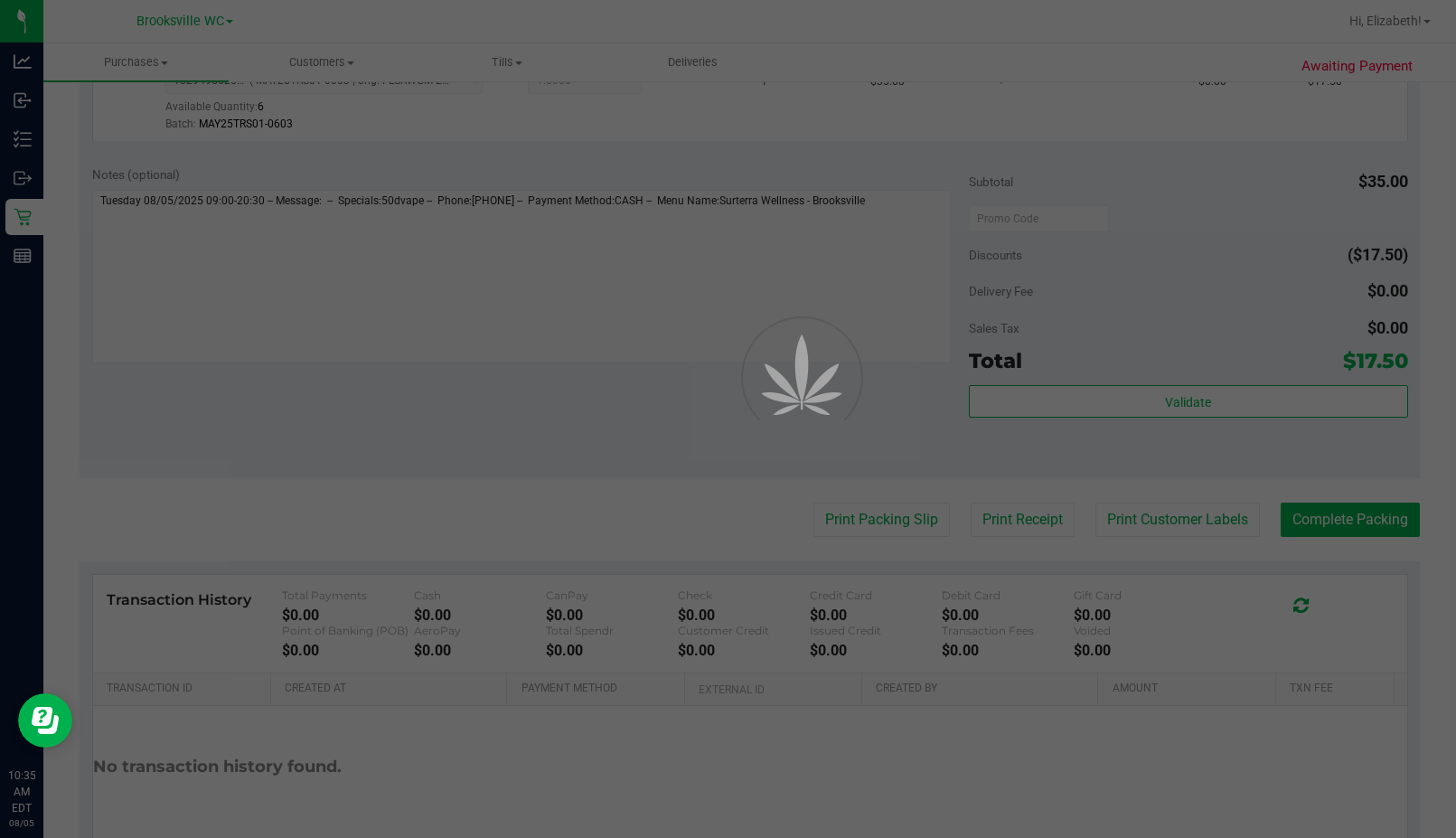 scroll, scrollTop: 0, scrollLeft: 0, axis: both 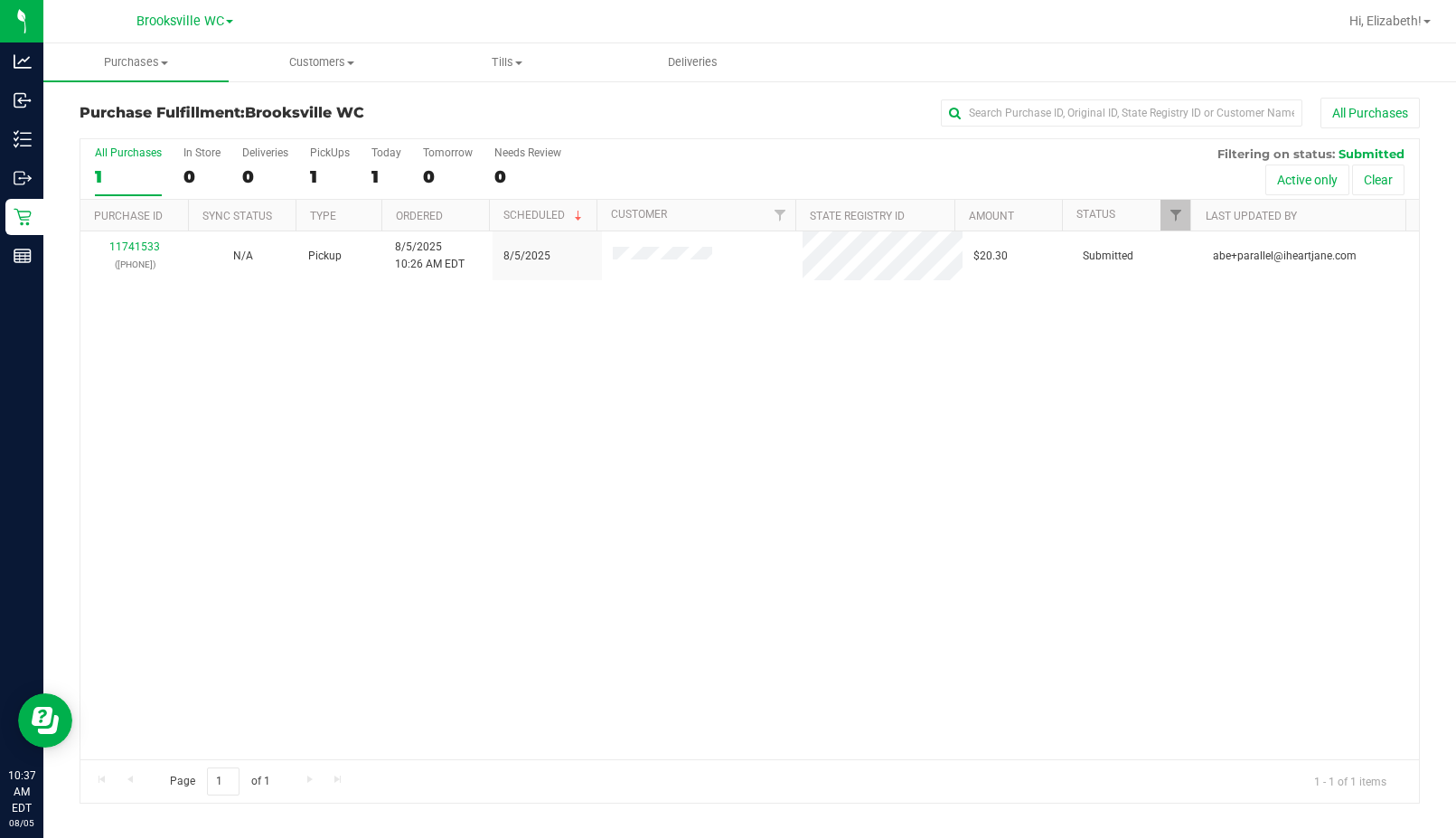click on "11741533
([PHONE])
N/A
Pickup 8/5/2025 10:26 AM EDT 8/5/2025
$20.30
Submitted [EMAIL]" at bounding box center [749, 495] 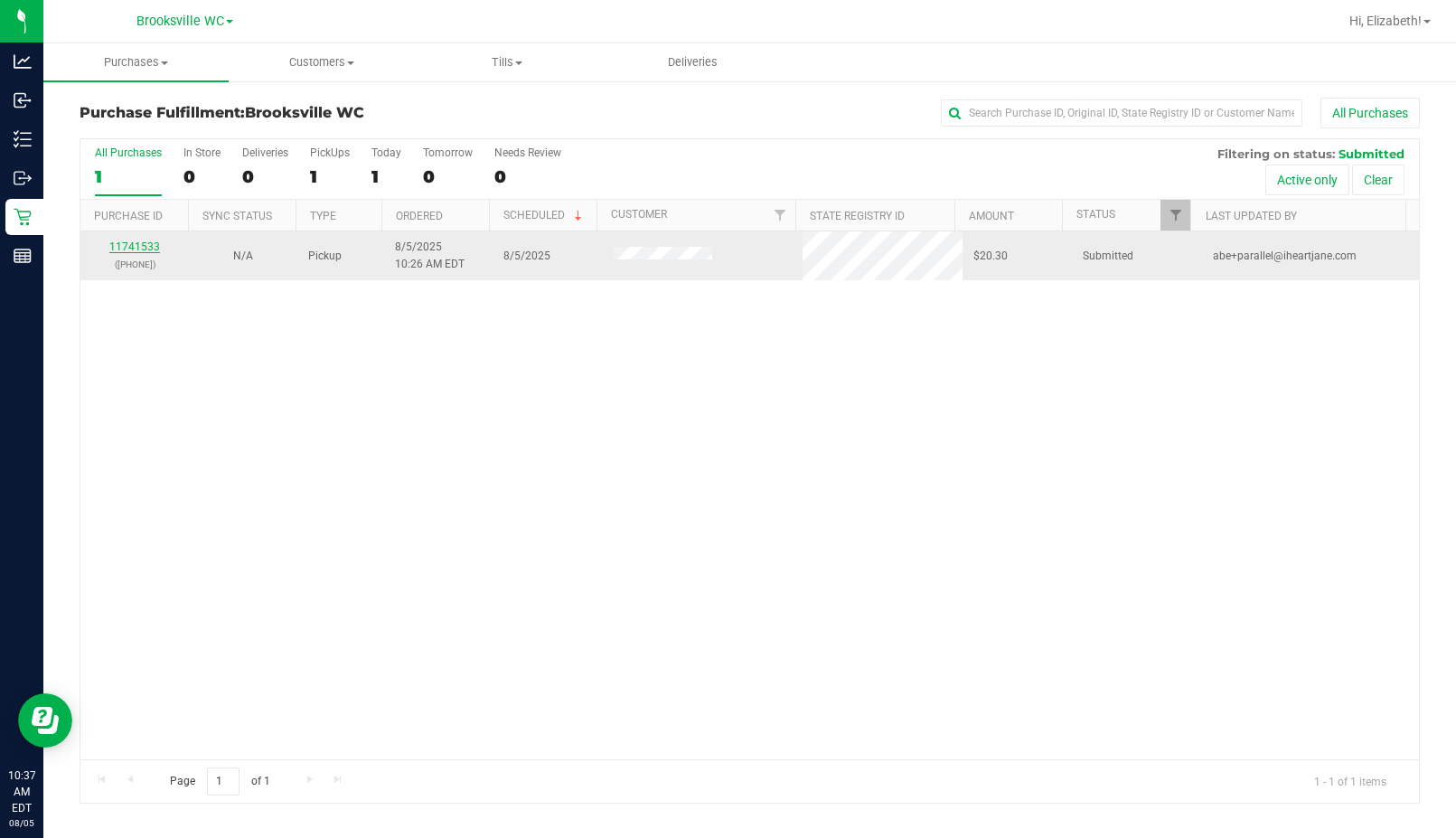 click on "11741533" at bounding box center [135, 247] 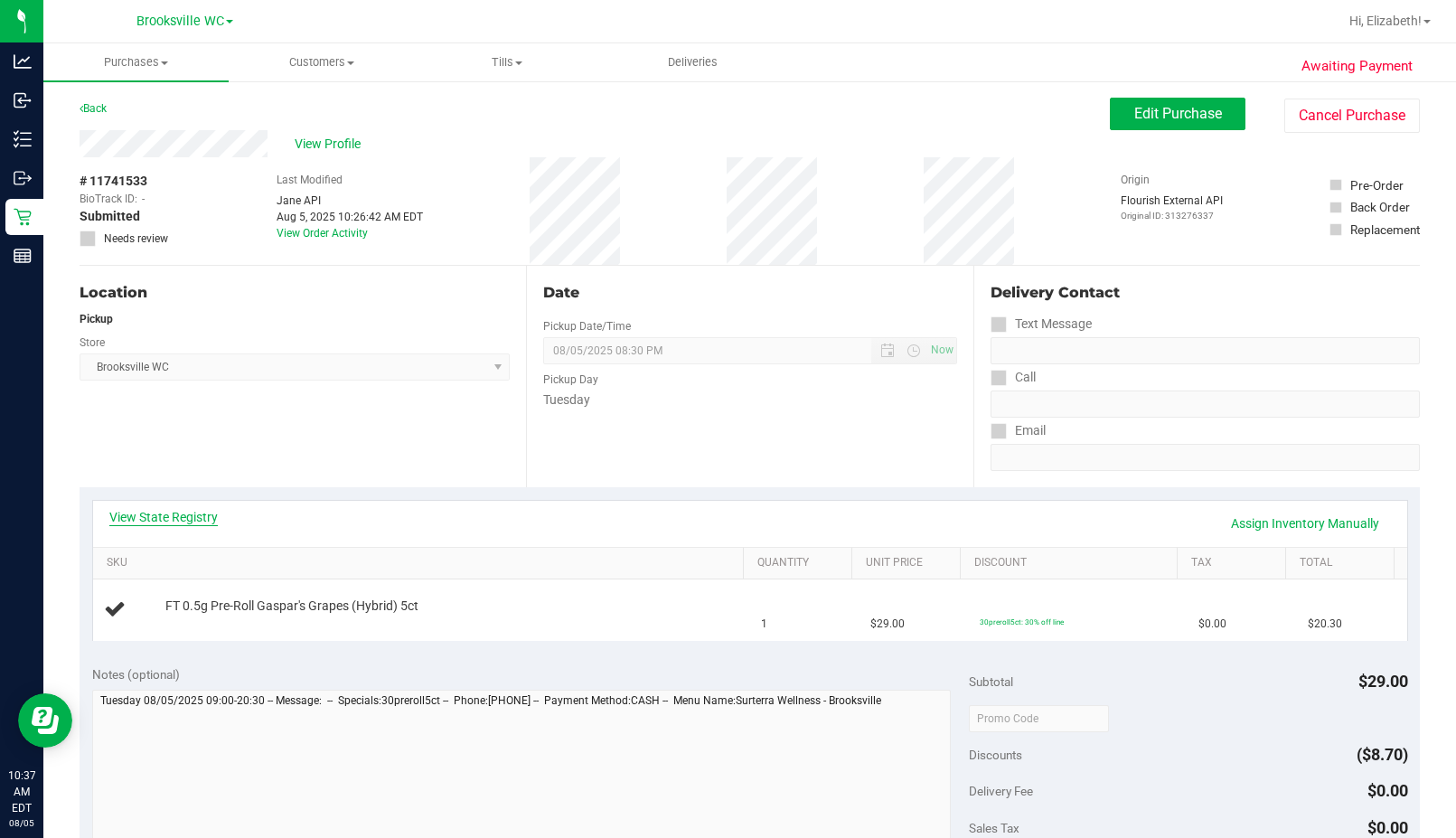 click on "View State Registry" at bounding box center (164, 517) 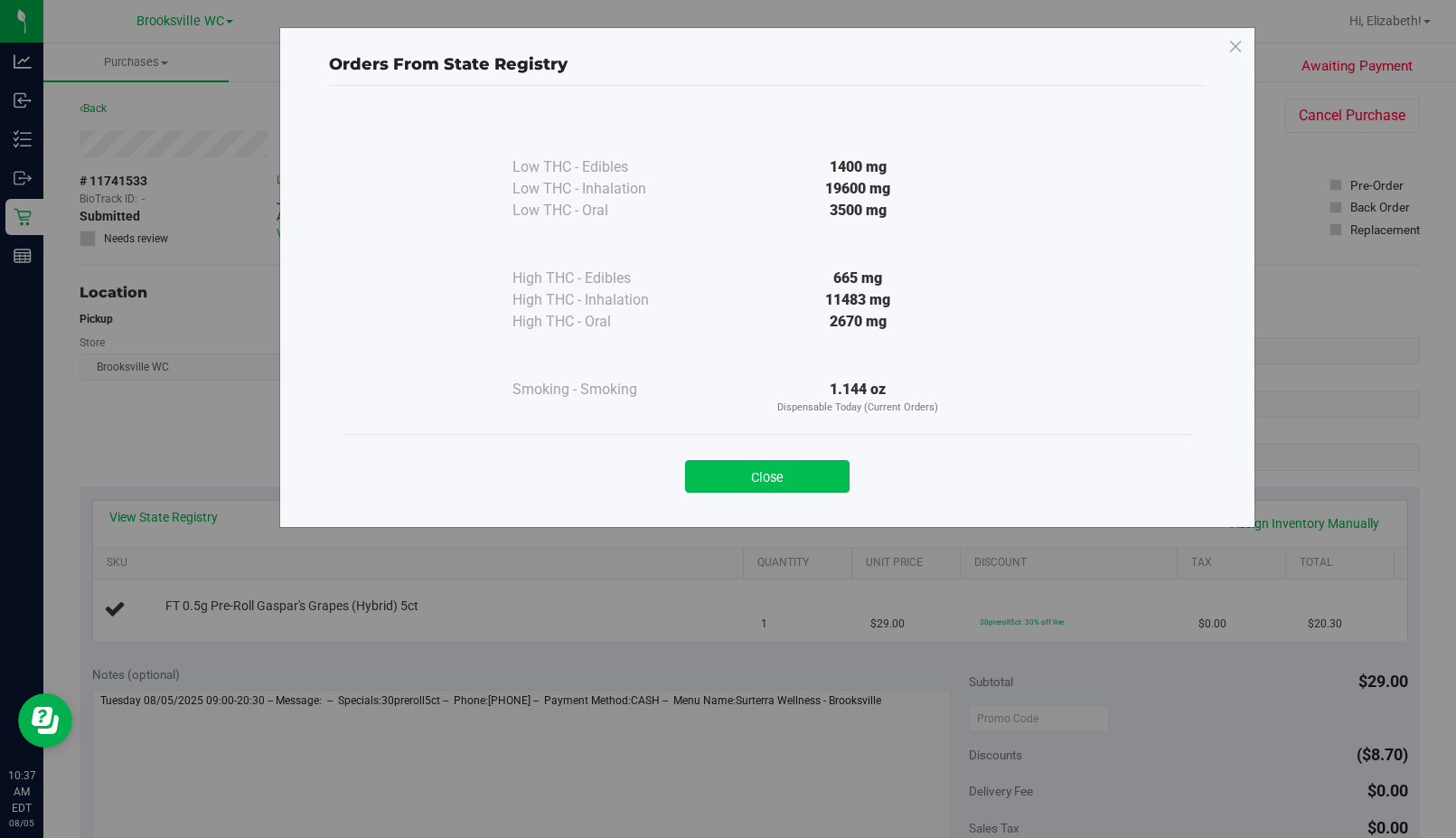 click on "Close" at bounding box center [767, 476] 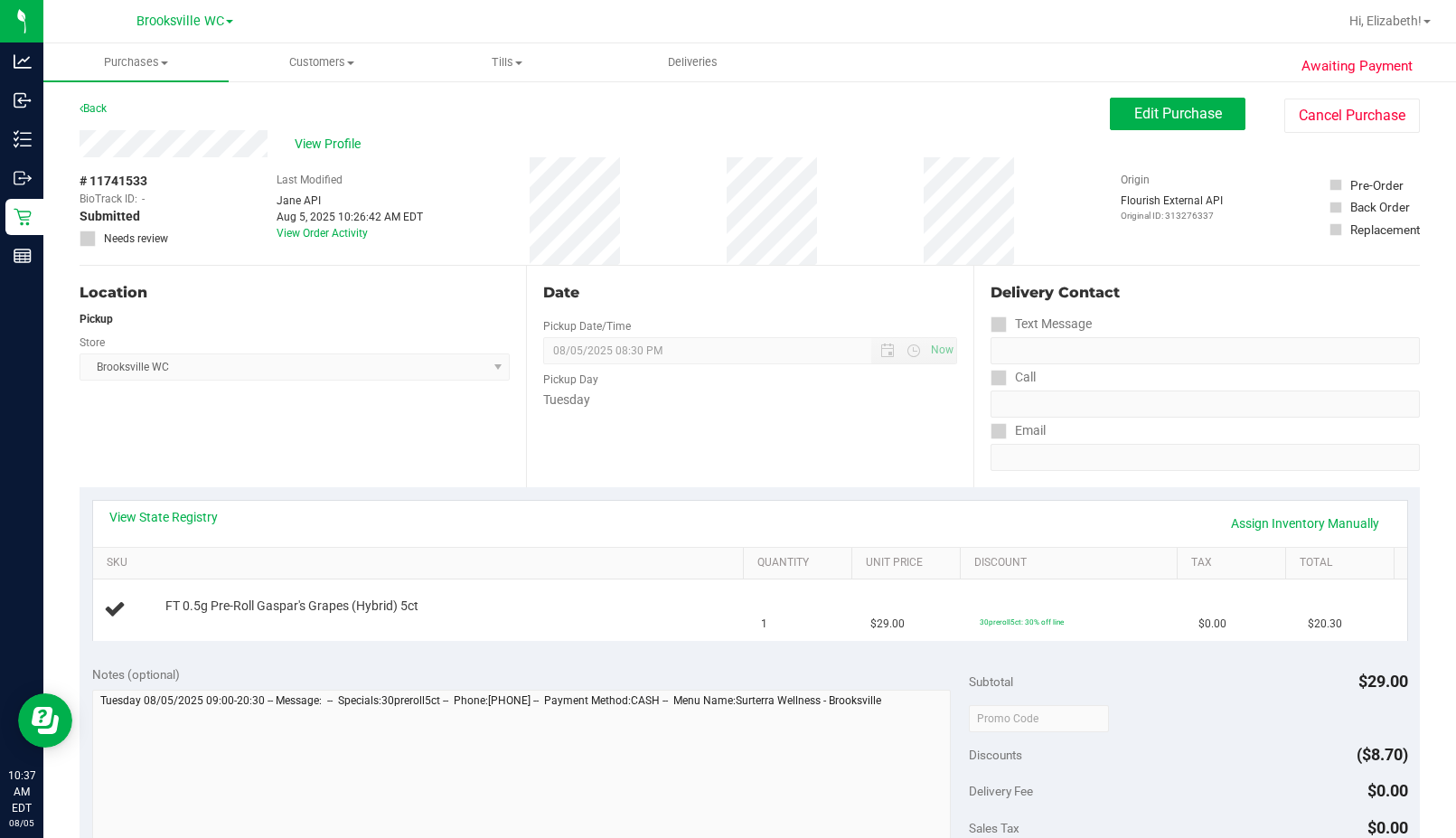 click on "Tuesday" at bounding box center (749, 400) 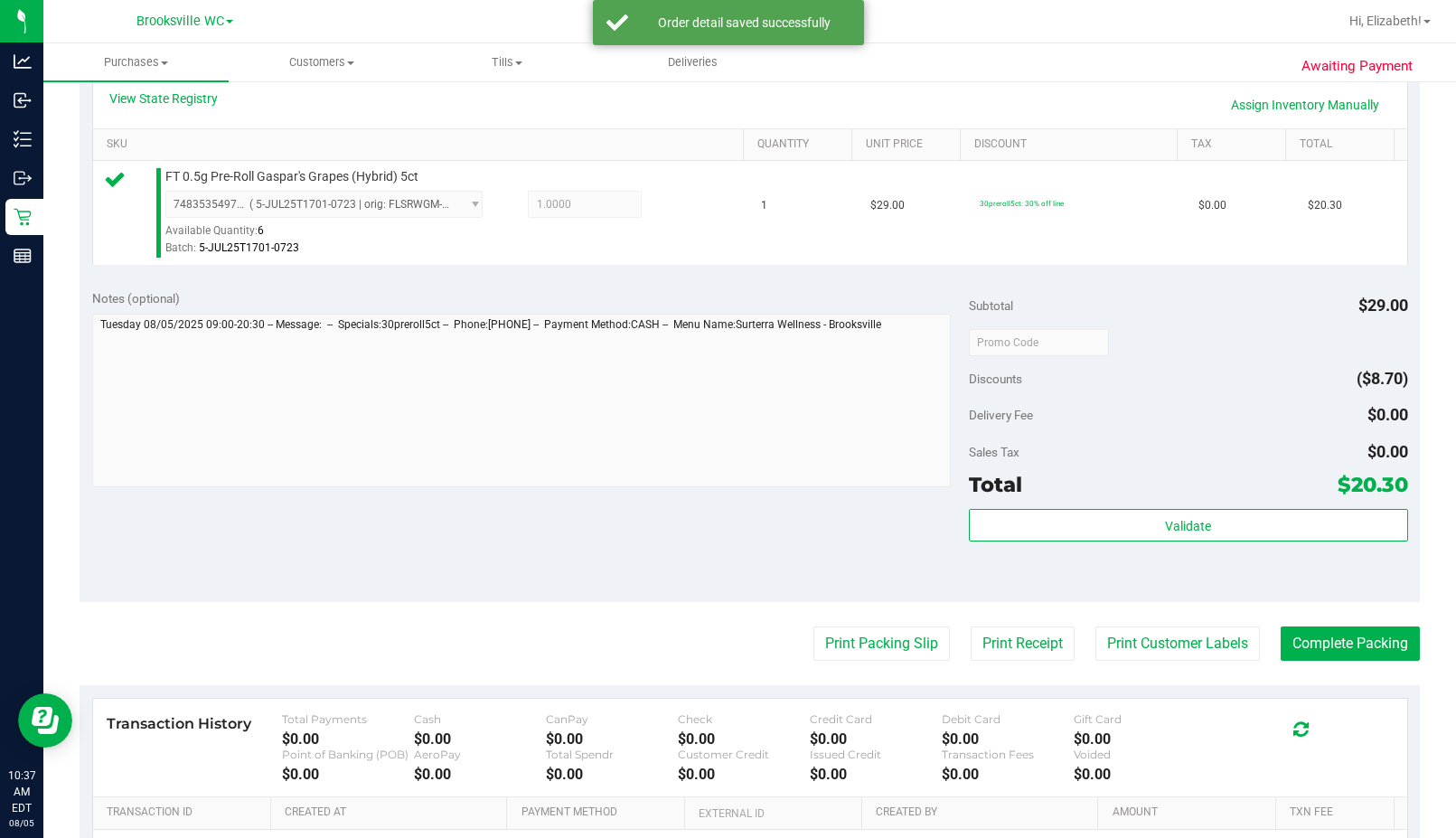 scroll, scrollTop: 452, scrollLeft: 0, axis: vertical 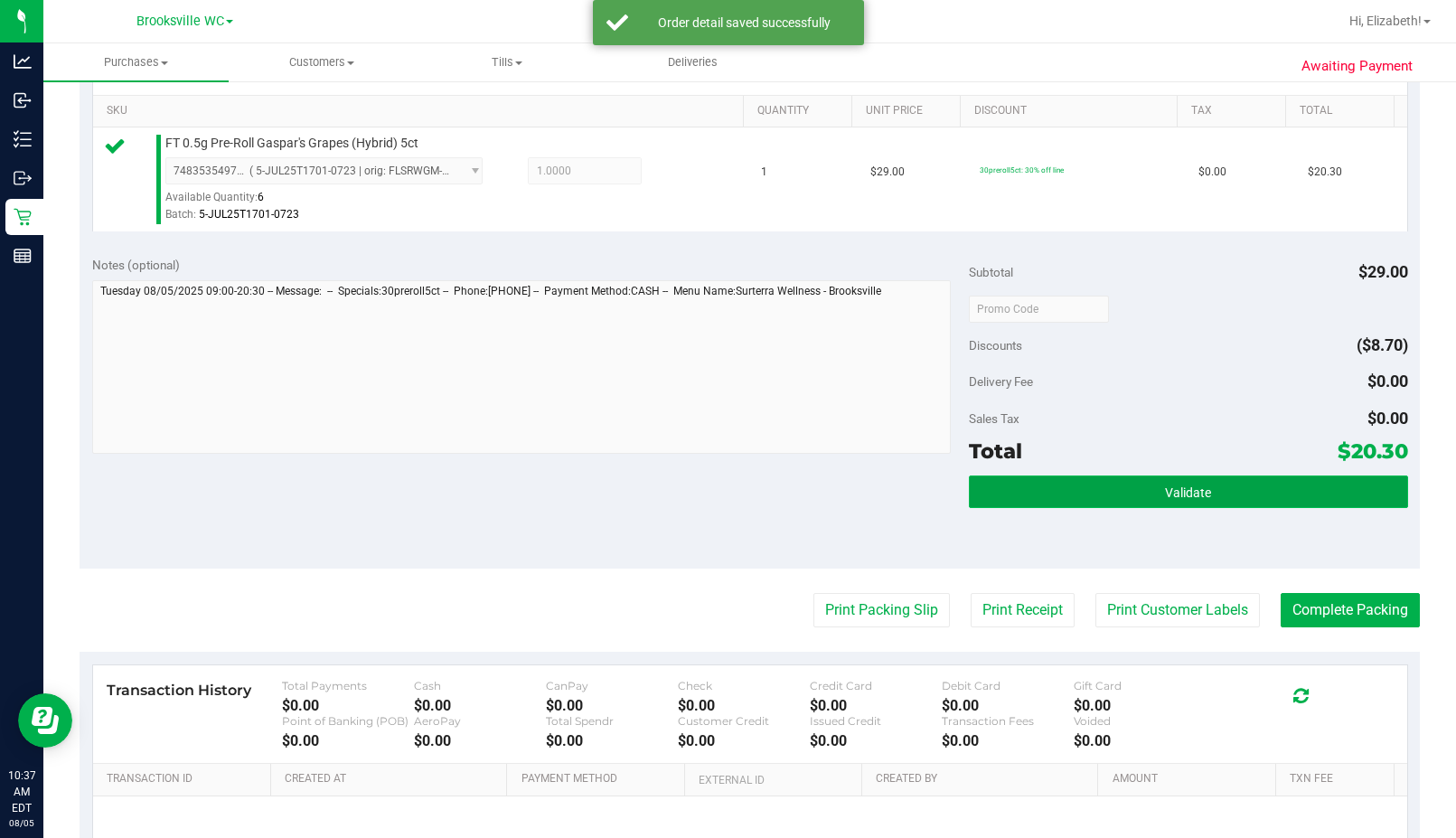 click on "Validate" at bounding box center (1188, 492) 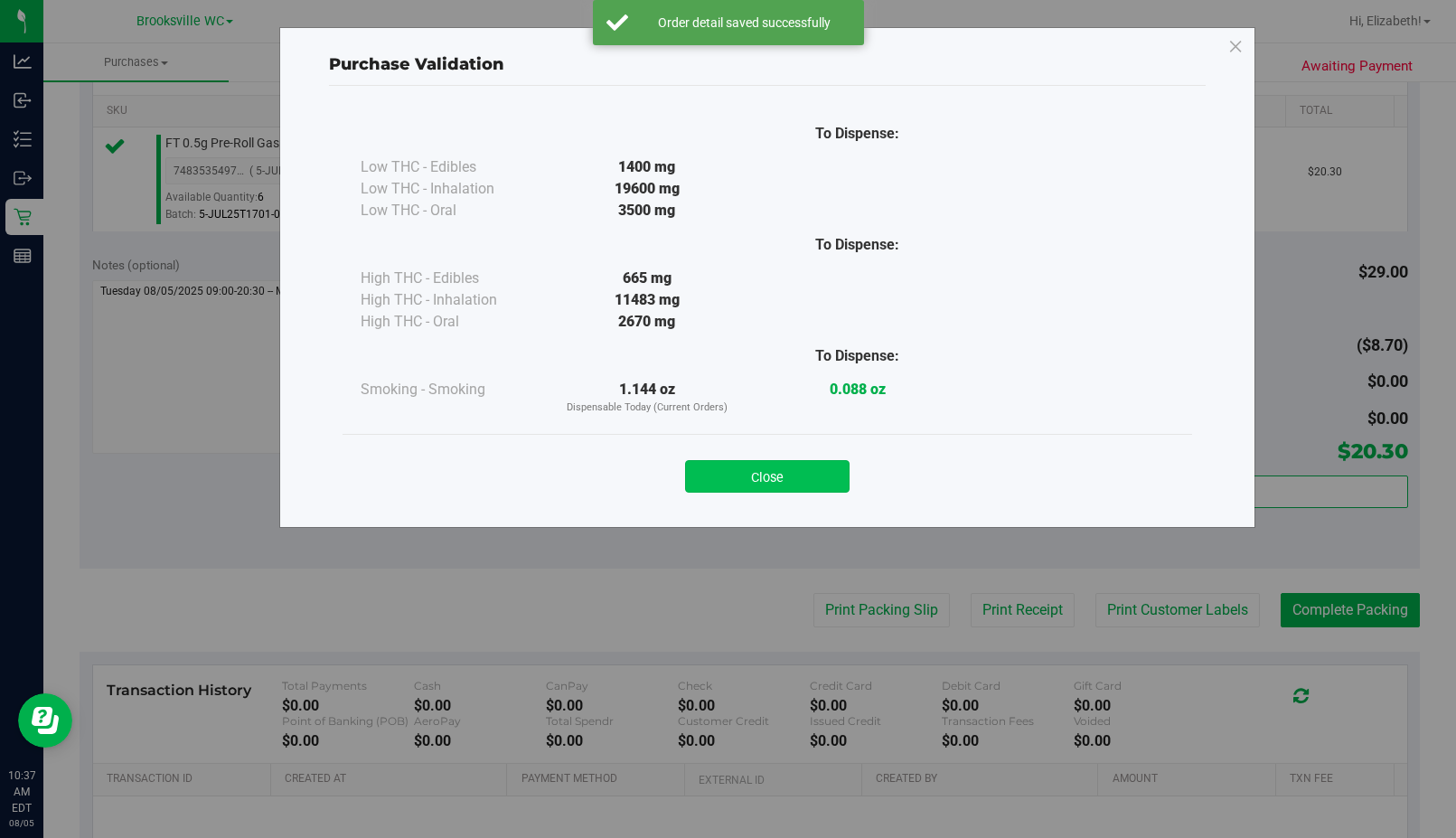 click on "Close" at bounding box center [767, 476] 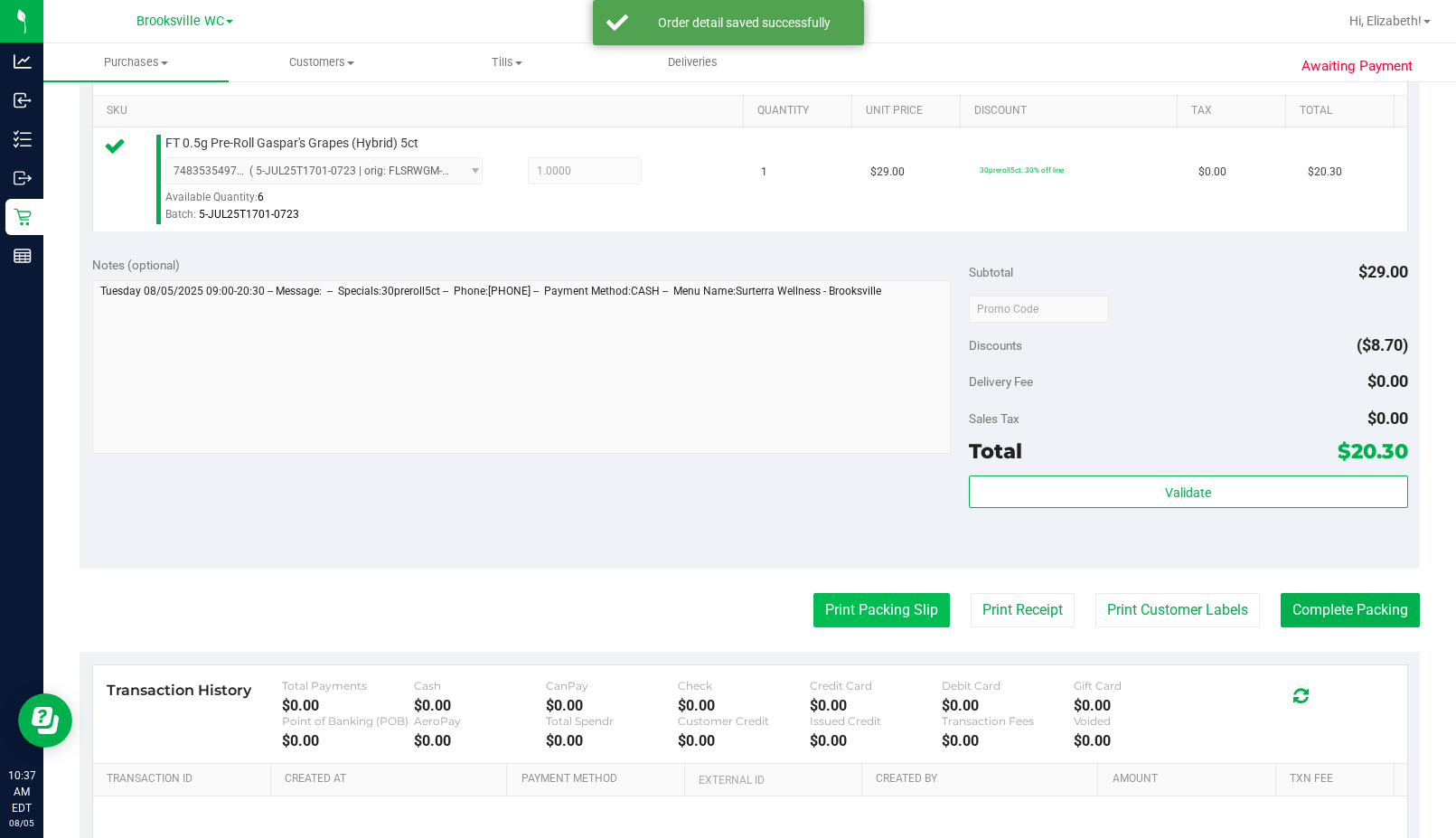 click on "Print Packing Slip" at bounding box center [881, 610] 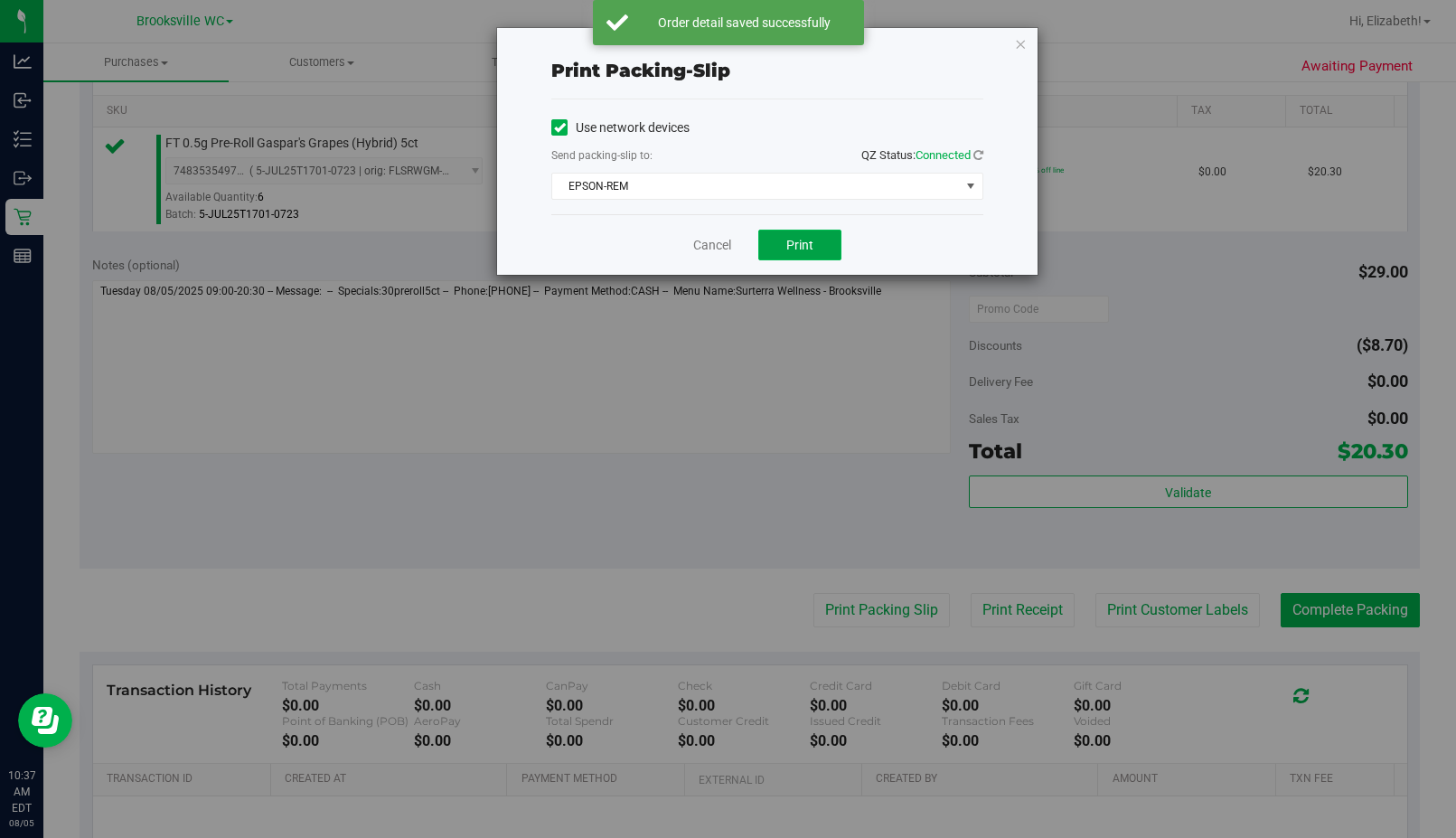 click on "Print" at bounding box center (800, 245) 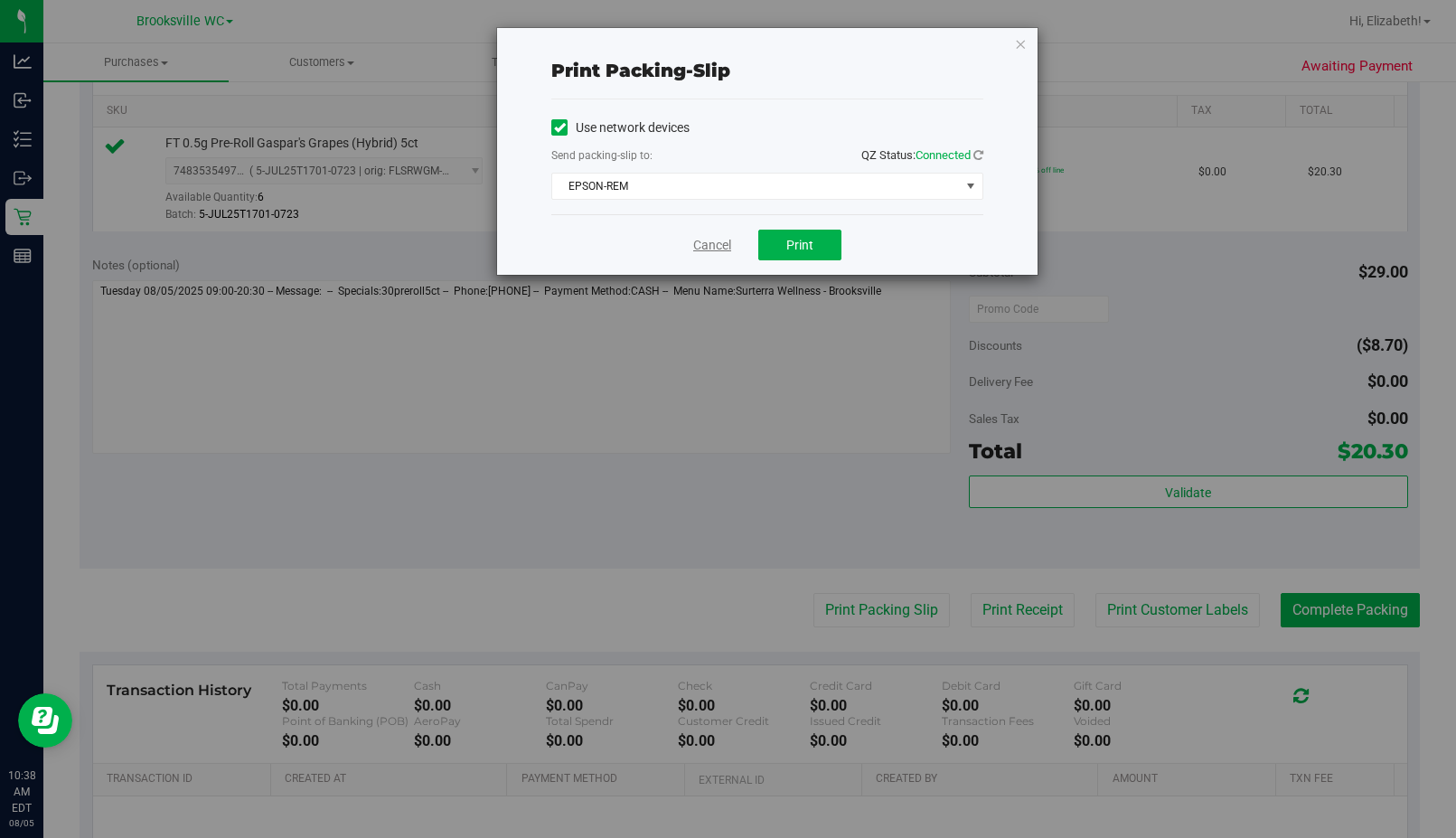 click on "Cancel" at bounding box center (712, 245) 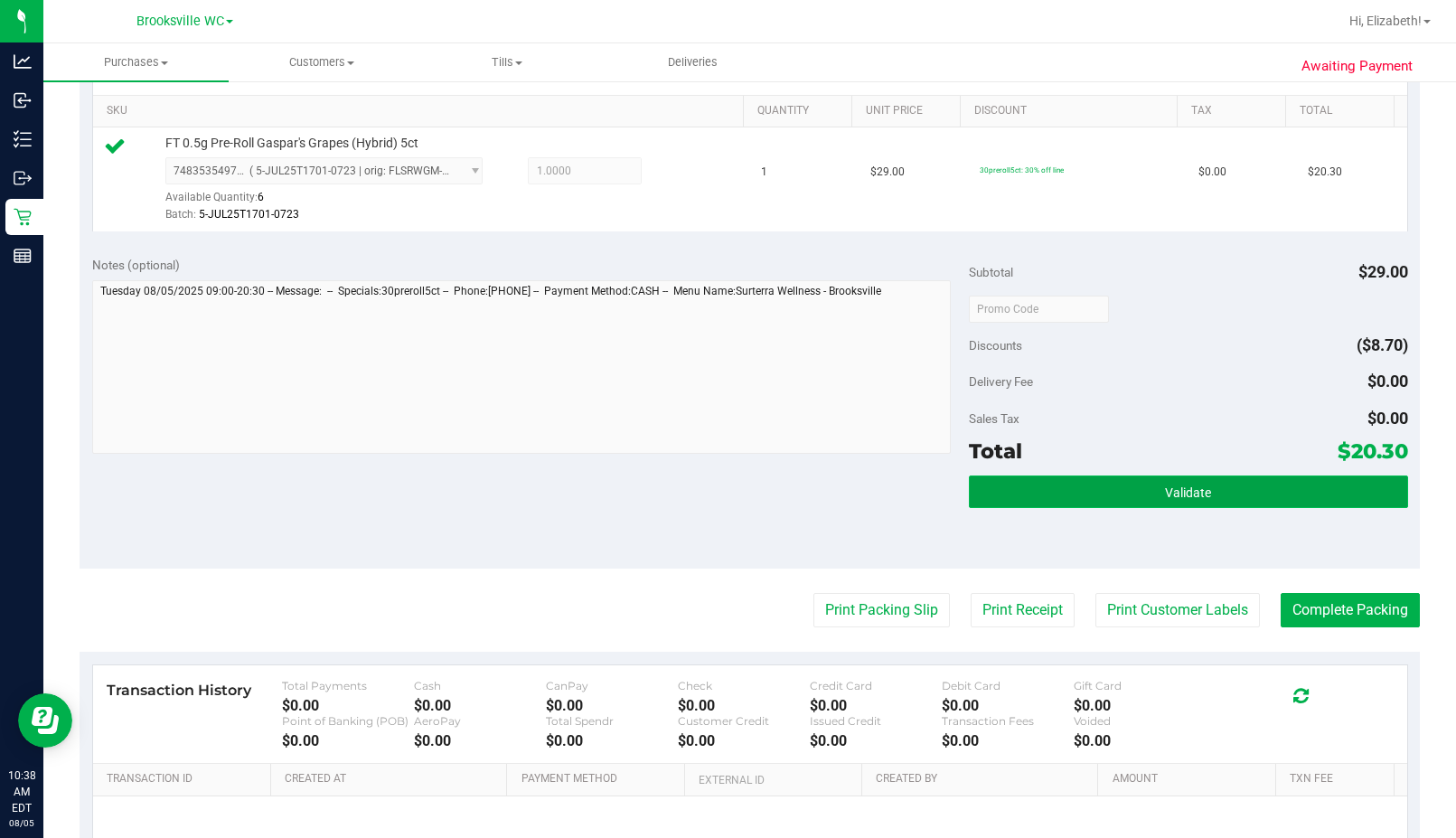 click on "Validate" at bounding box center (1188, 492) 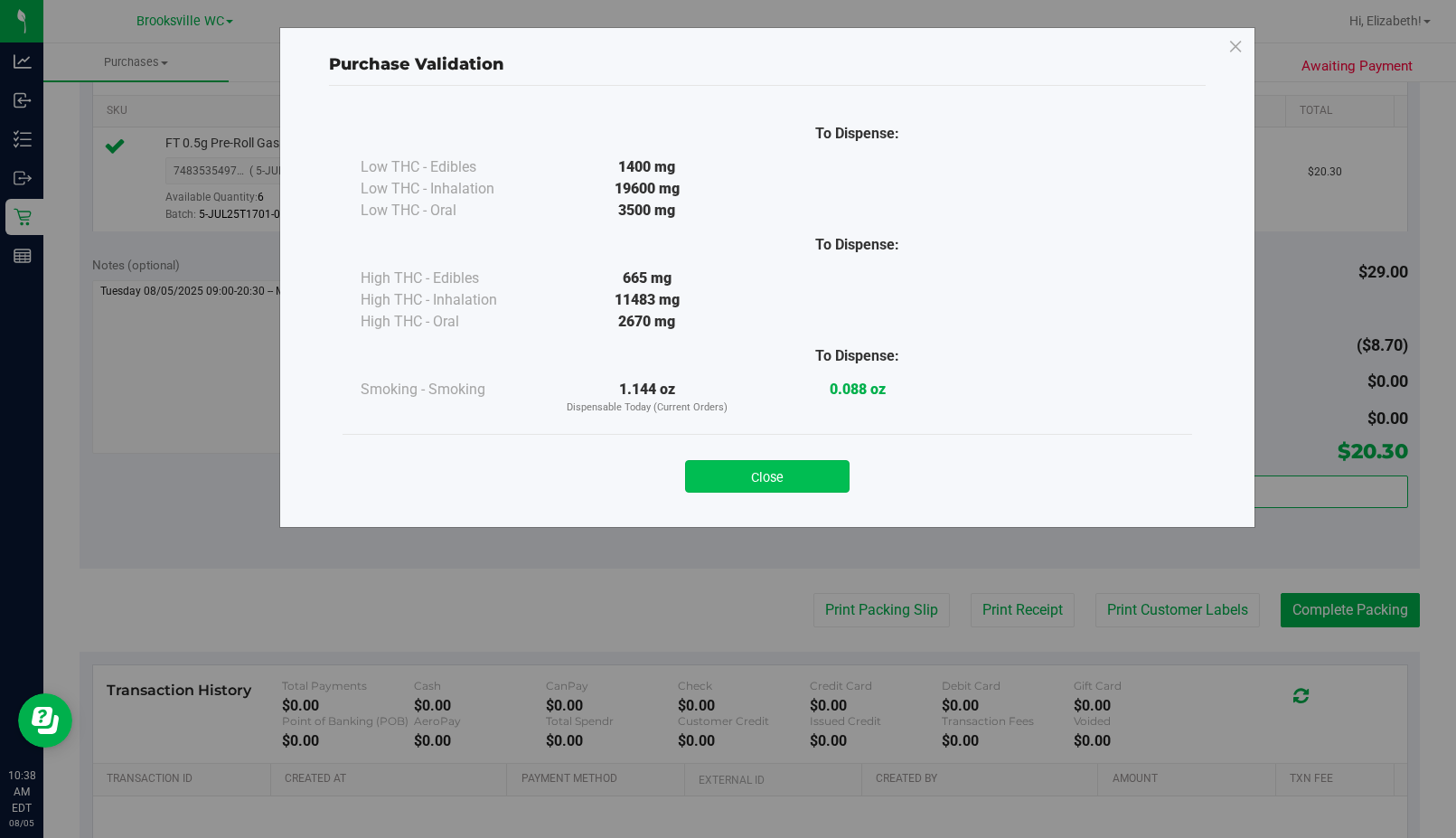 click on "Close" at bounding box center (767, 476) 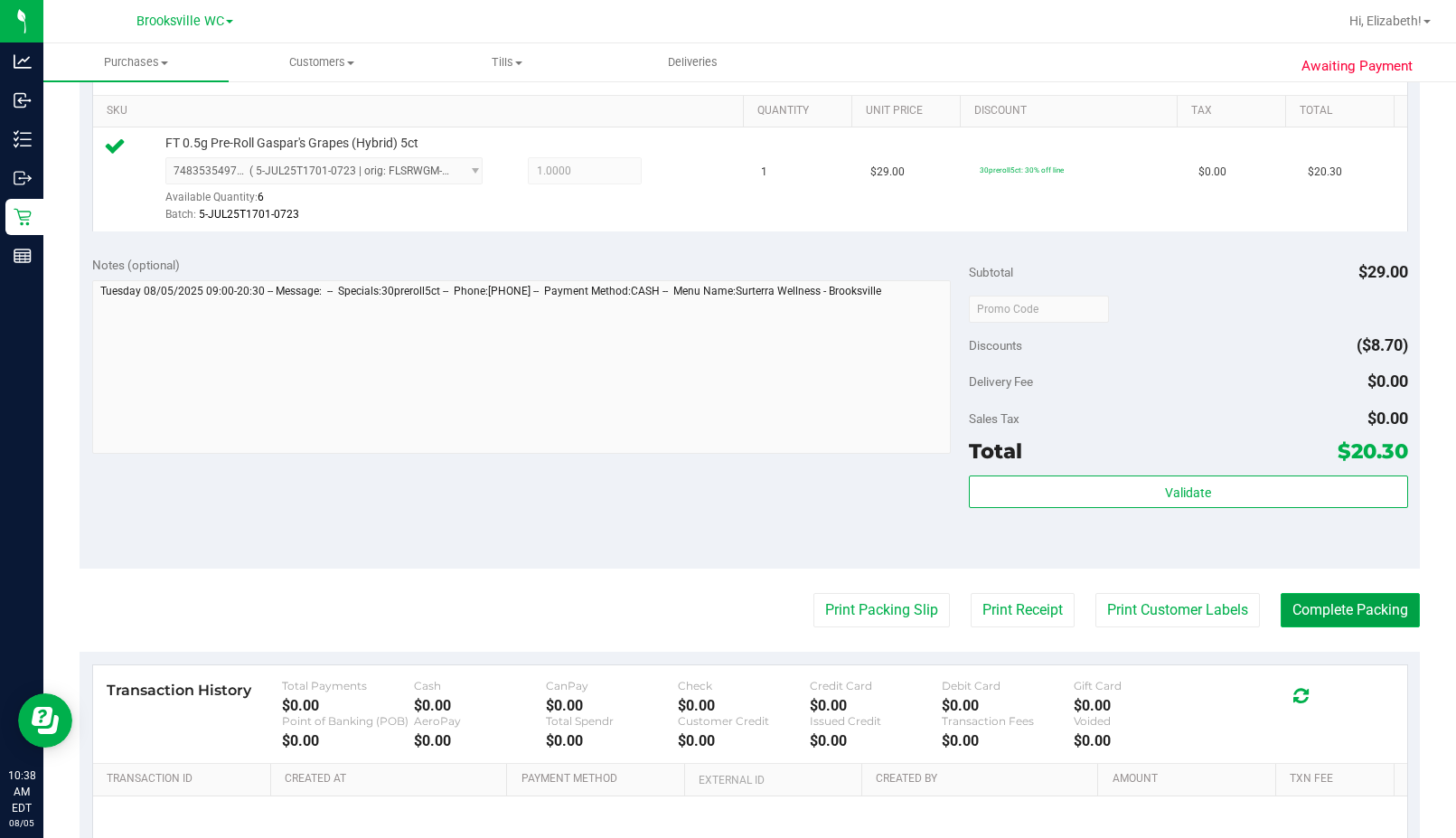 click on "Complete Packing" at bounding box center (1350, 610) 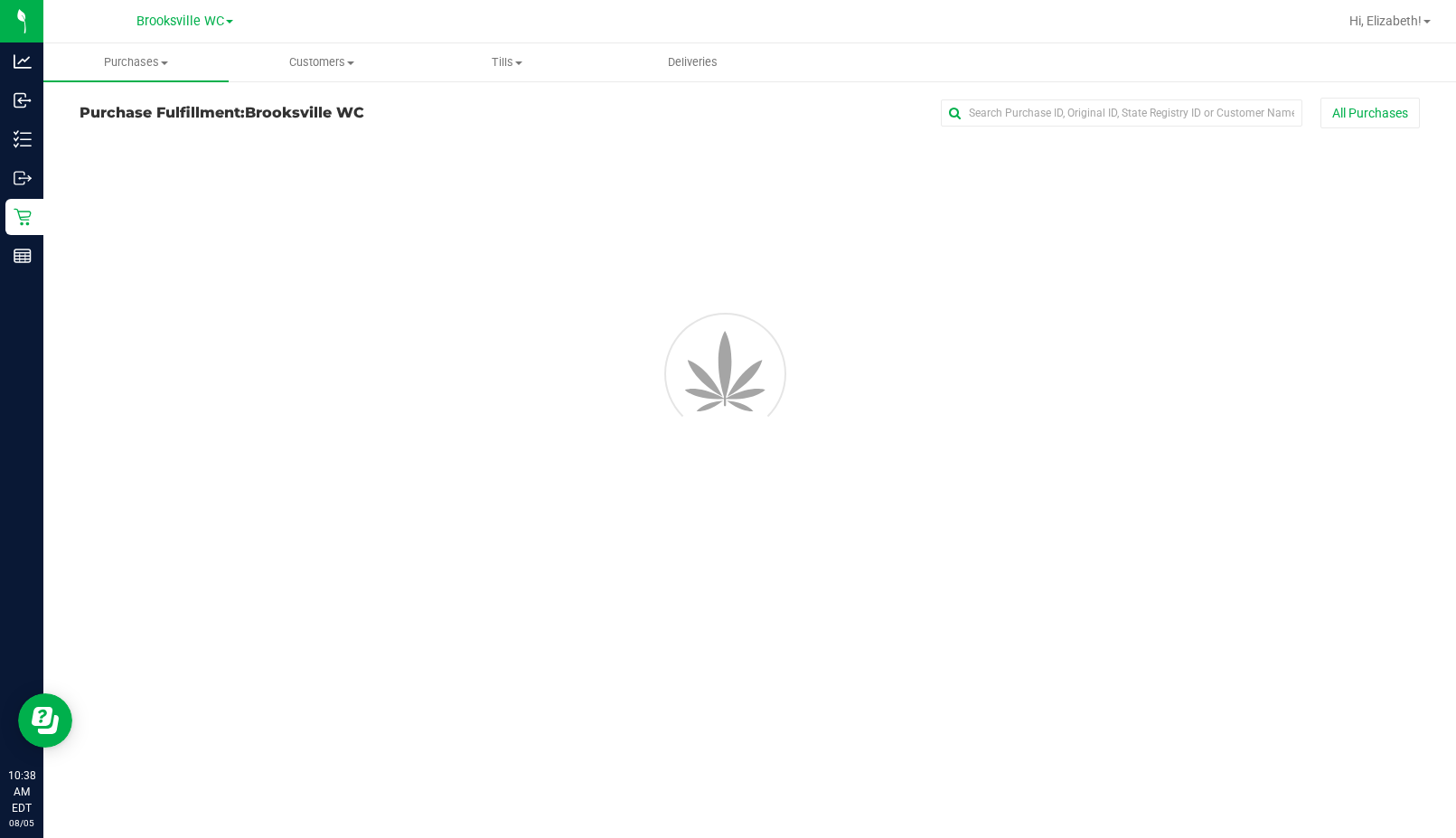 scroll, scrollTop: 0, scrollLeft: 0, axis: both 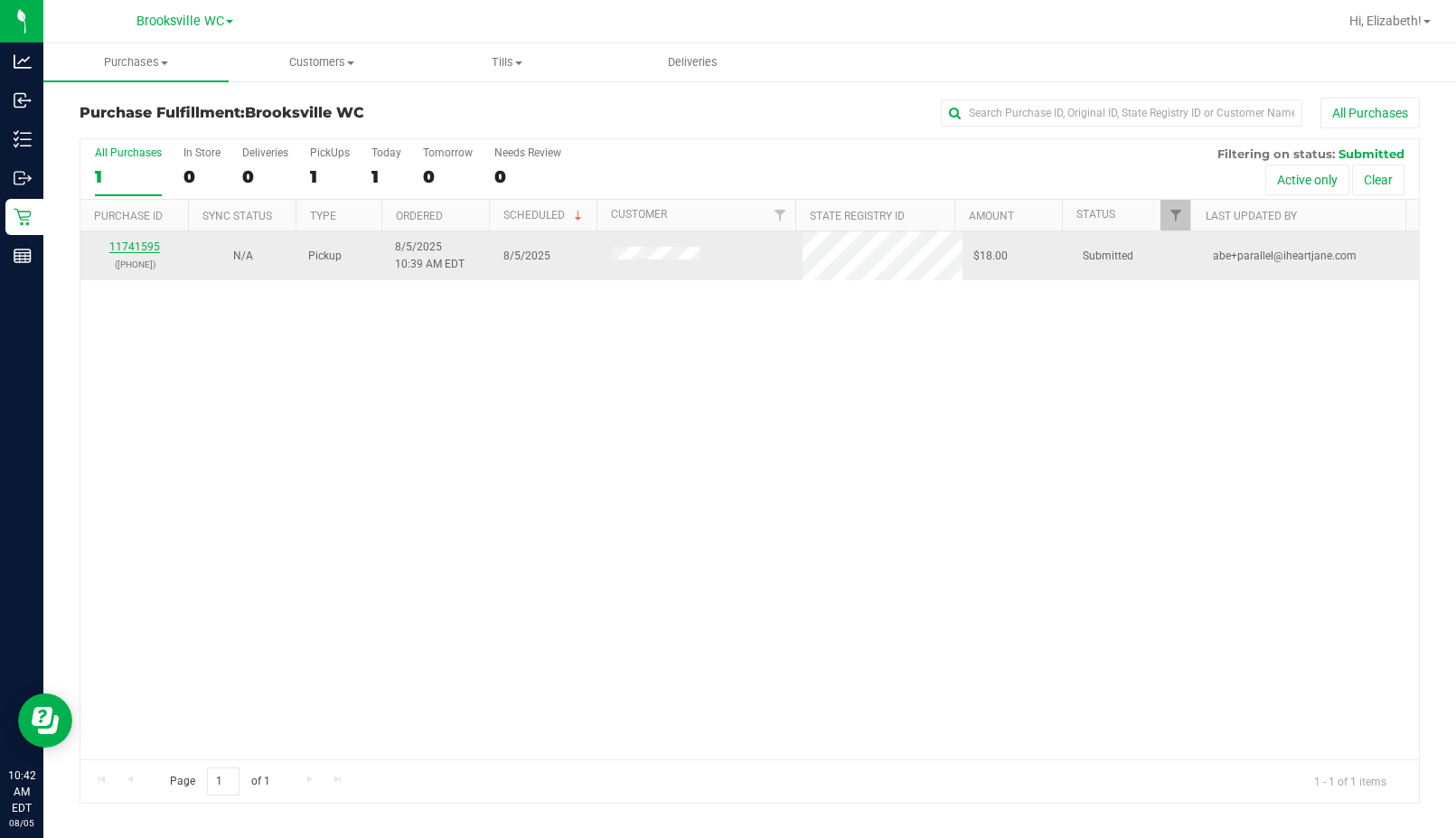 click on "11741595" at bounding box center [135, 247] 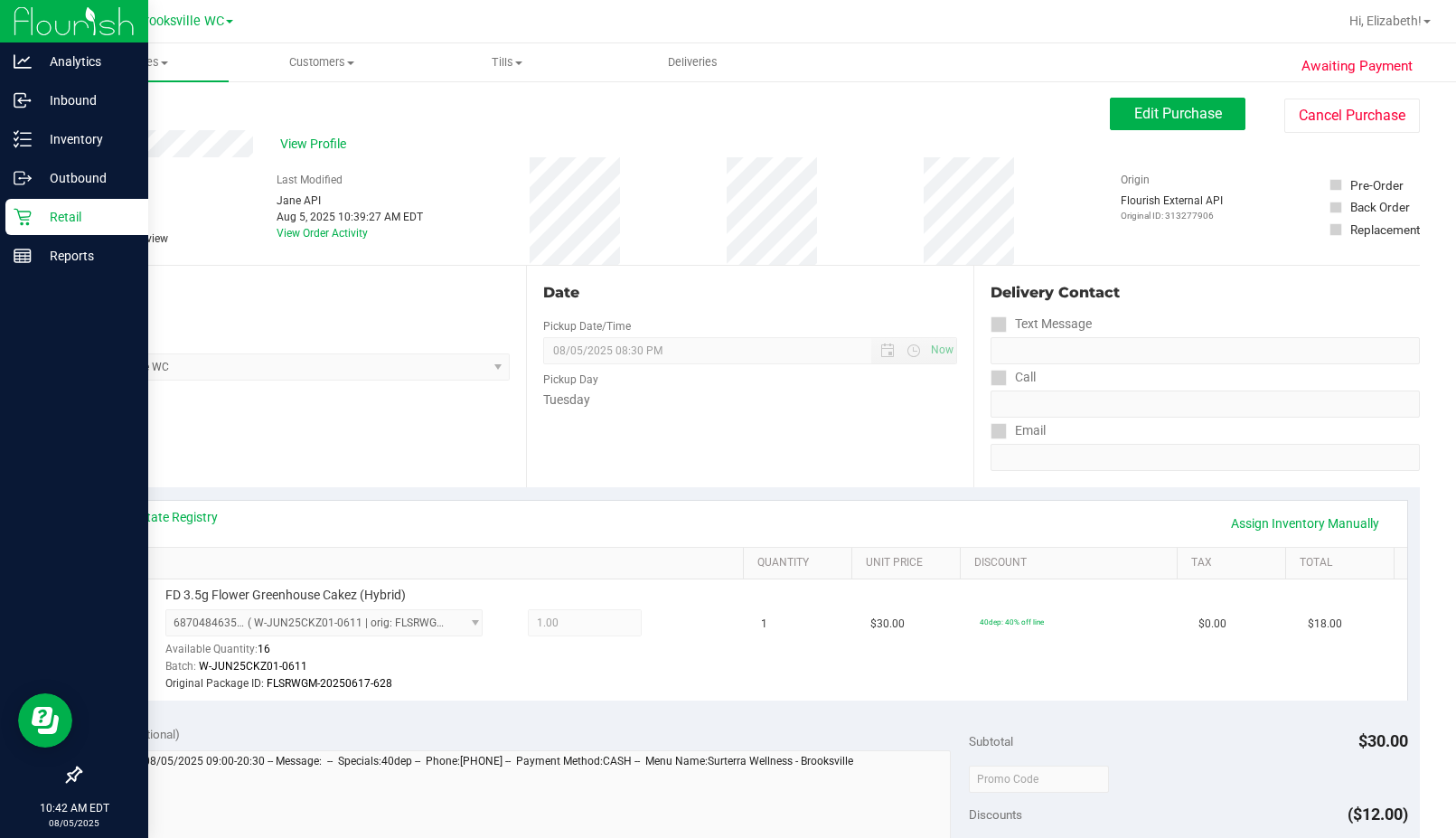 click on "Retail" at bounding box center (86, 217) 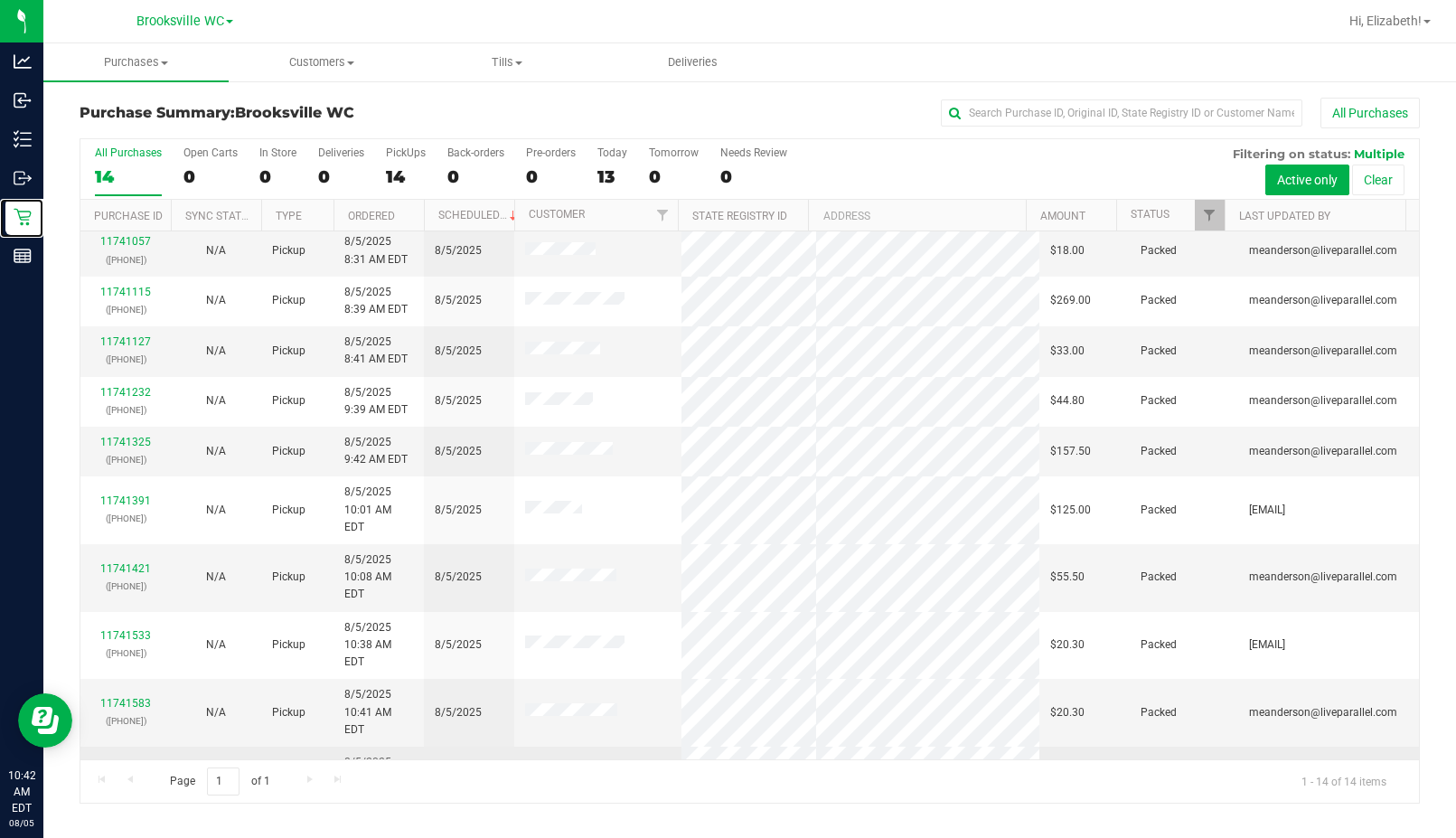 scroll, scrollTop: 0, scrollLeft: 0, axis: both 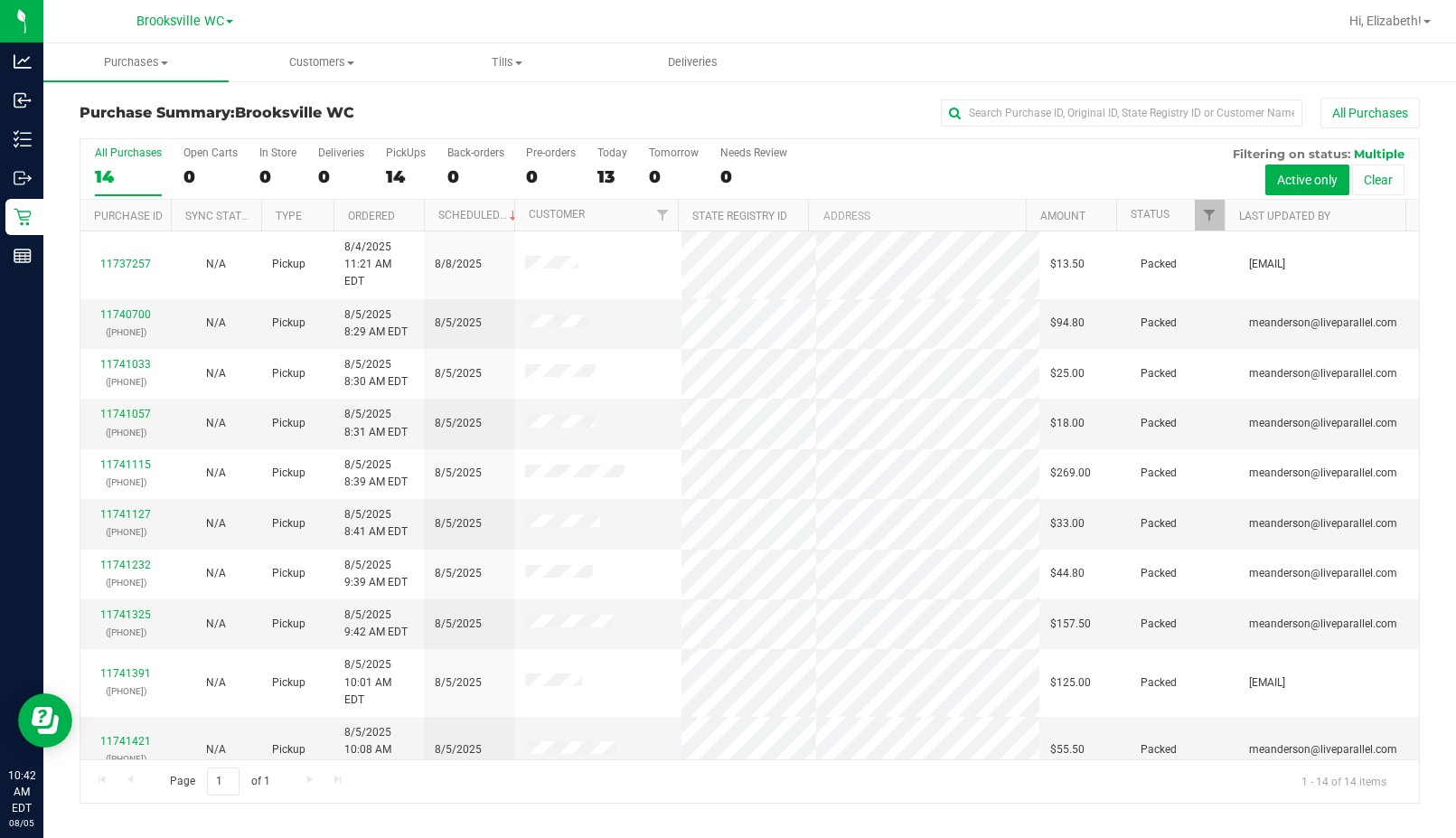 drag, startPoint x: 372, startPoint y: 112, endPoint x: 366, endPoint y: 95, distance: 18.027756 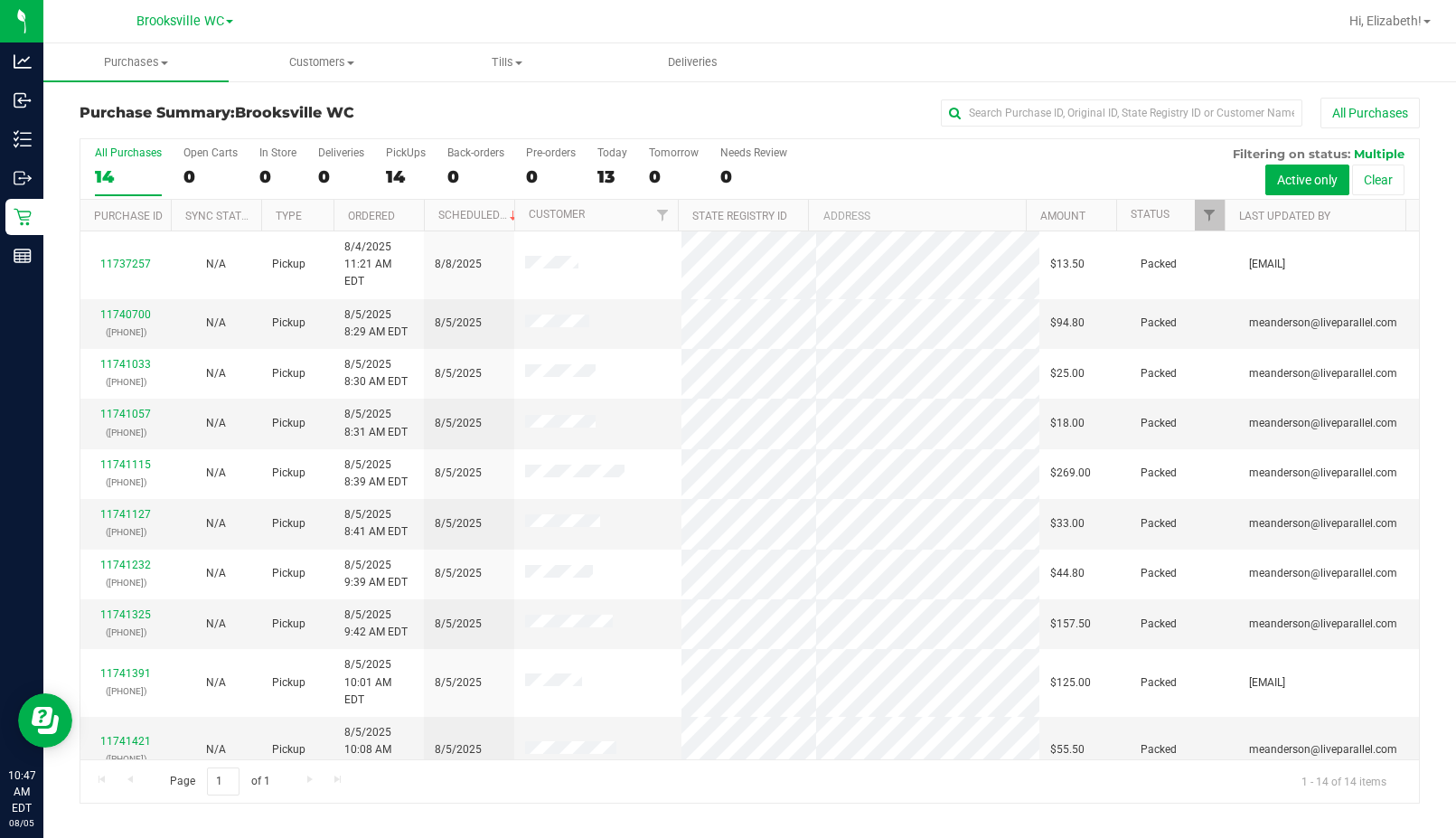 click on "All Purchases" at bounding box center [972, 113] 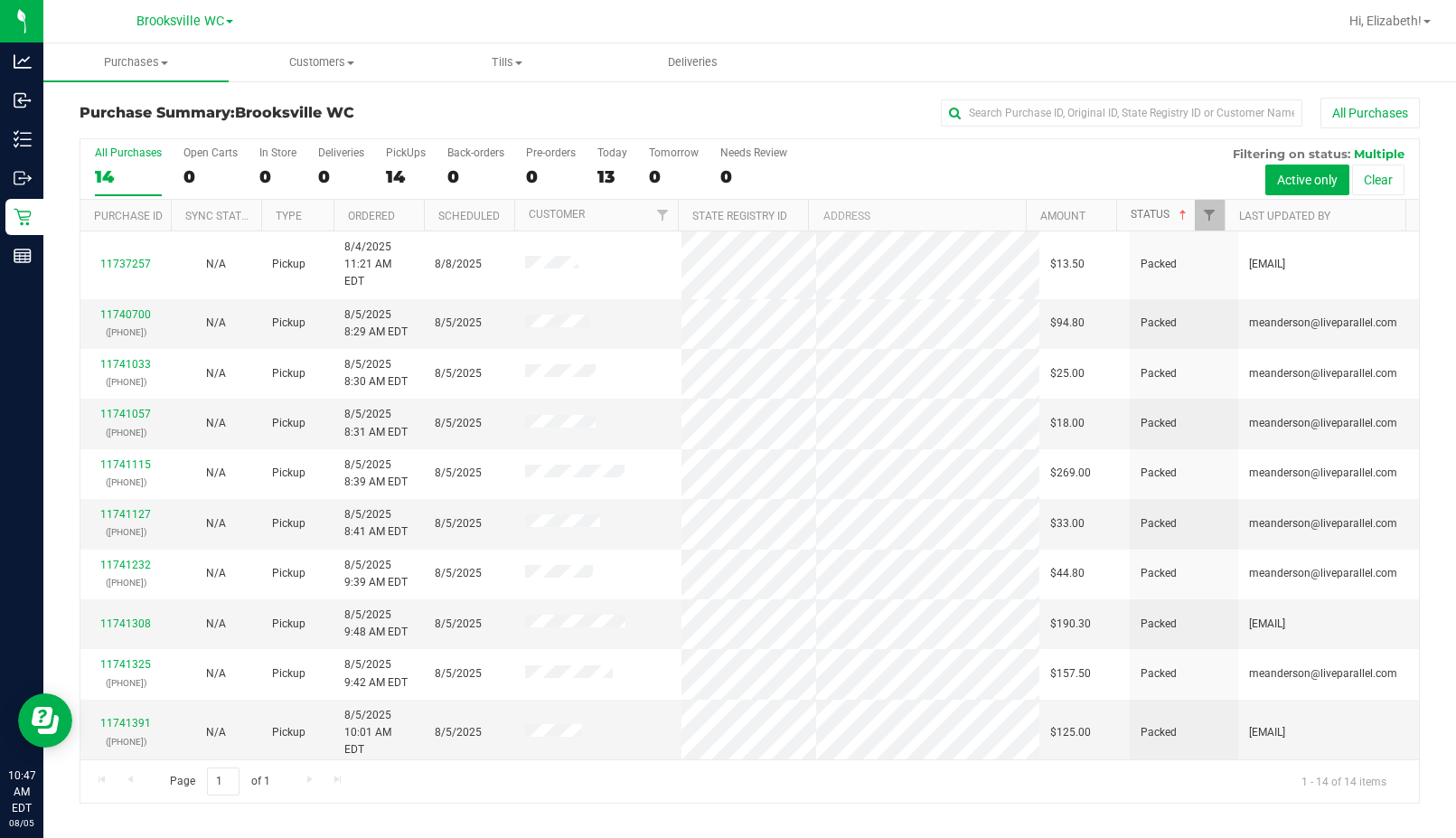 click at bounding box center [1183, 215] 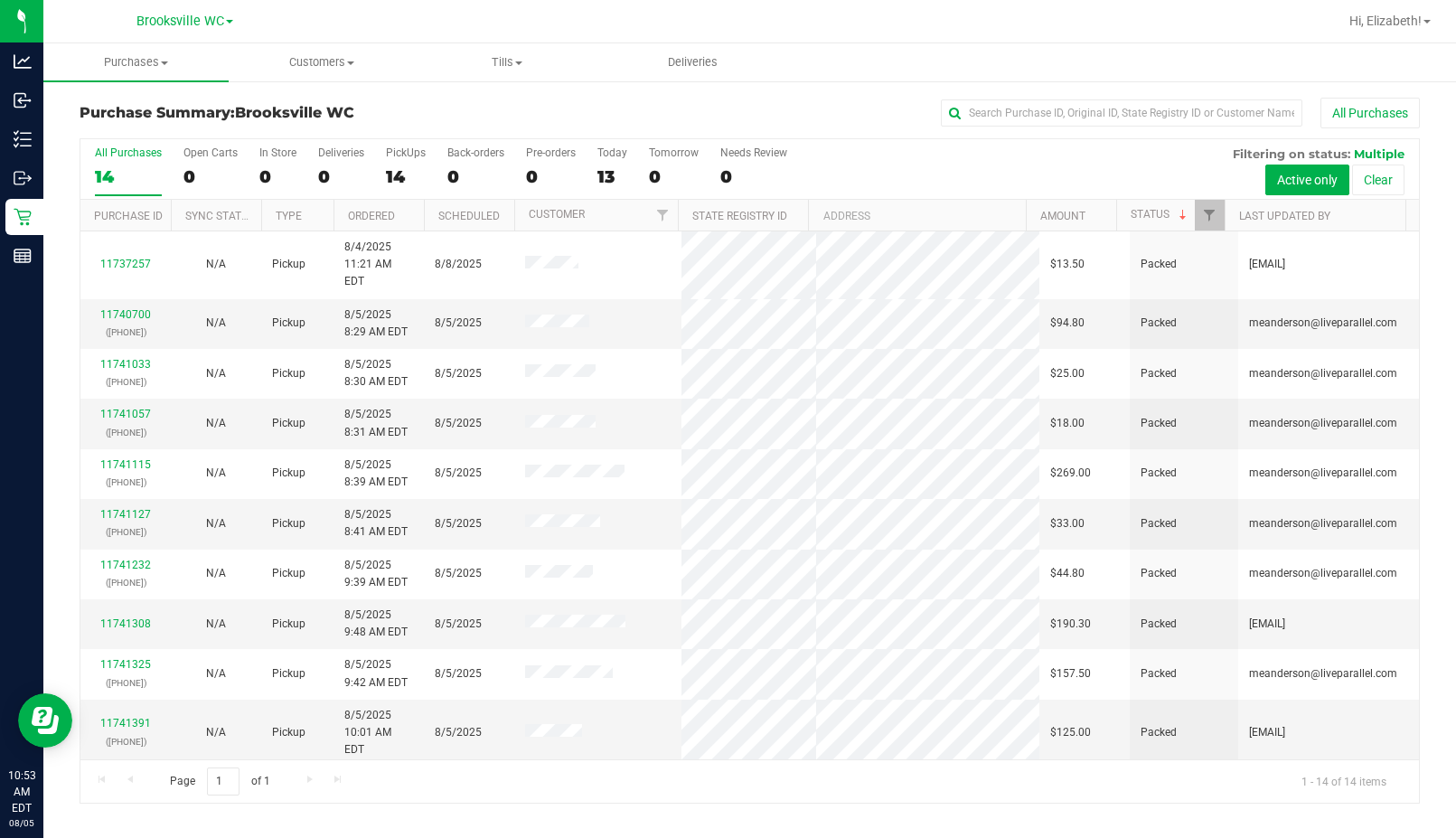 click on "Brooksville WC" at bounding box center (295, 112) 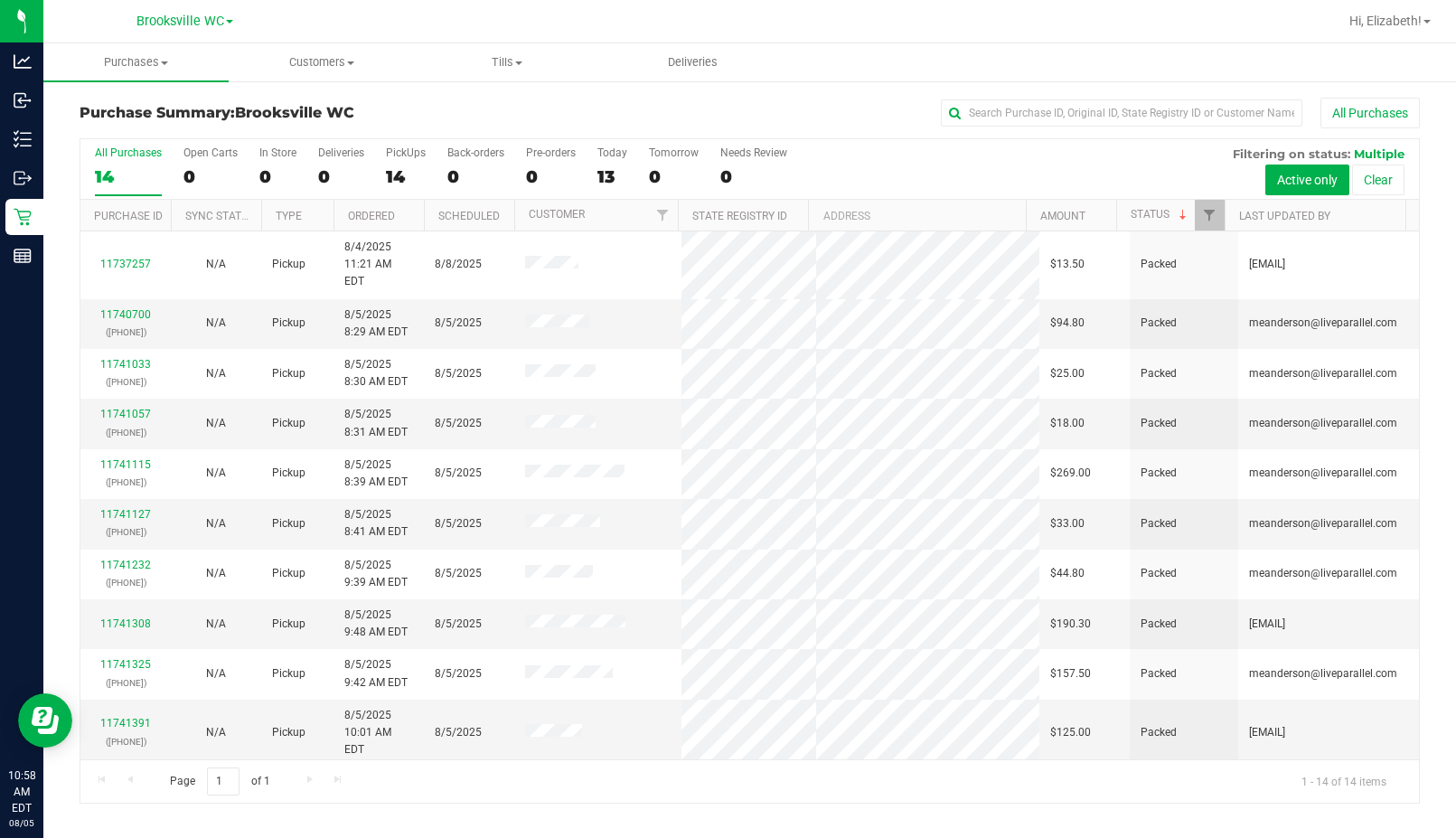 click on "Purchase Summary:
Brooksville WC" at bounding box center [303, 113] 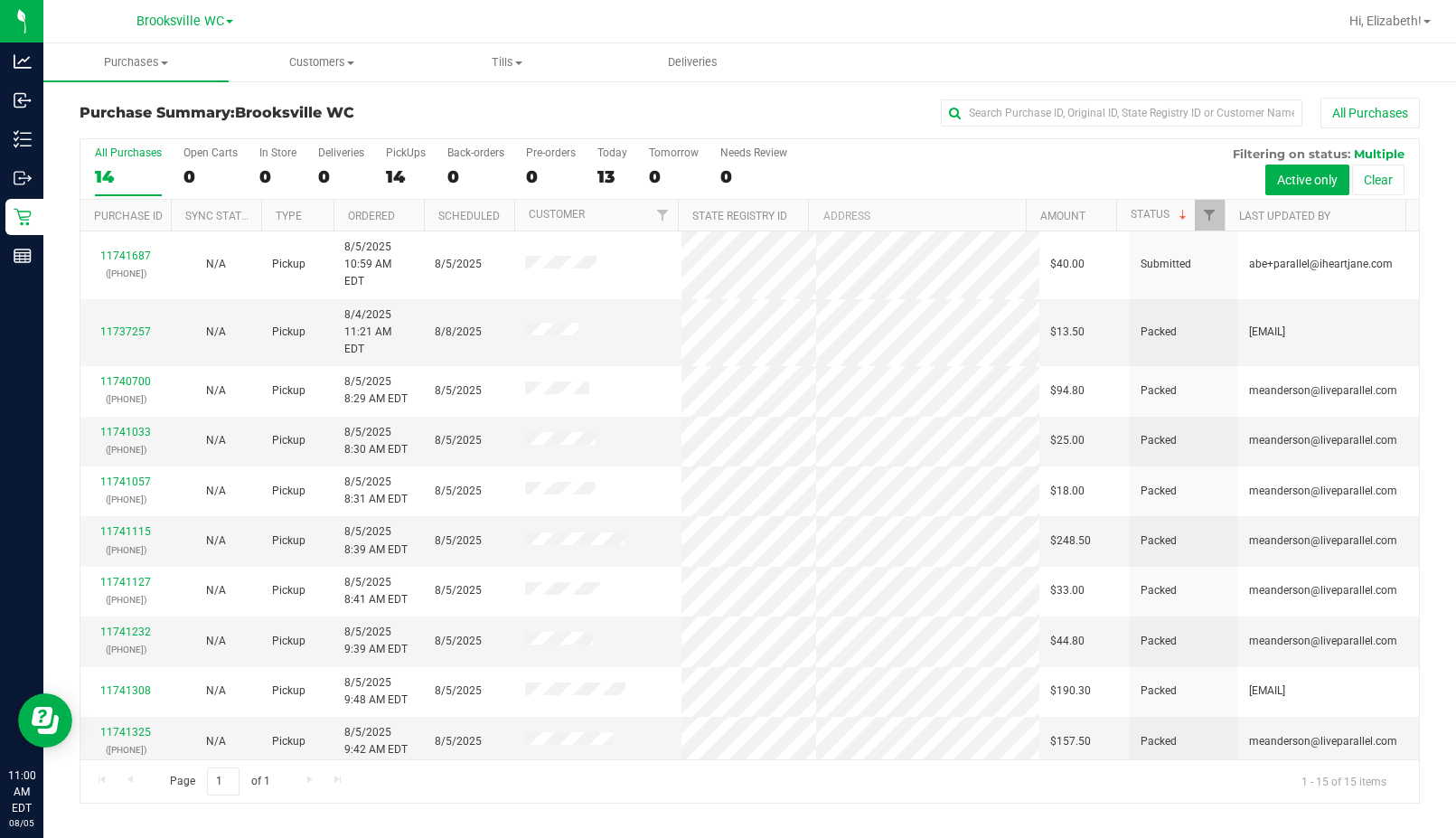 click on "Purchase Summary:
Brooksville WC
All Purchases" at bounding box center (749, 118) 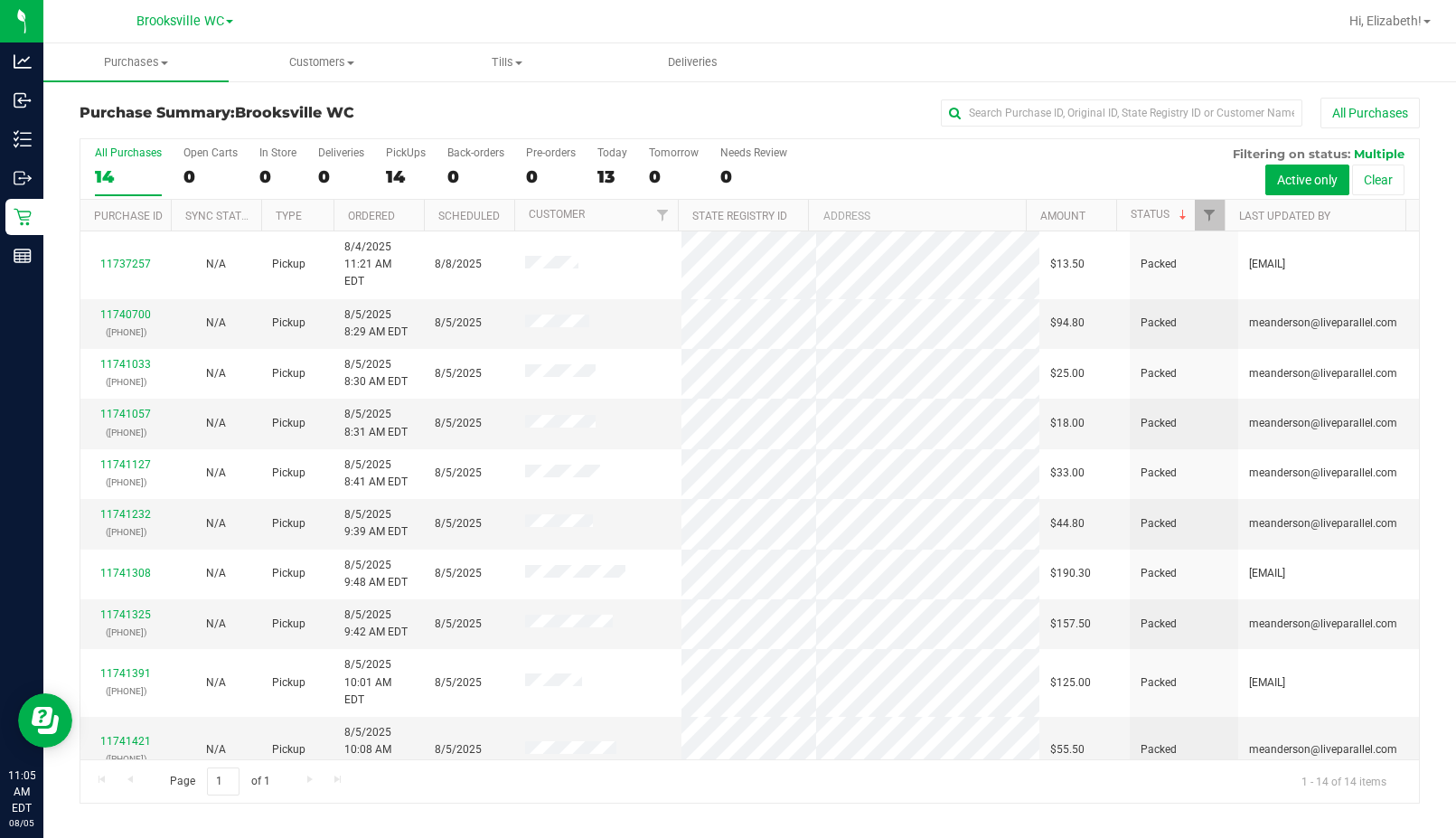 click on "Brooksville WC" at bounding box center (295, 112) 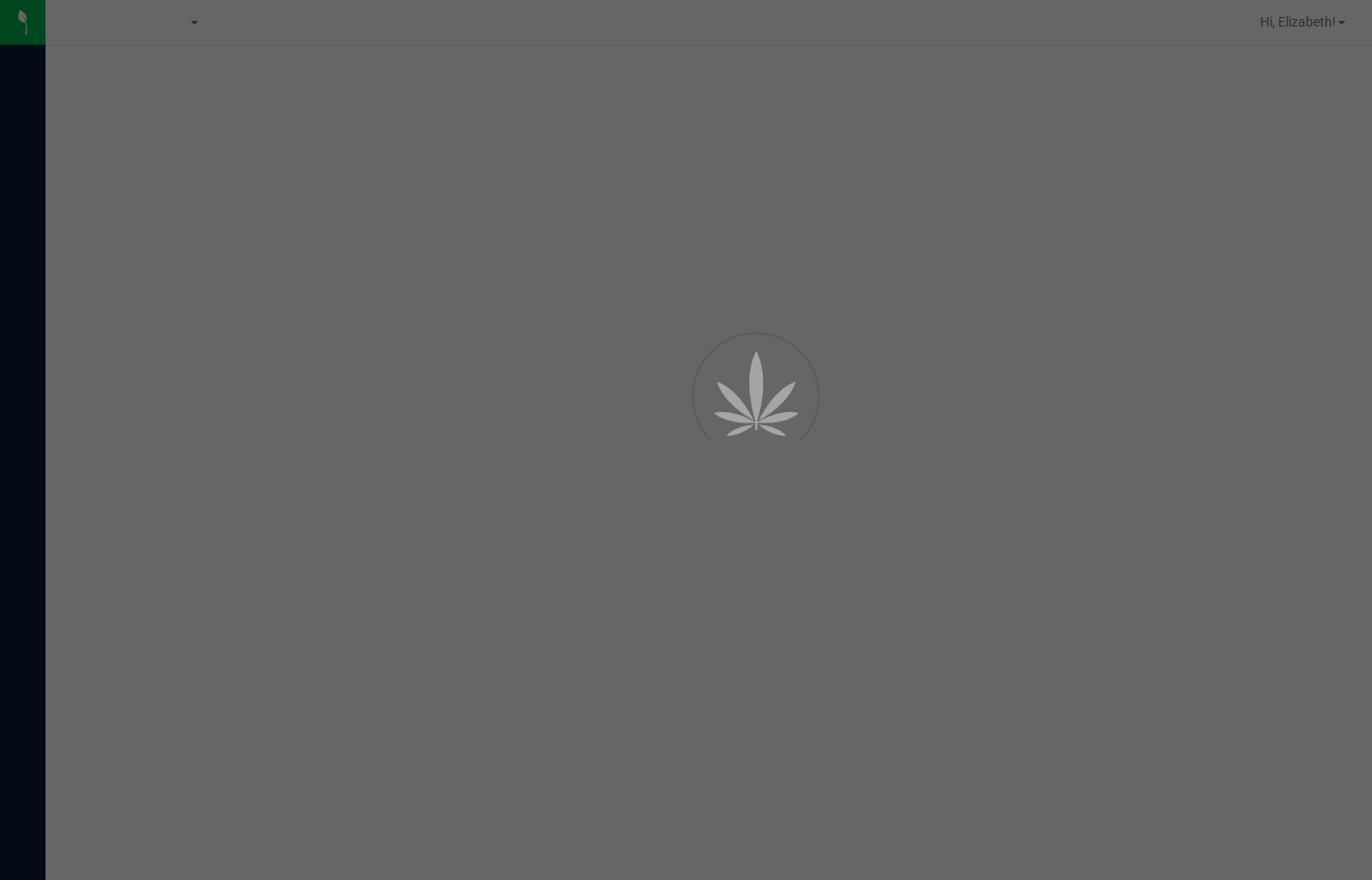 scroll, scrollTop: 0, scrollLeft: 0, axis: both 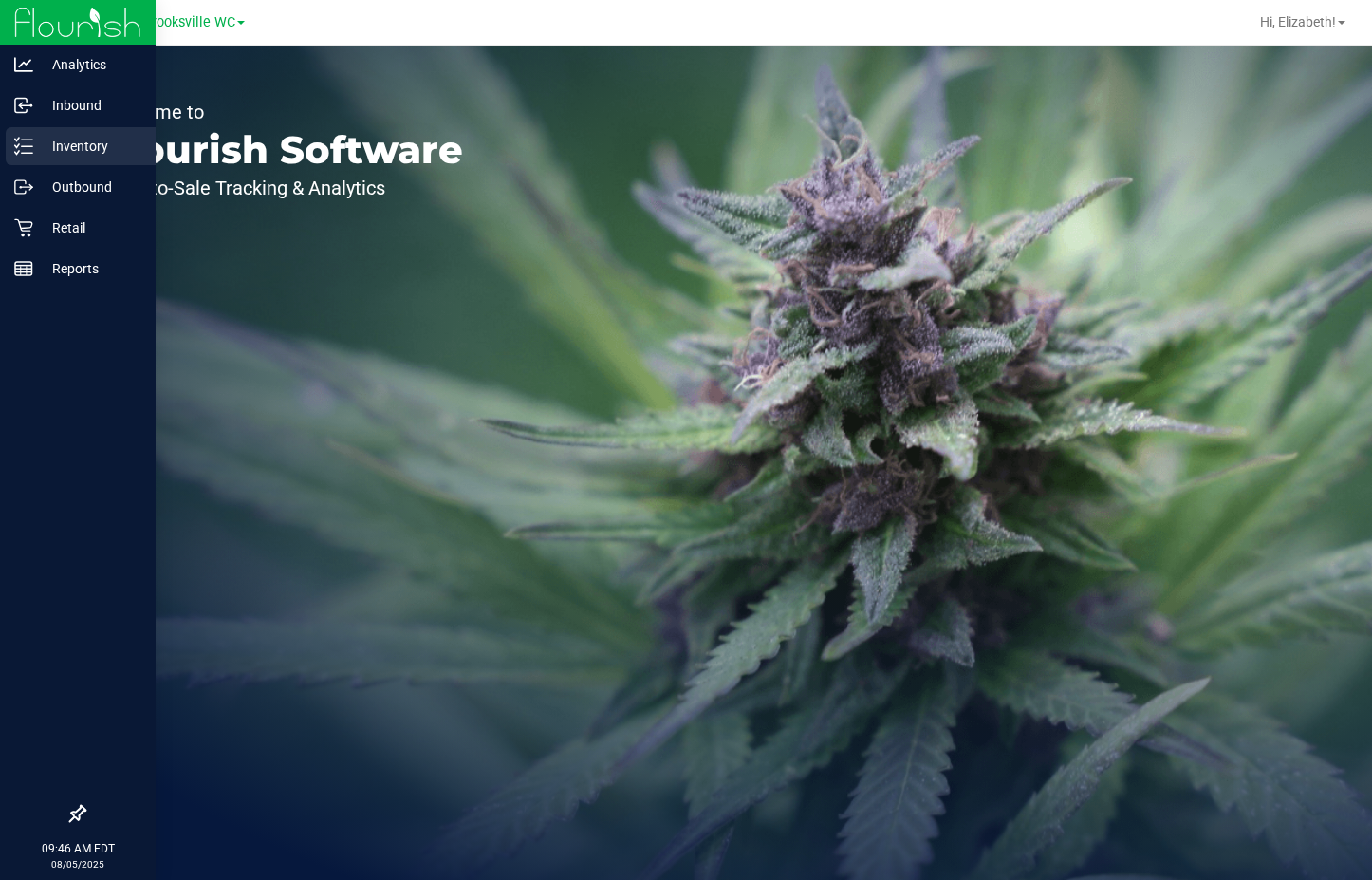 click on "Inventory" at bounding box center [90, 146] 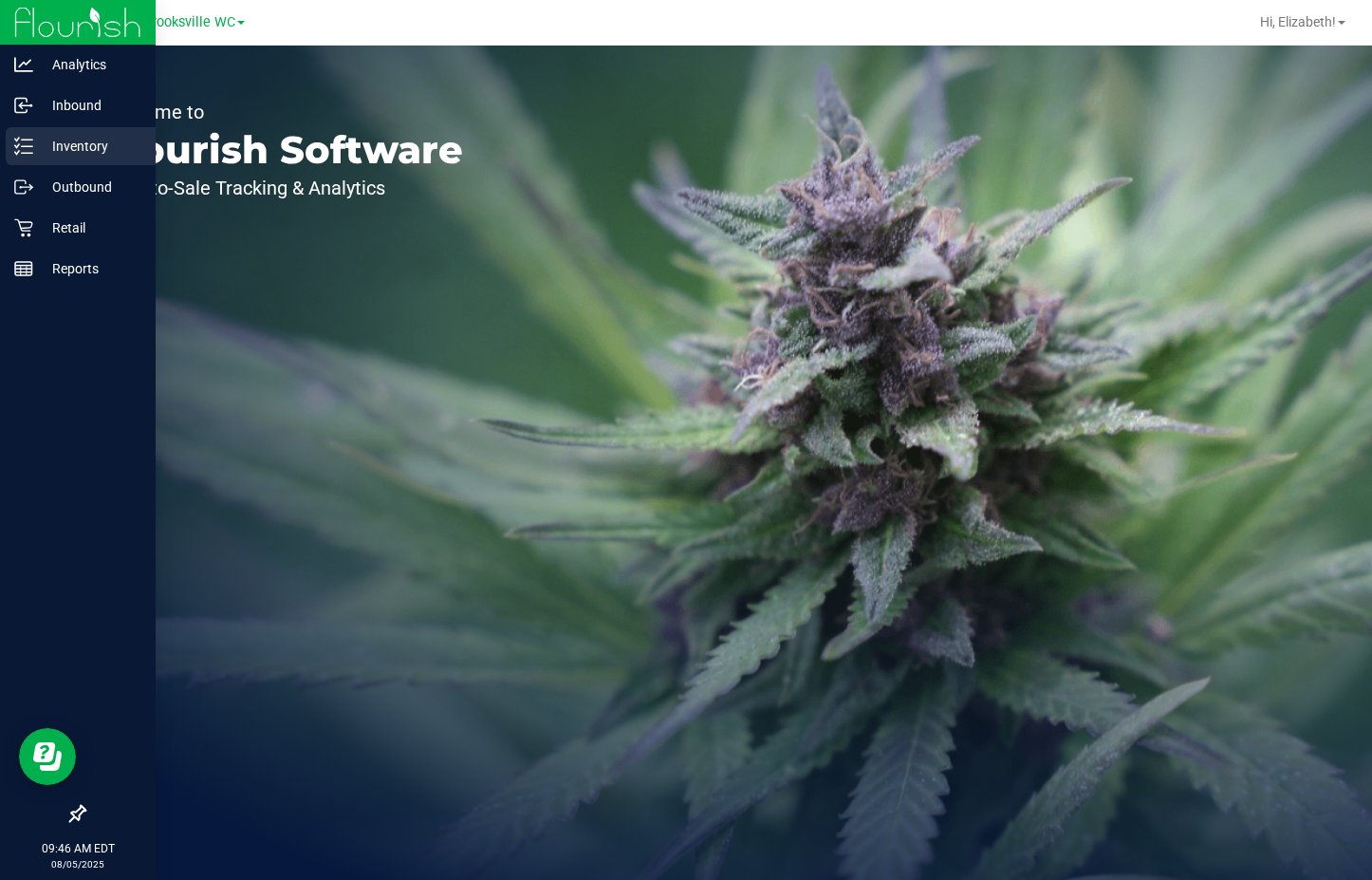 scroll, scrollTop: 0, scrollLeft: 0, axis: both 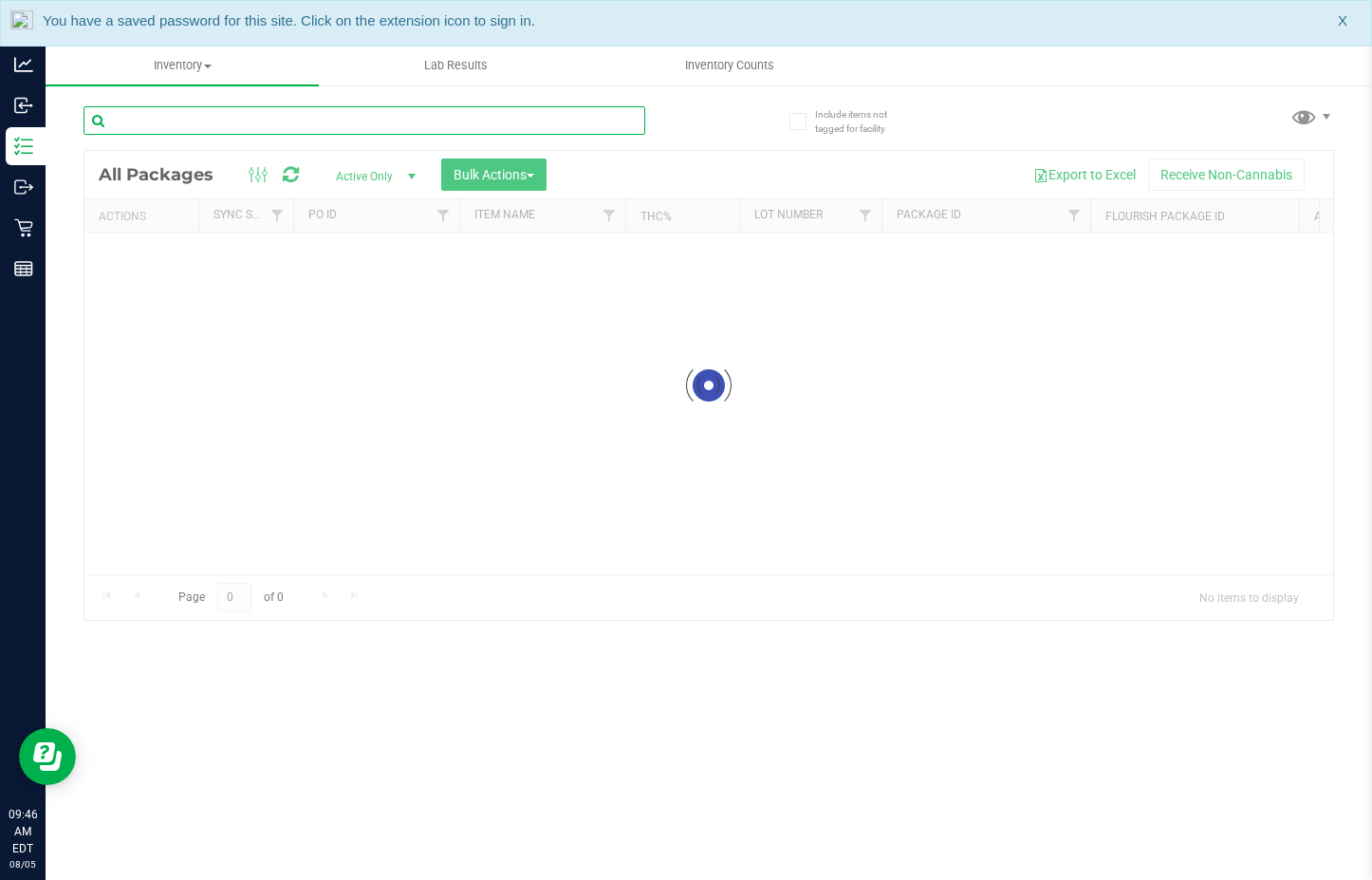 click at bounding box center [364, 121] 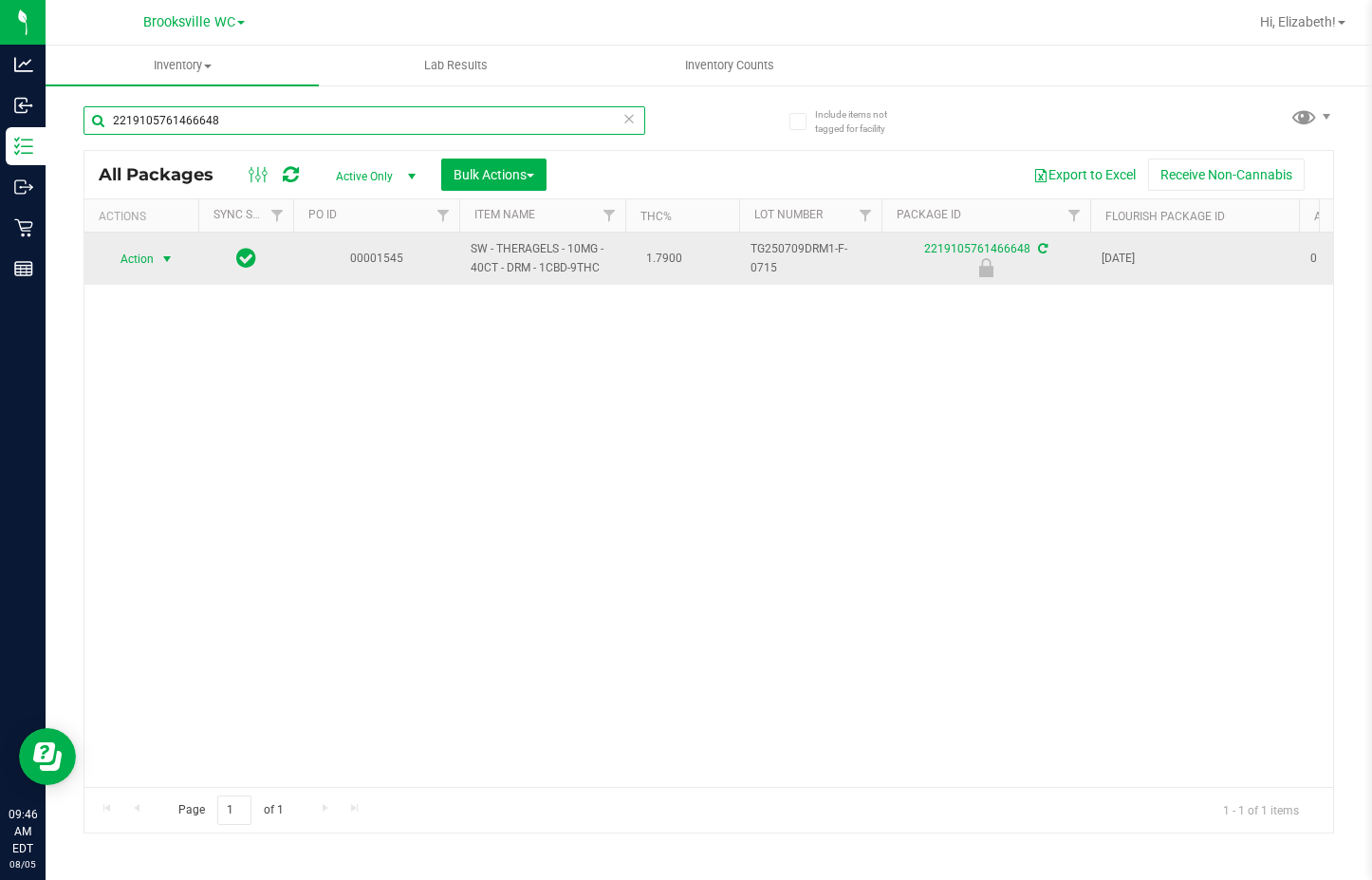 type on "2219105761466648" 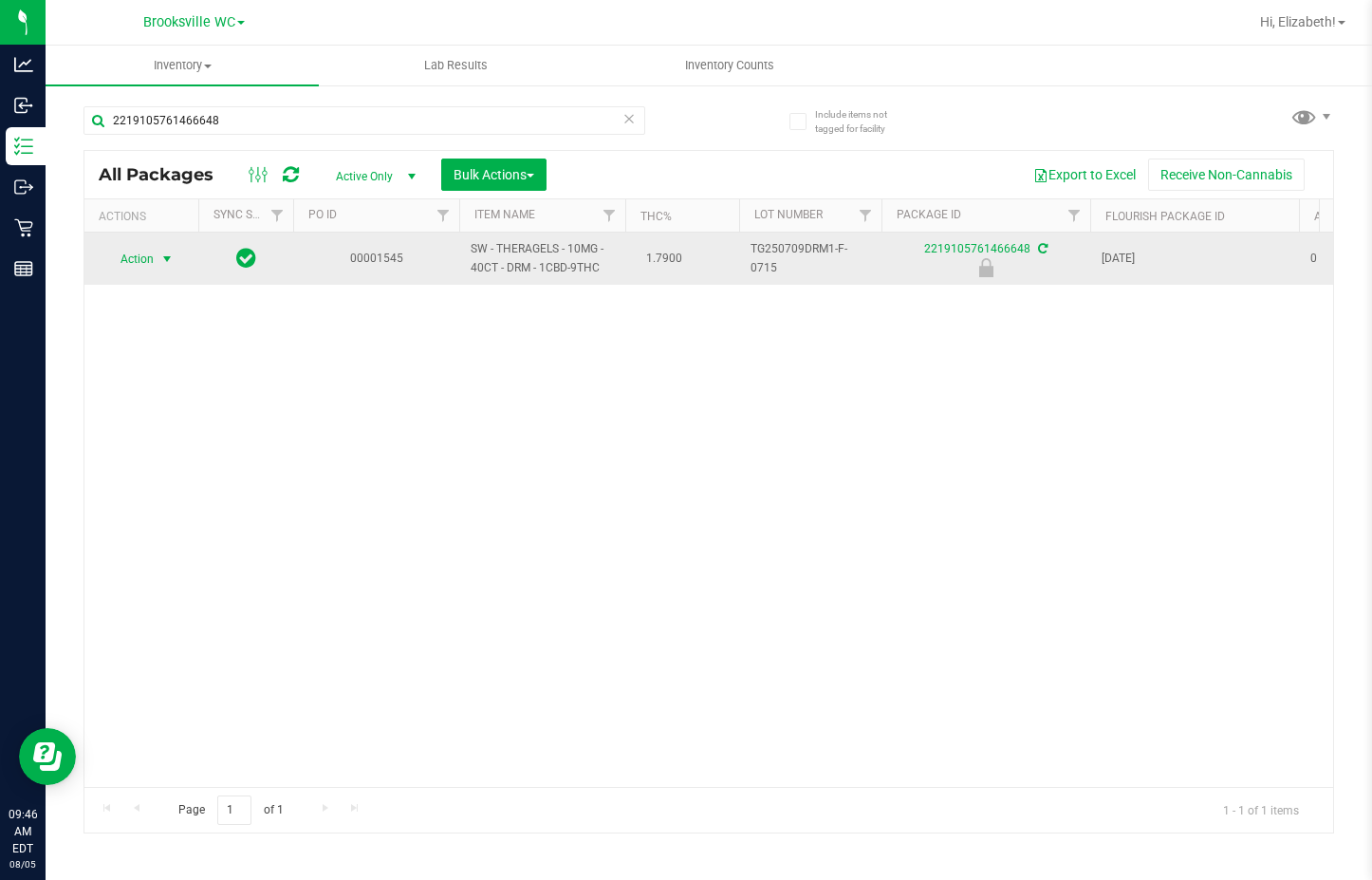 click on "Action" at bounding box center [129, 259] 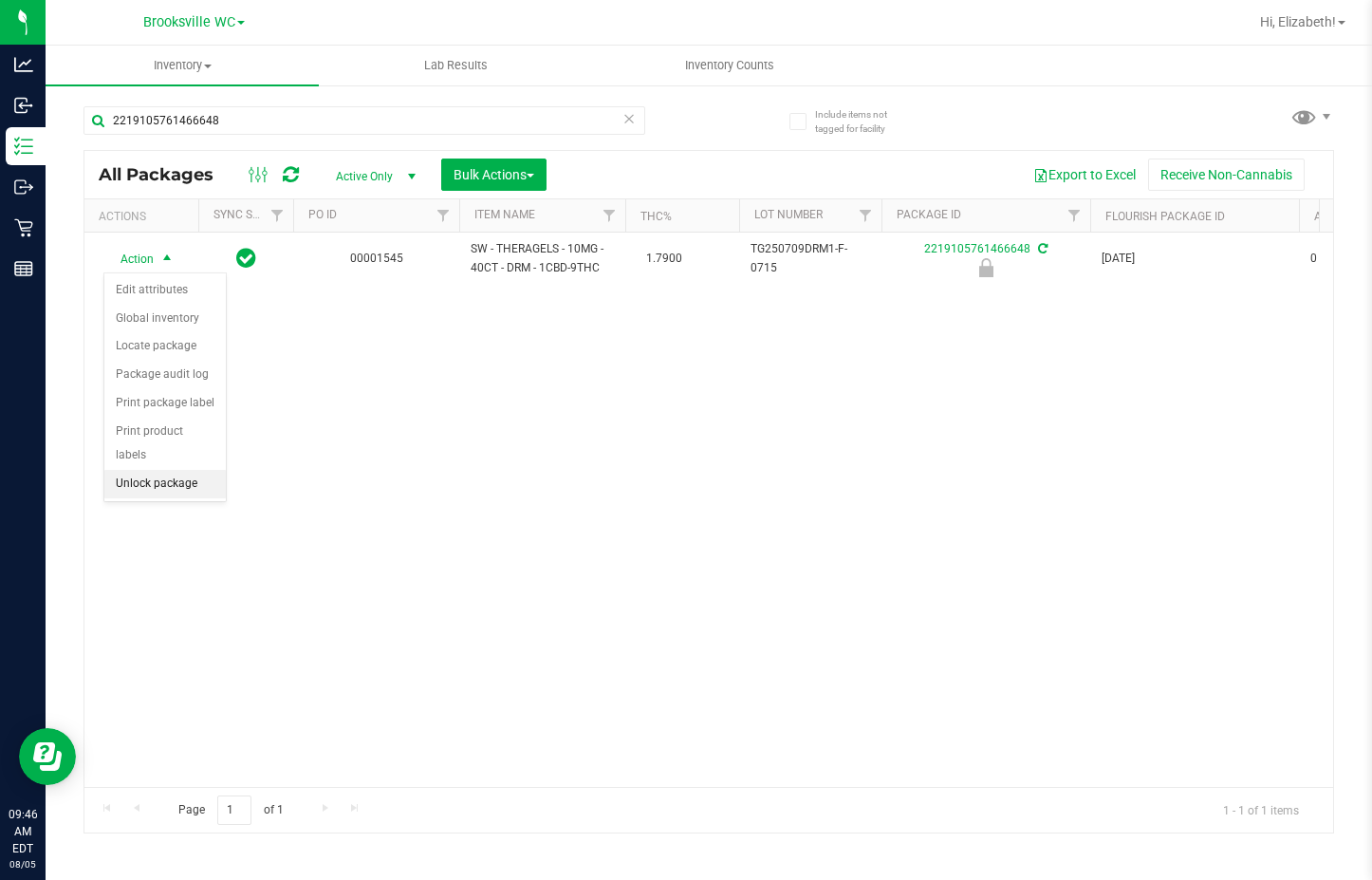 click on "Unlock package" at bounding box center [165, 484] 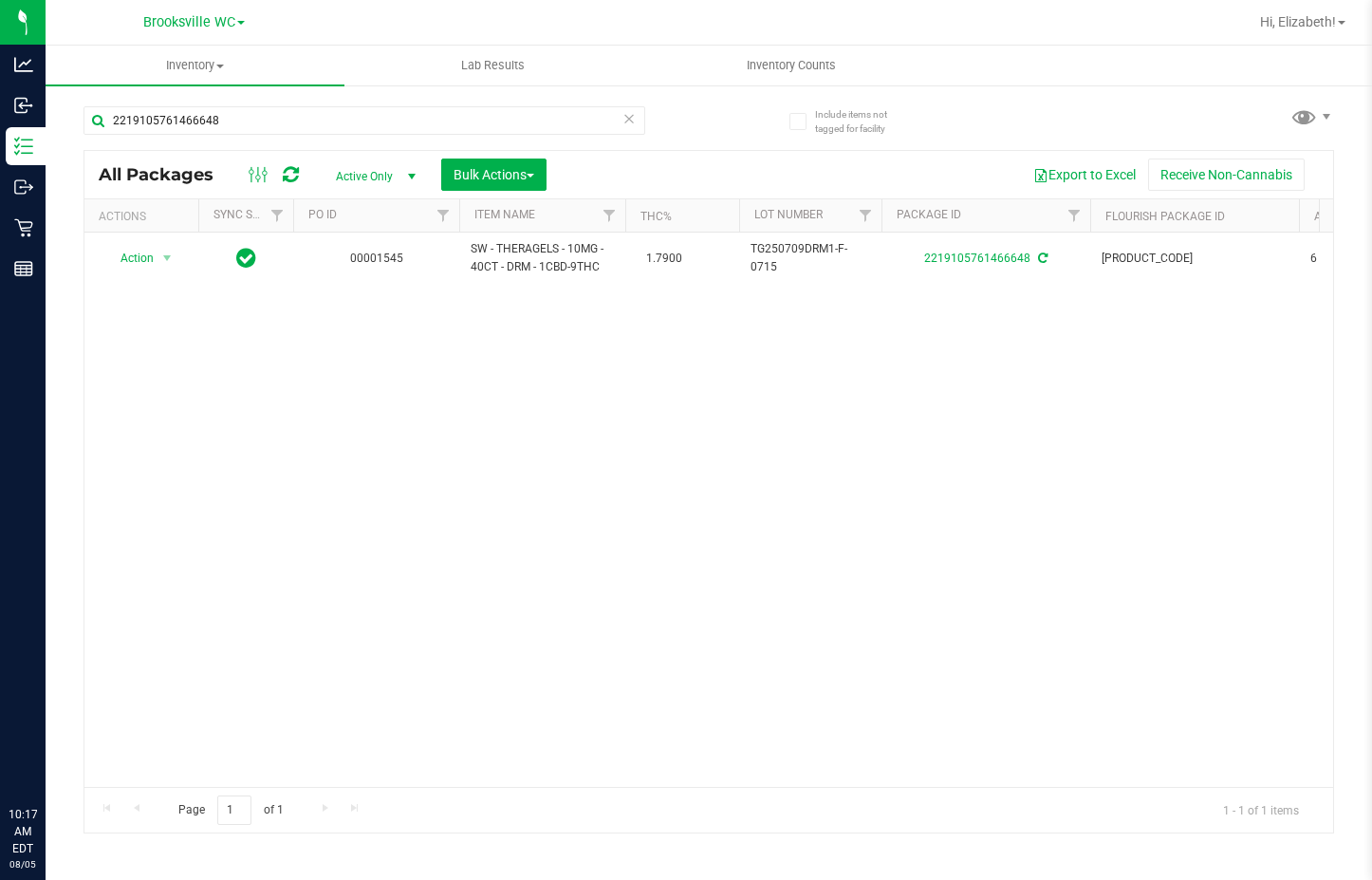 scroll, scrollTop: 0, scrollLeft: 0, axis: both 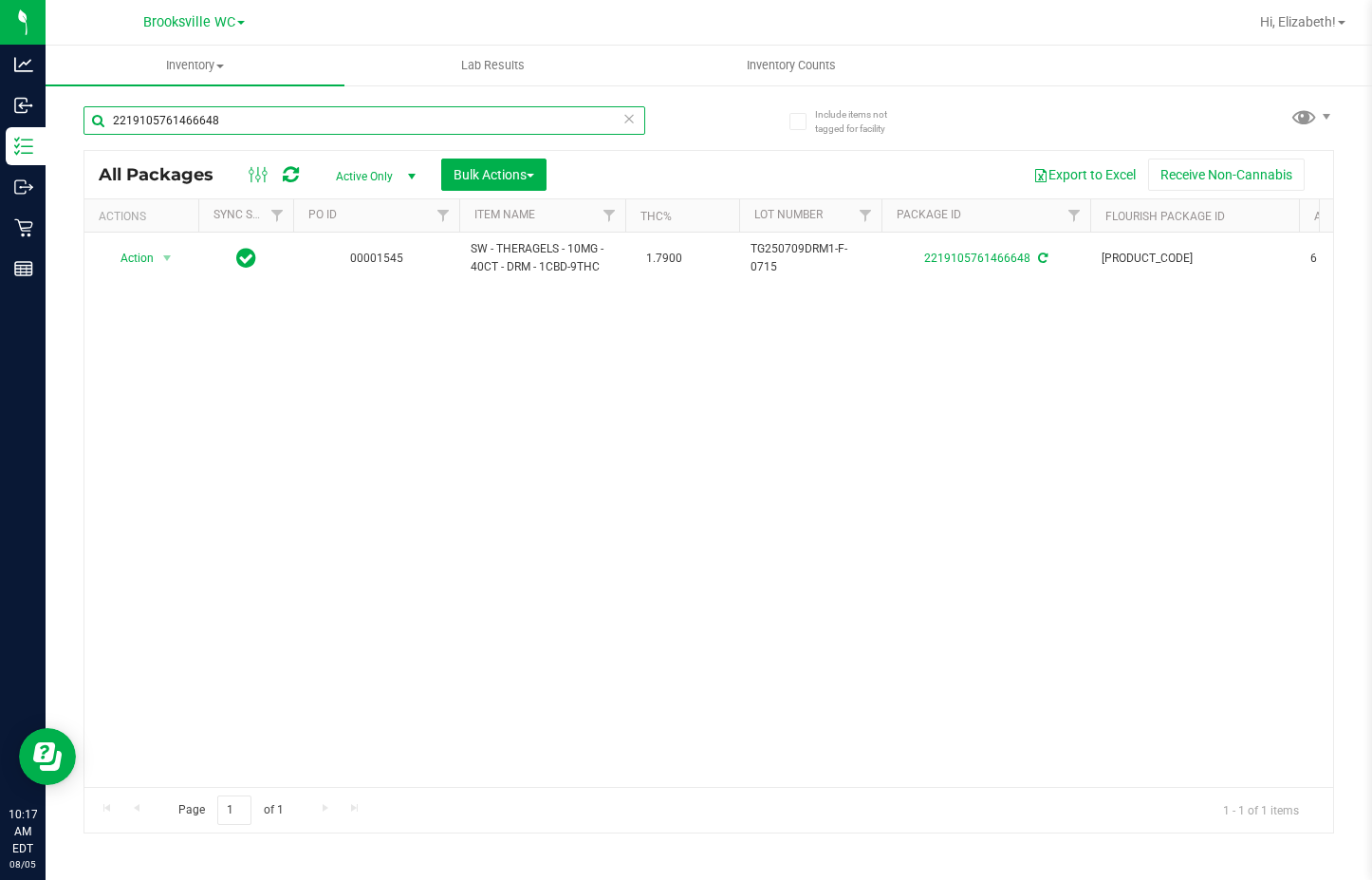 click on "2219105761466648" at bounding box center (364, 121) 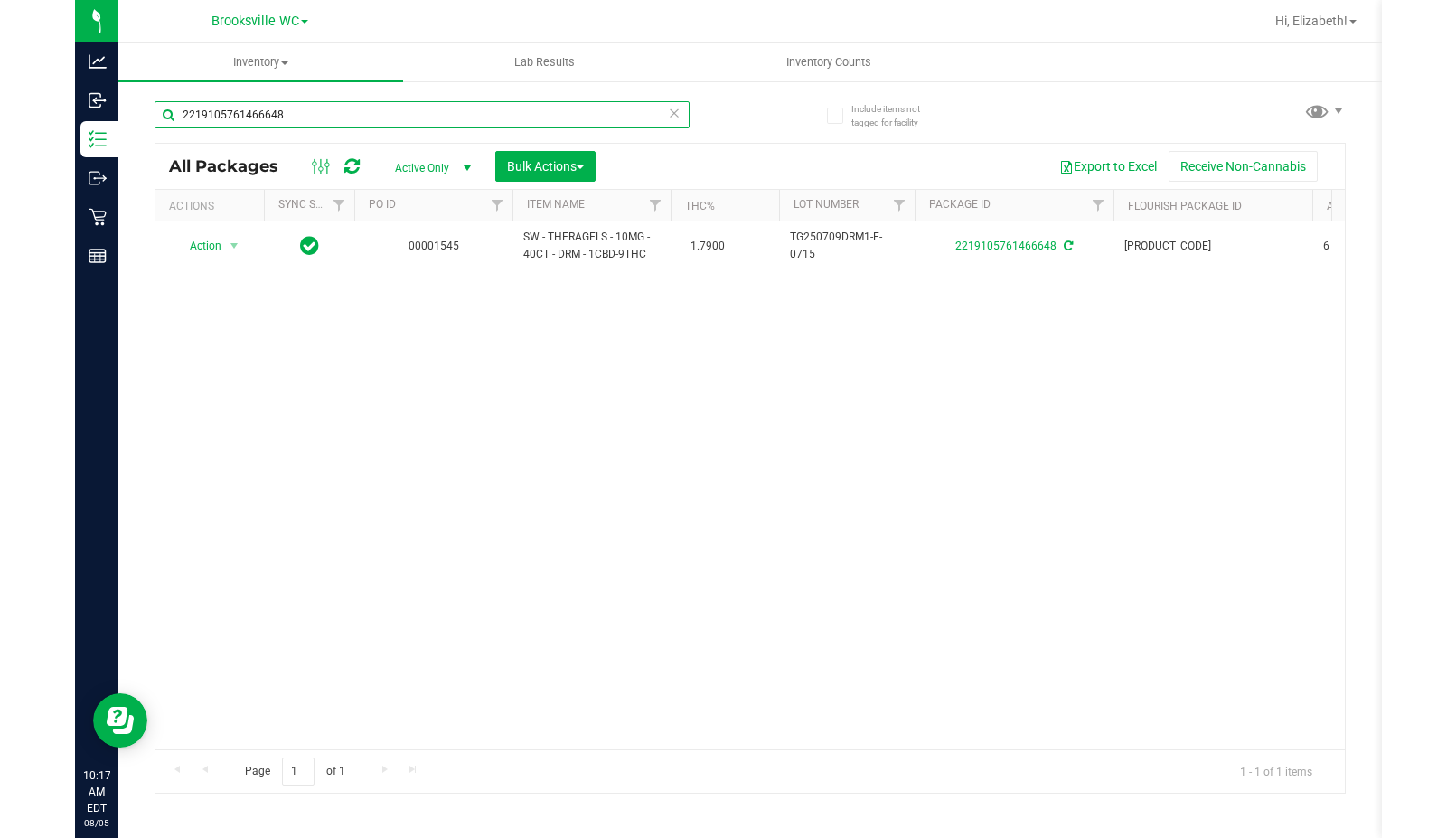 scroll, scrollTop: 0, scrollLeft: 0, axis: both 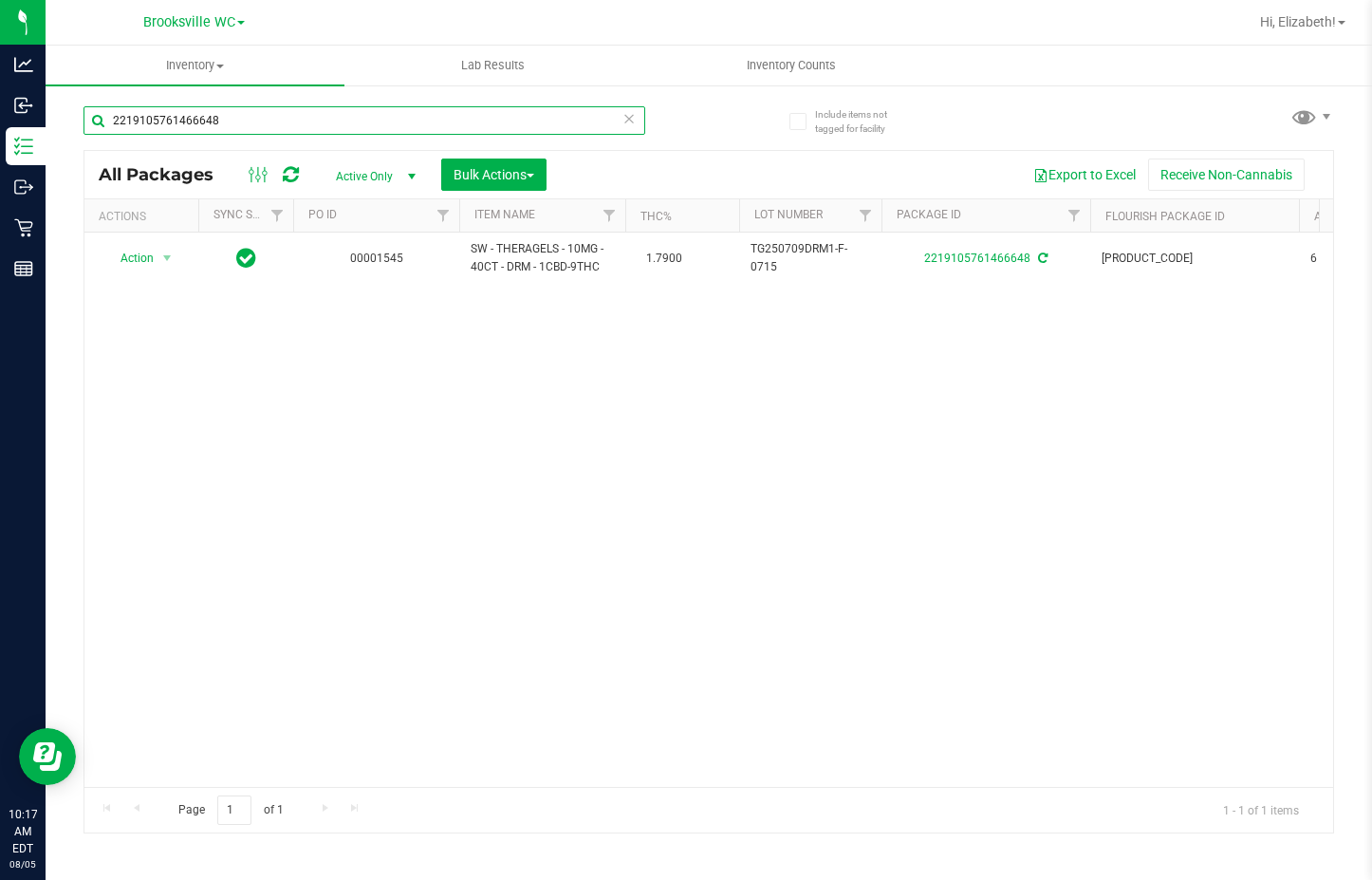 click on "2219105761466648" at bounding box center [364, 121] 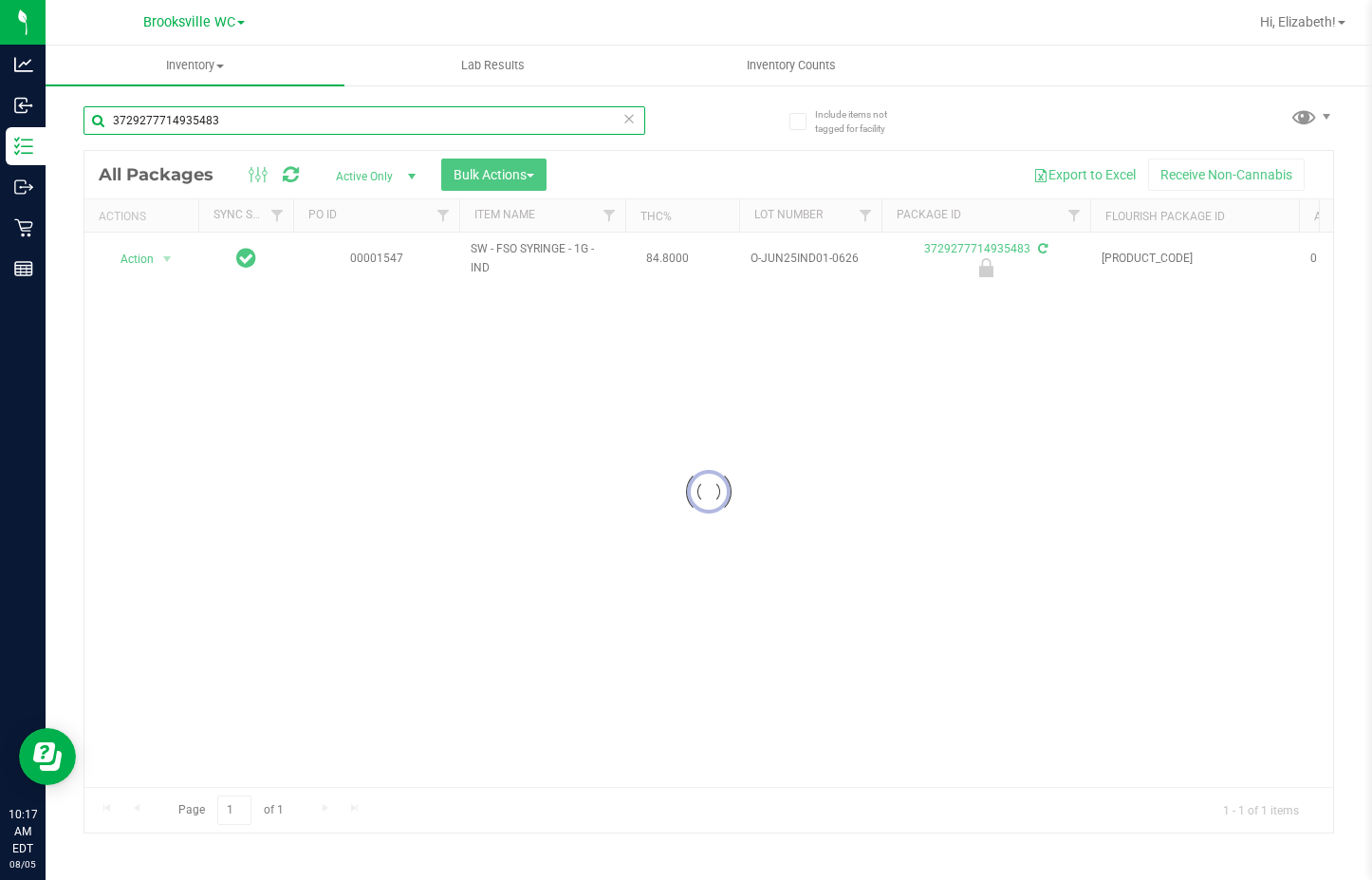 type on "3729277714935483" 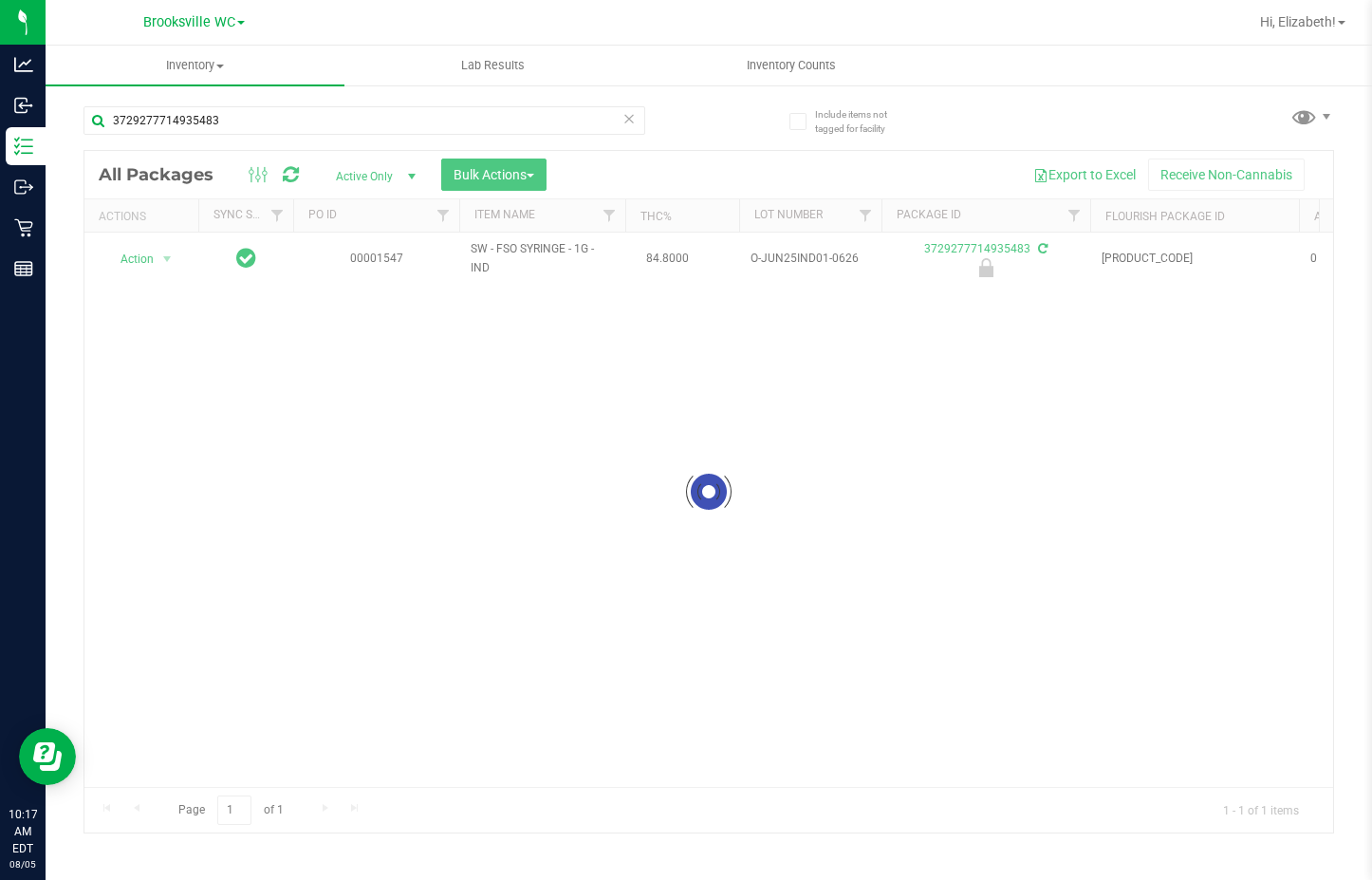 click at bounding box center (709, 492) 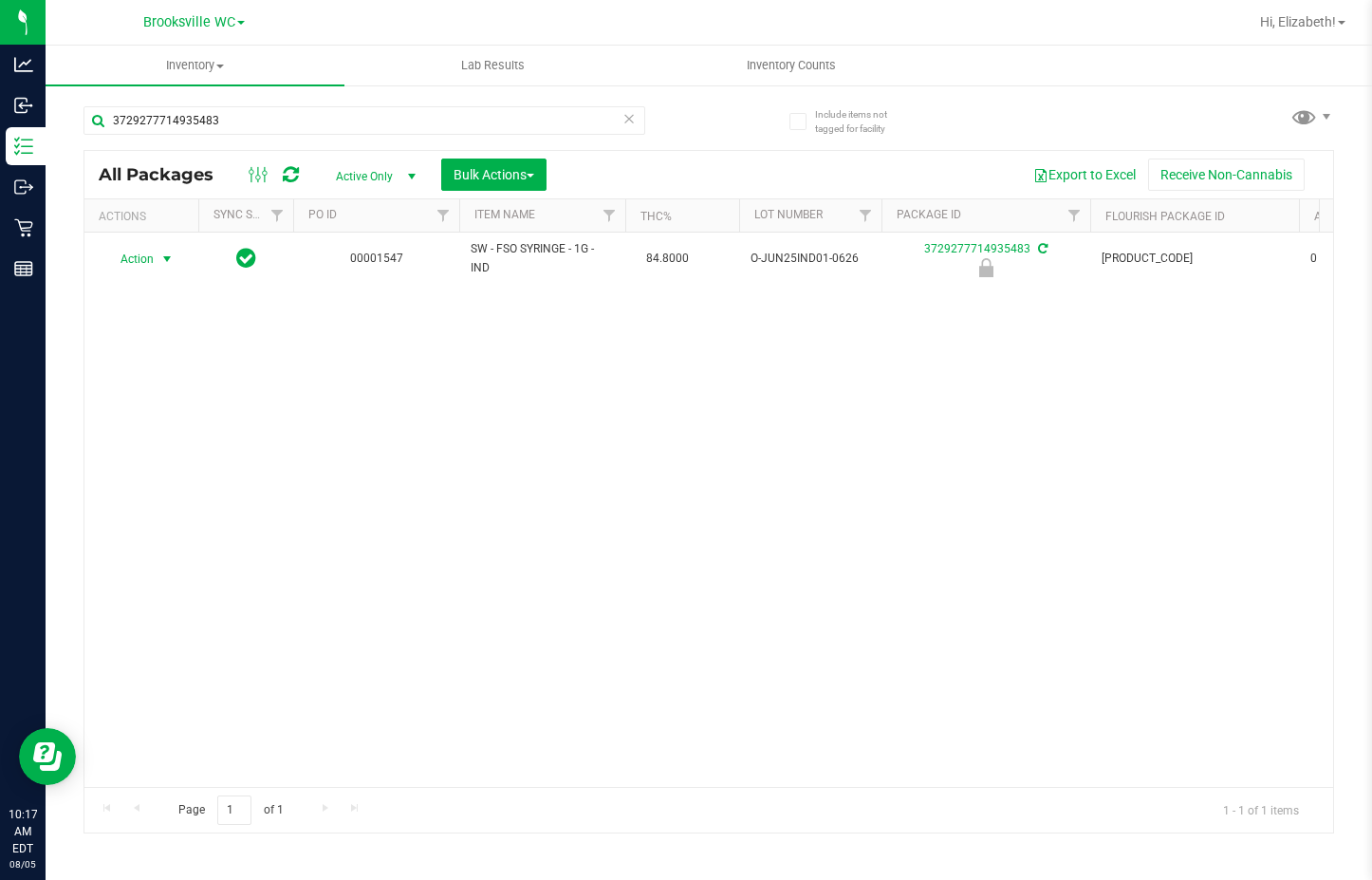 click on "Action" at bounding box center (129, 259) 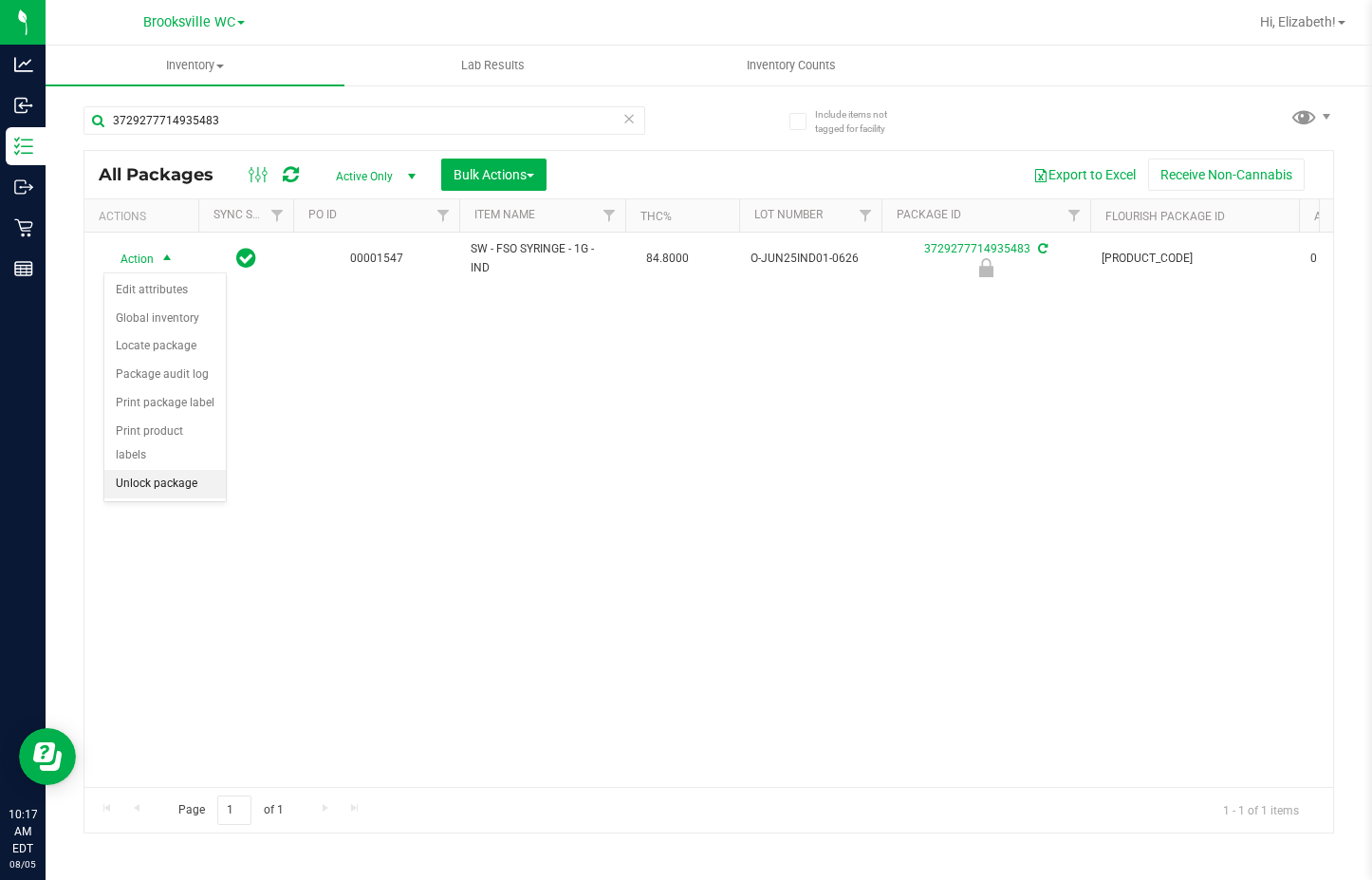 click on "Unlock package" at bounding box center (165, 484) 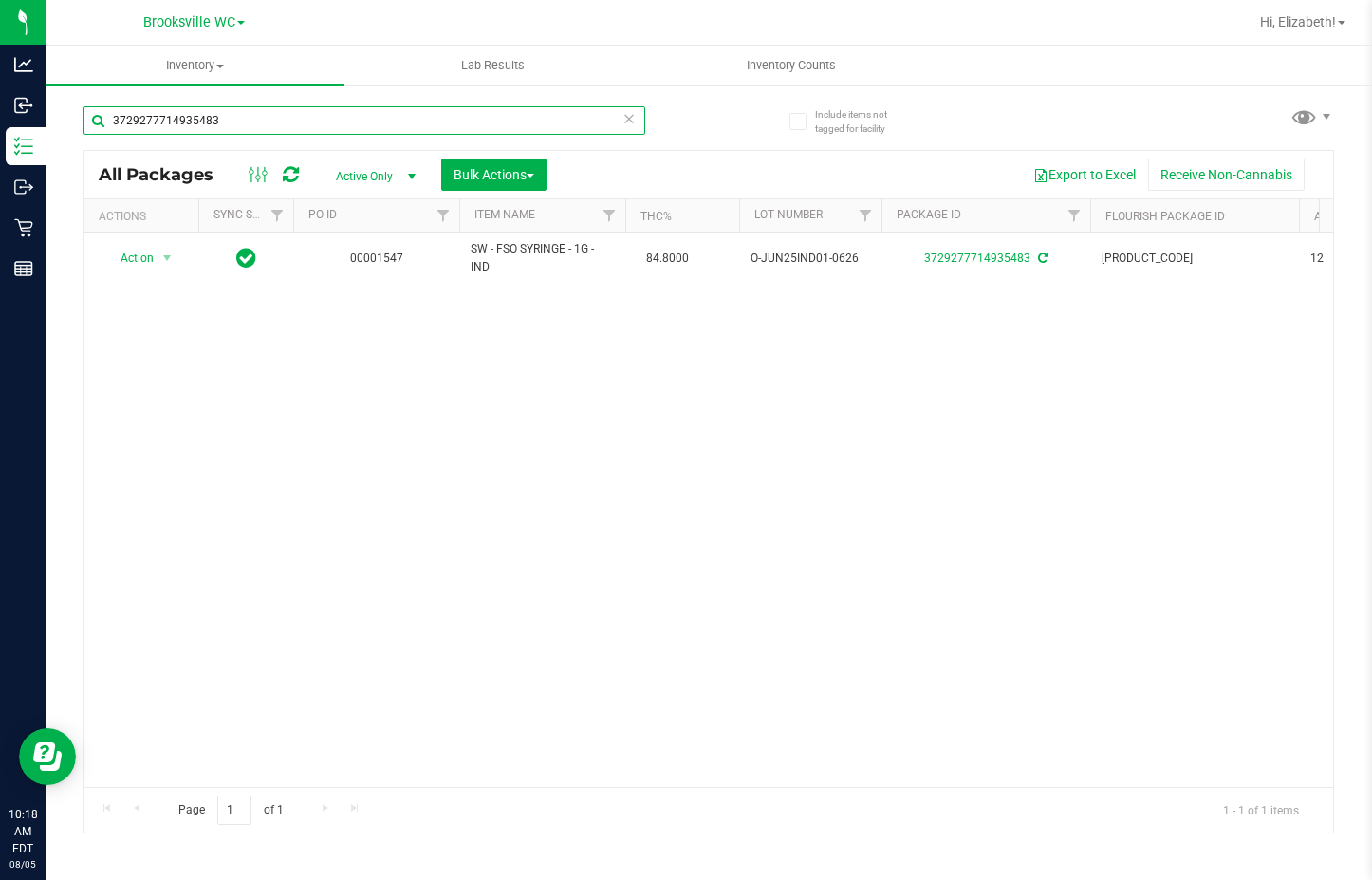 click on "3729277714935483" at bounding box center (364, 121) 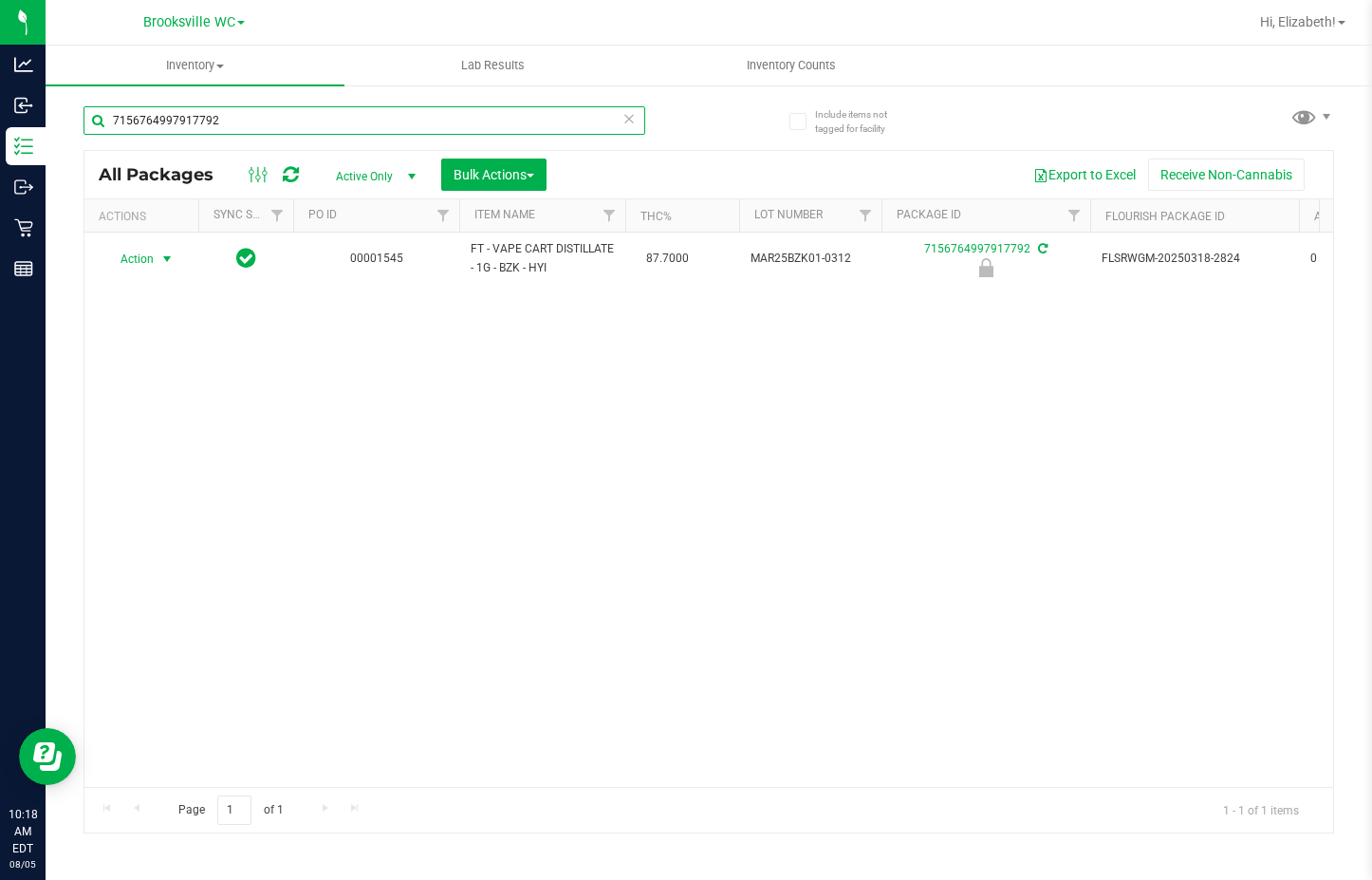 type on "7156764997917792" 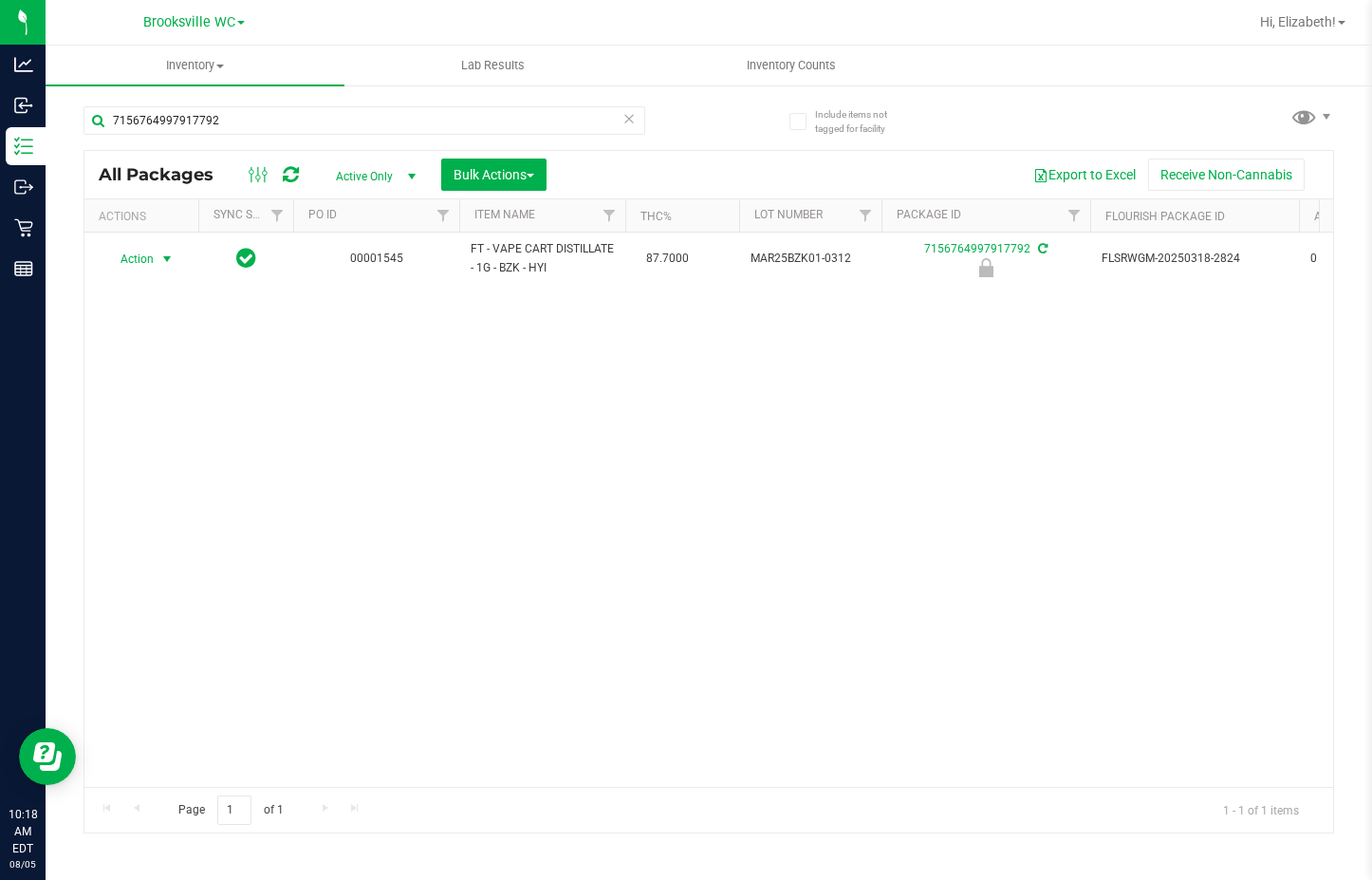 click on "Action" at bounding box center (129, 259) 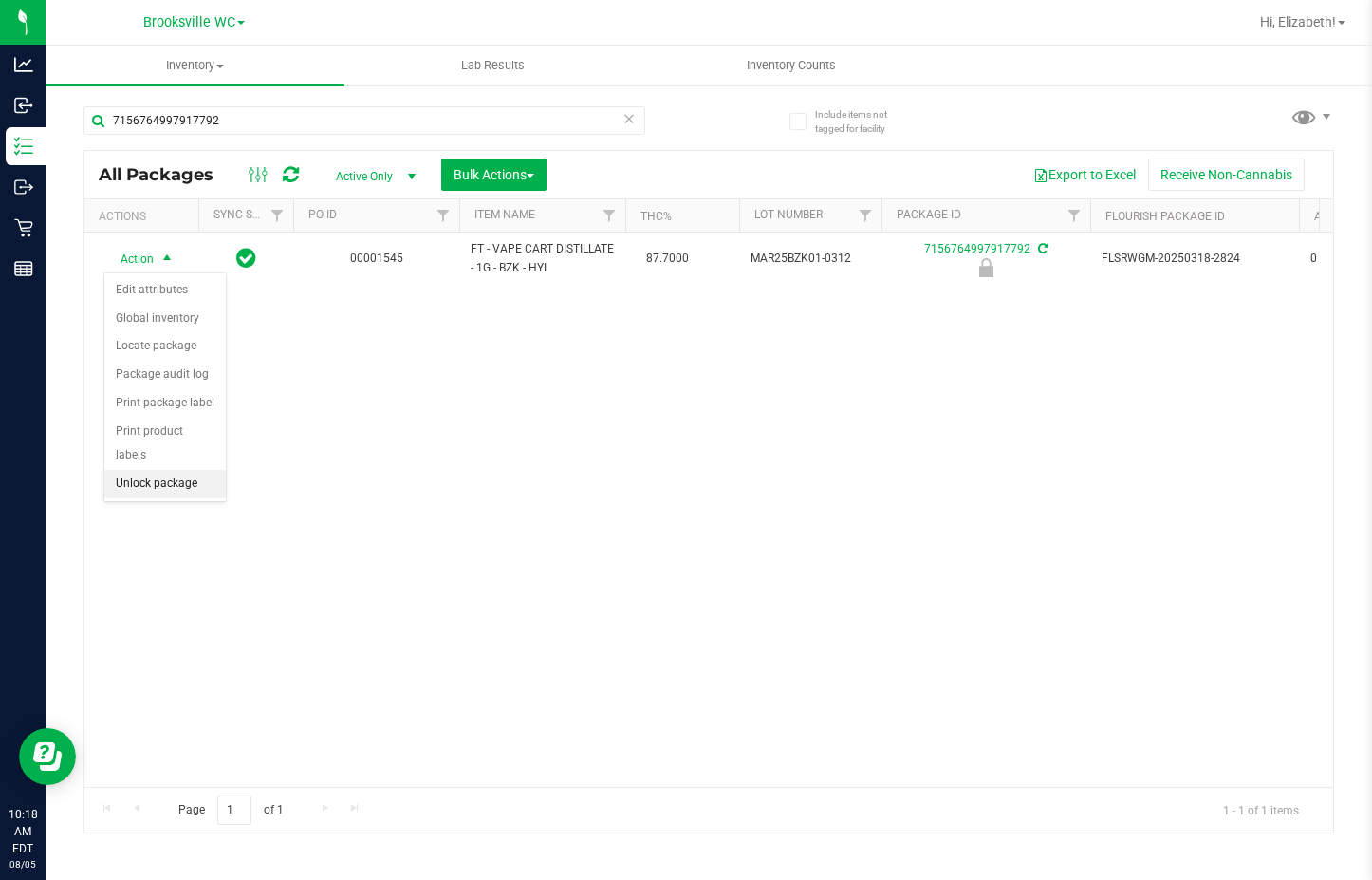 click on "Unlock package" at bounding box center [165, 484] 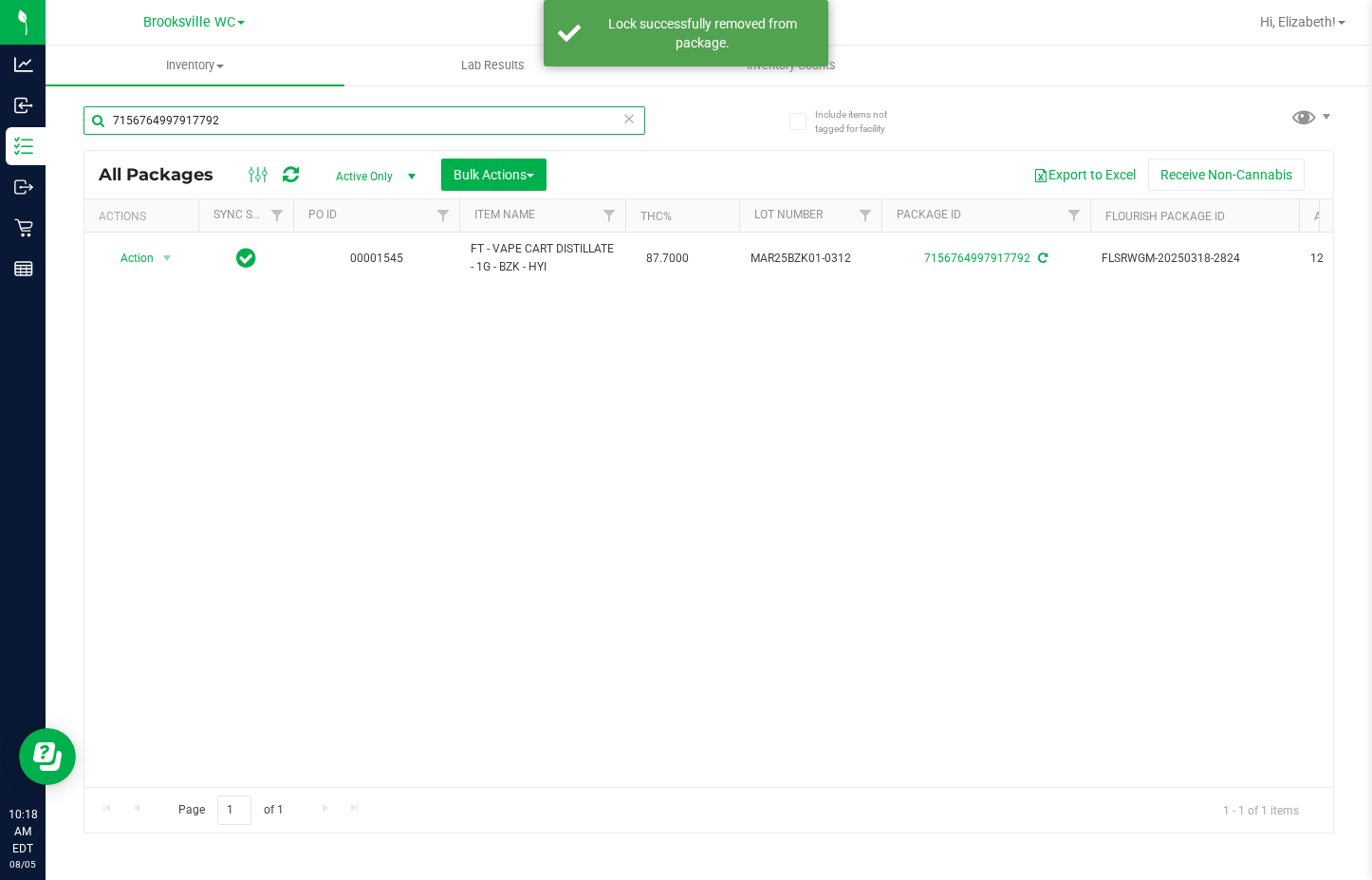 click on "7156764997917792" at bounding box center (364, 121) 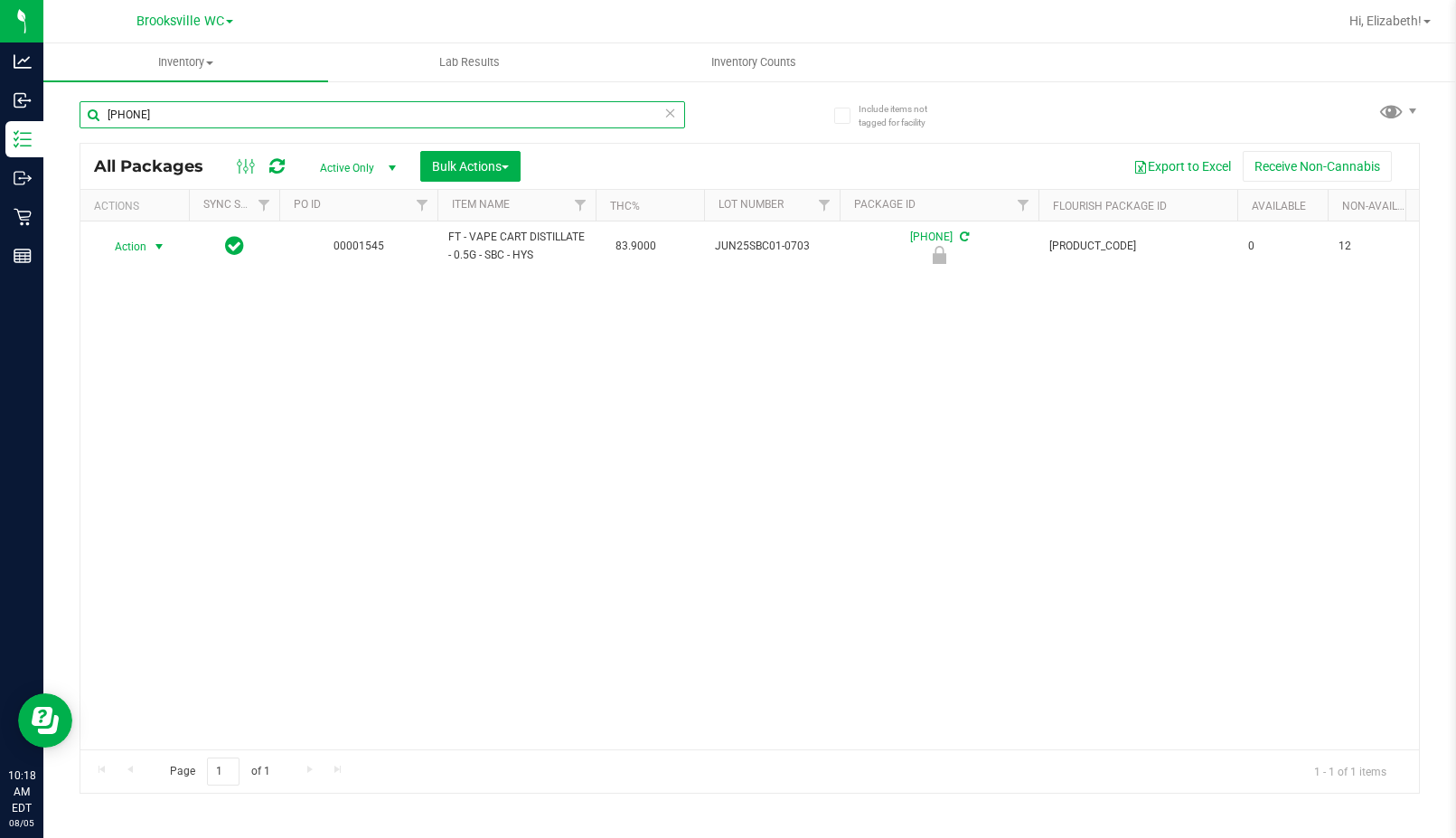 type on "7855341696932149" 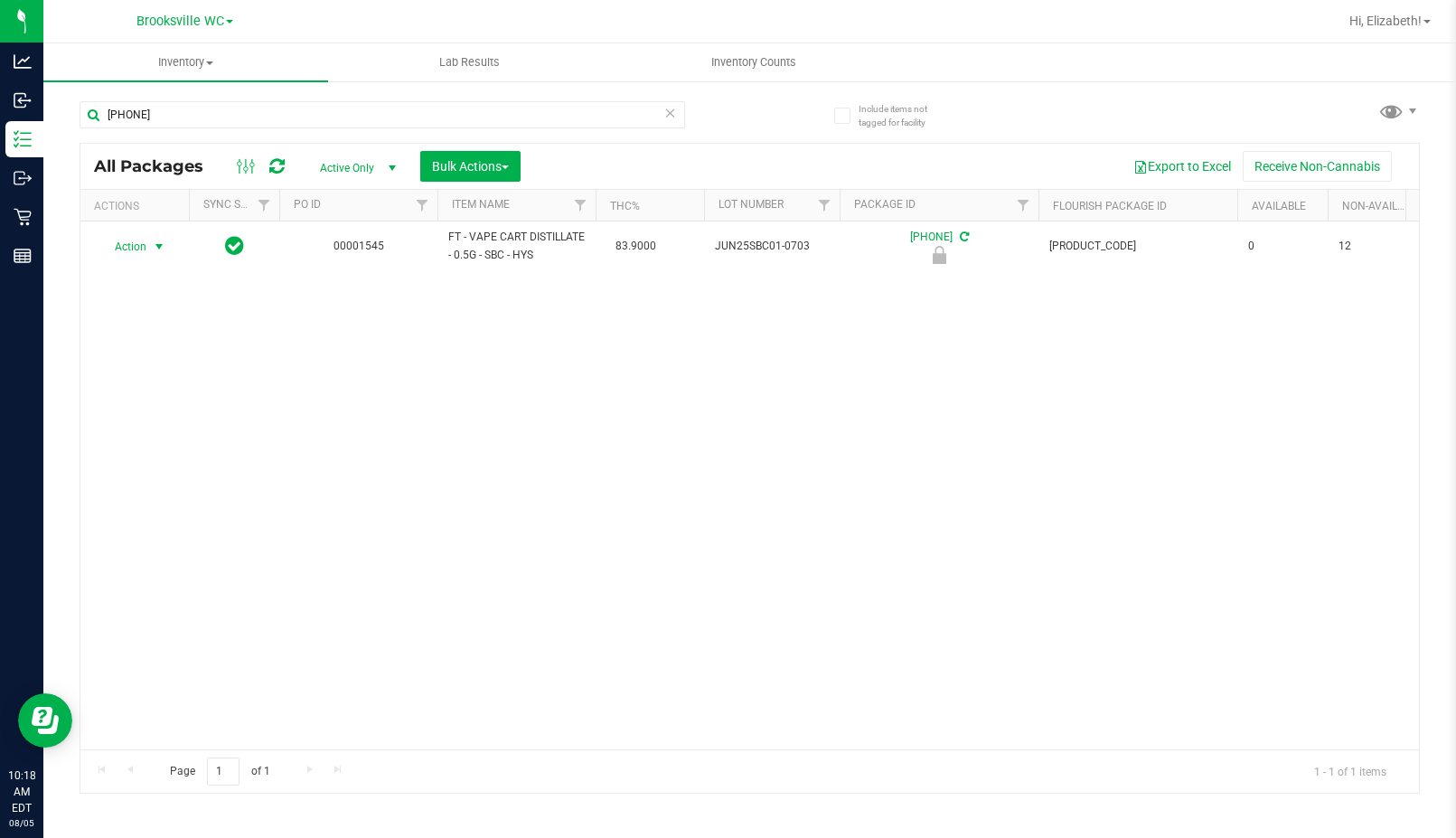 click on "Action" at bounding box center (123, 247) 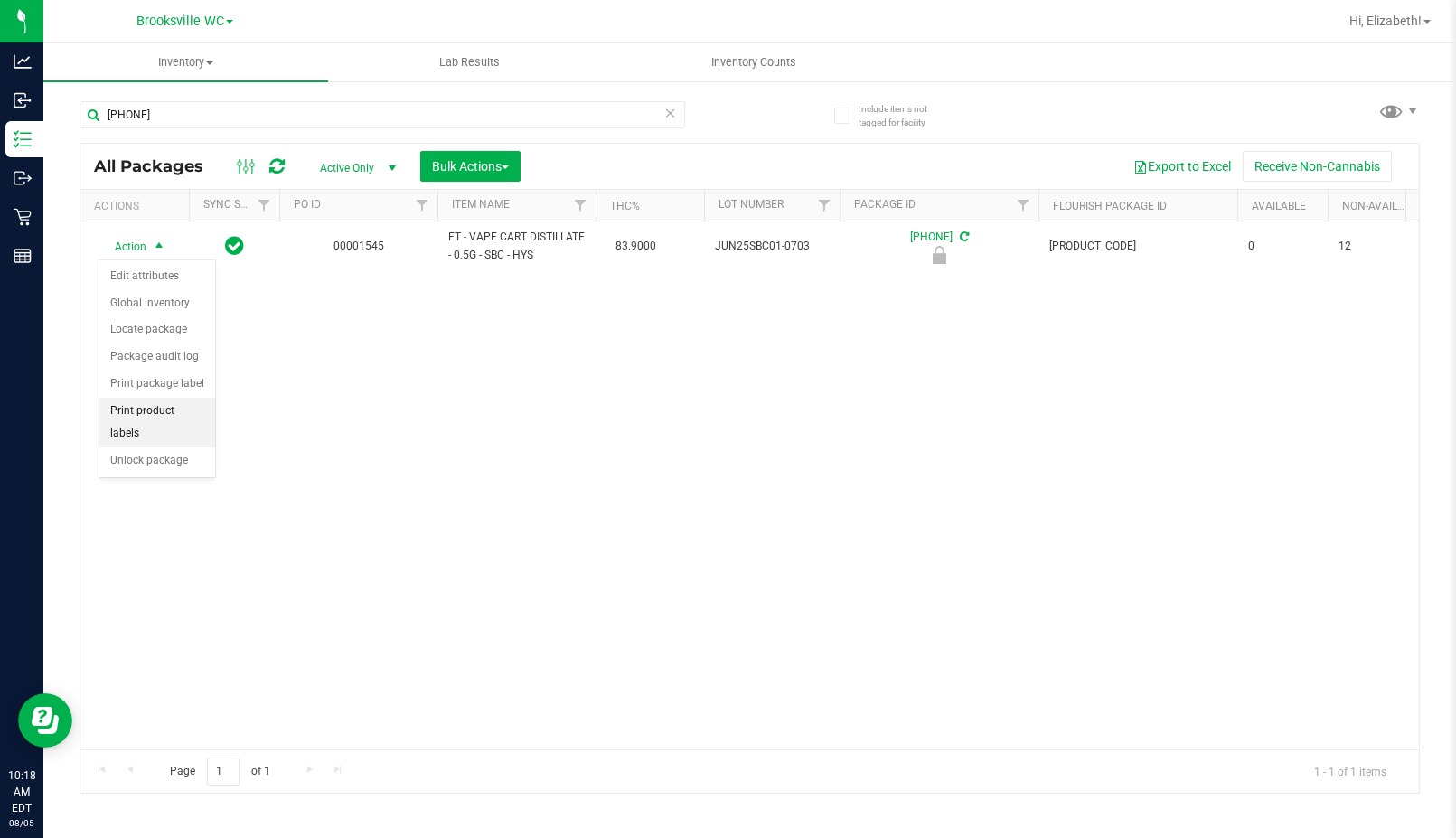 click on "Print product labels" at bounding box center (157, 422) 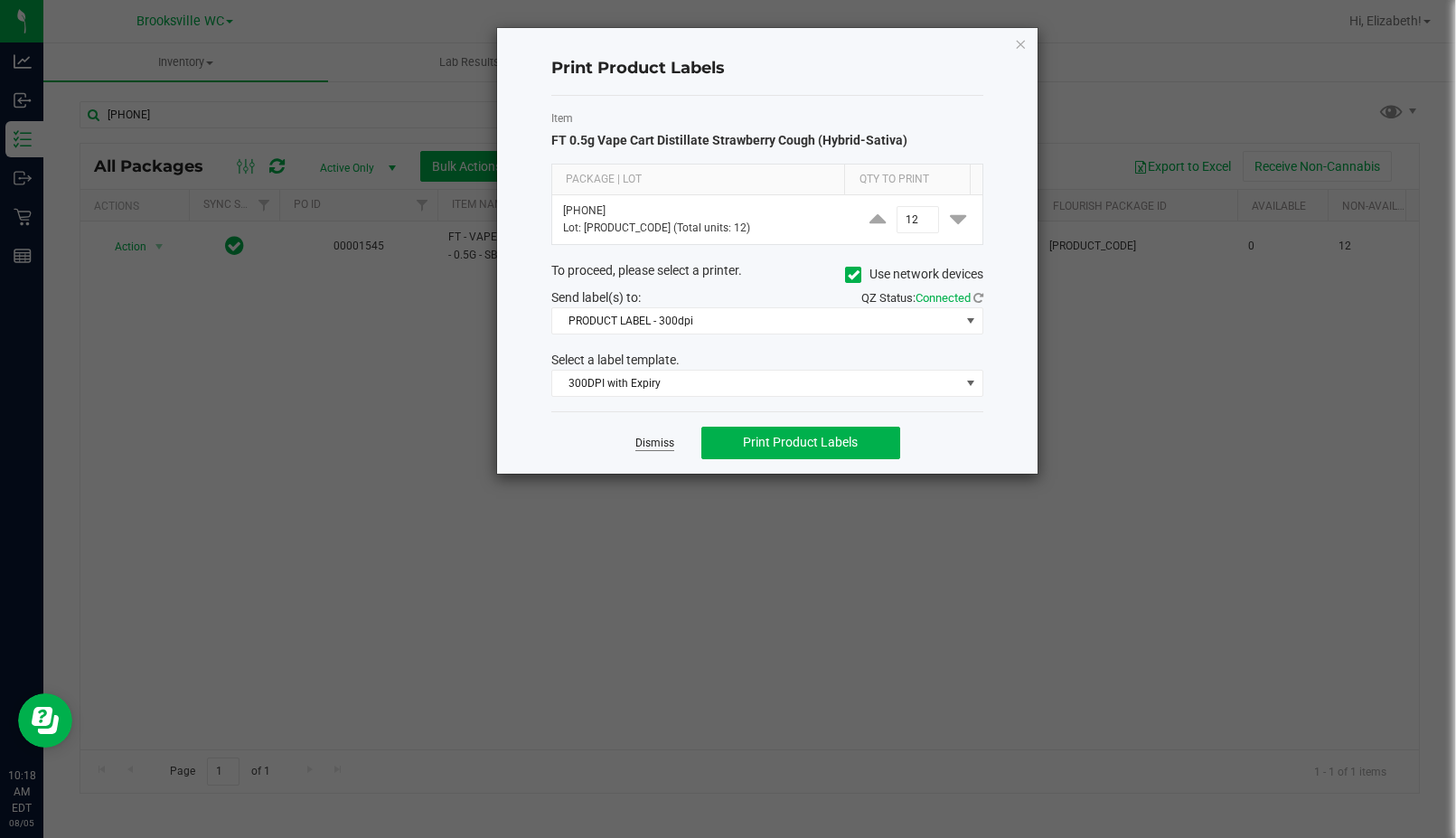 click on "Dismiss" 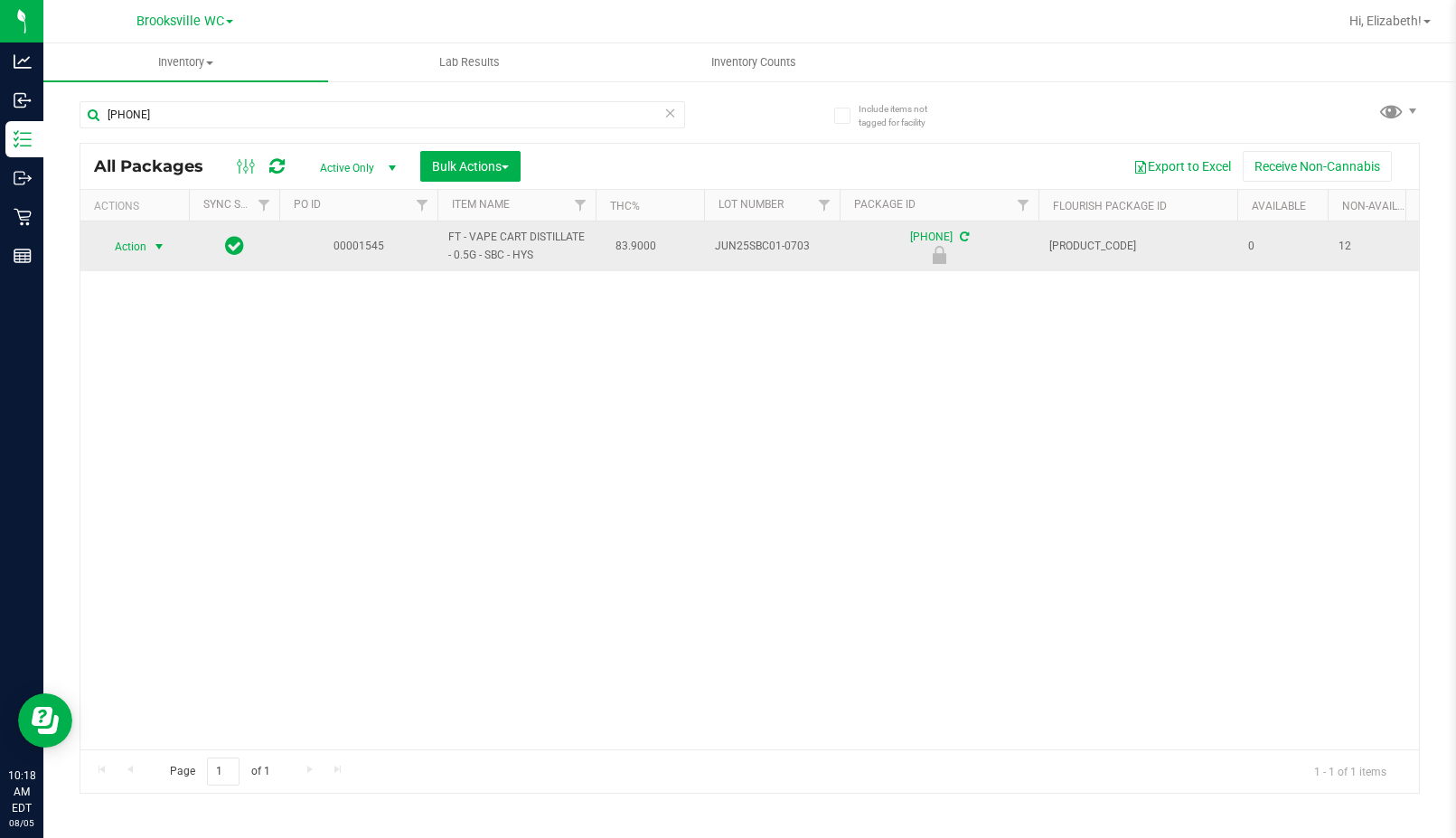 click at bounding box center [159, 247] 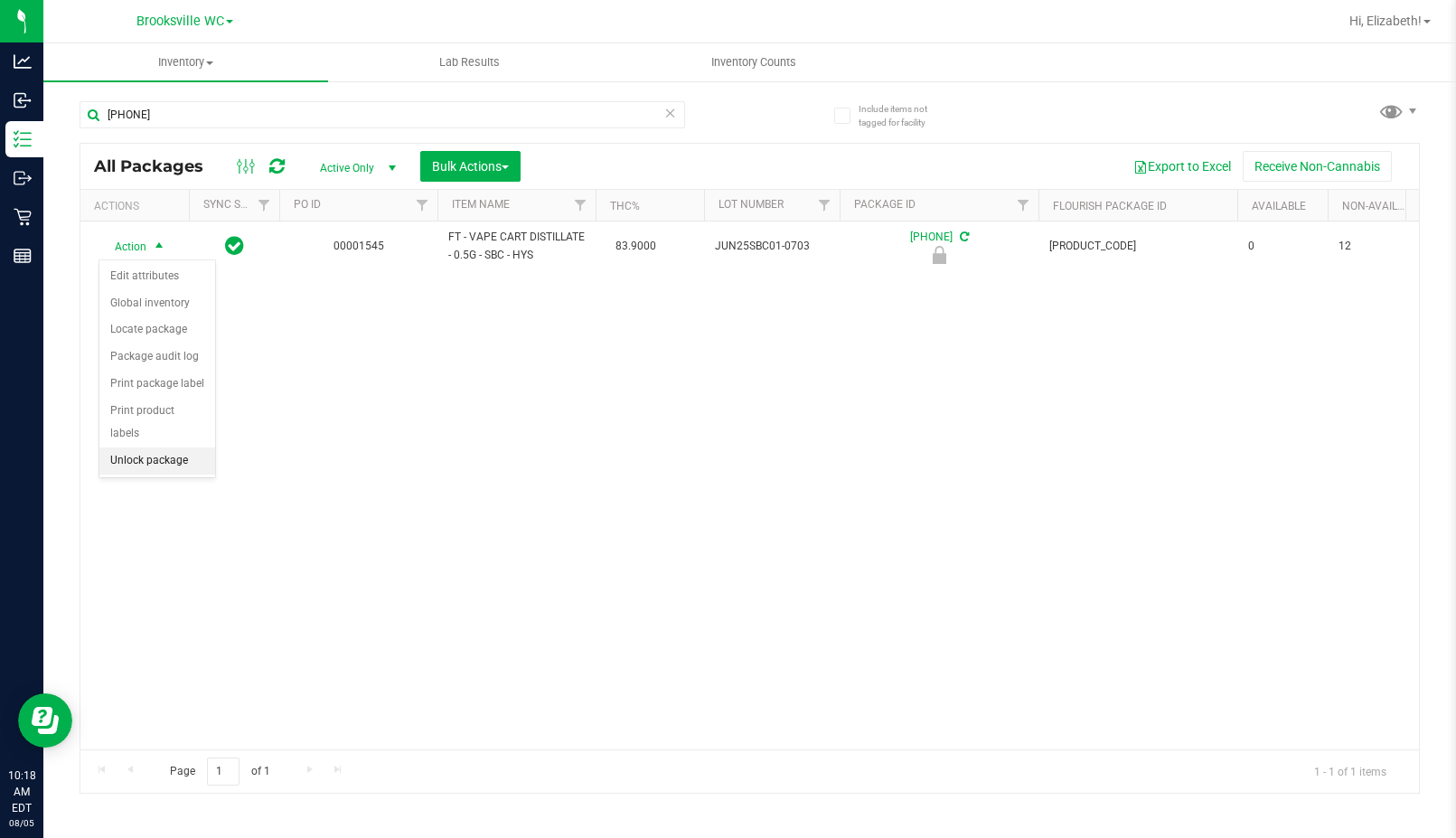 click on "Unlock package" at bounding box center [157, 461] 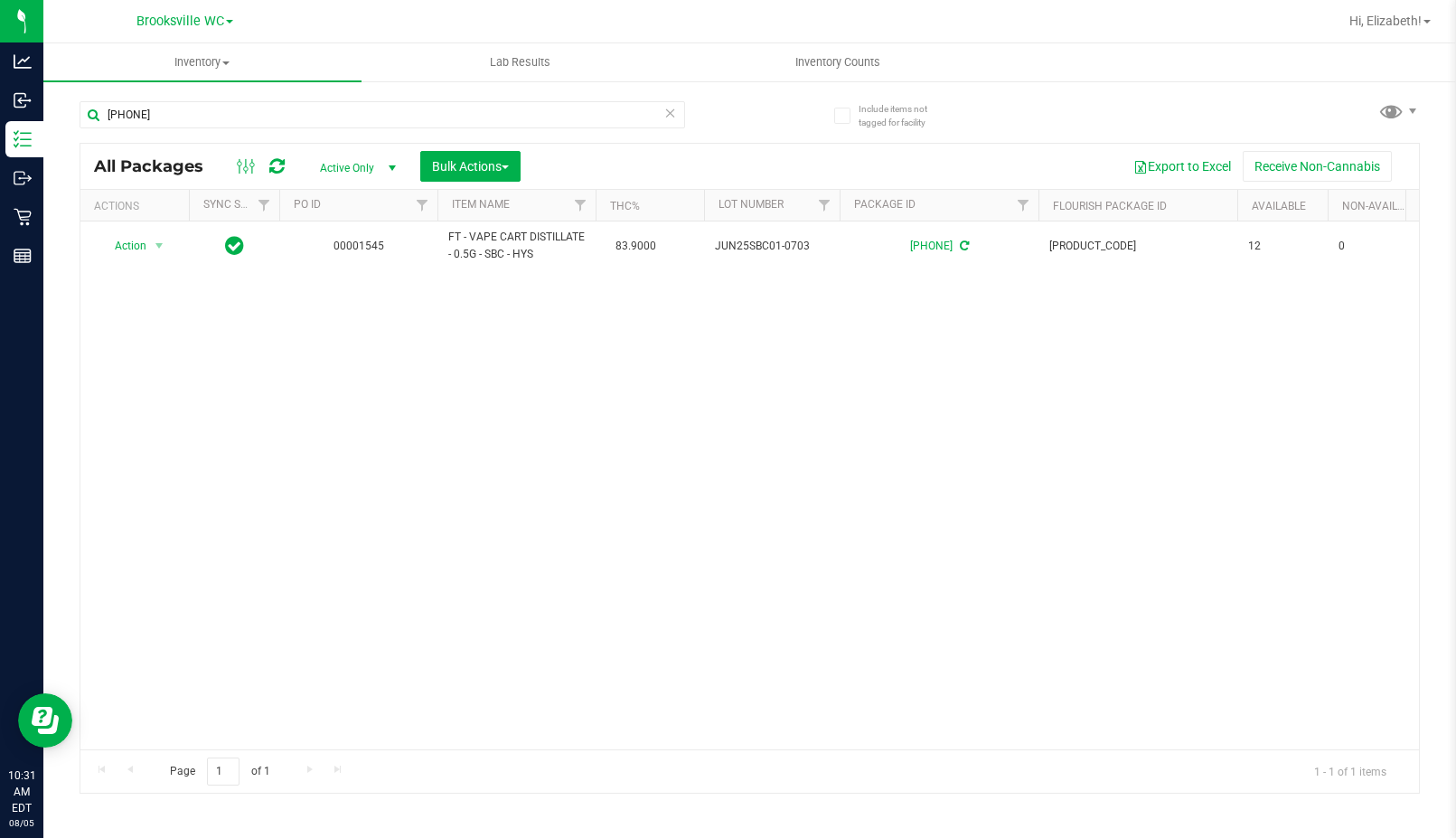 click on "7855341696932149" at bounding box center (415, 114) 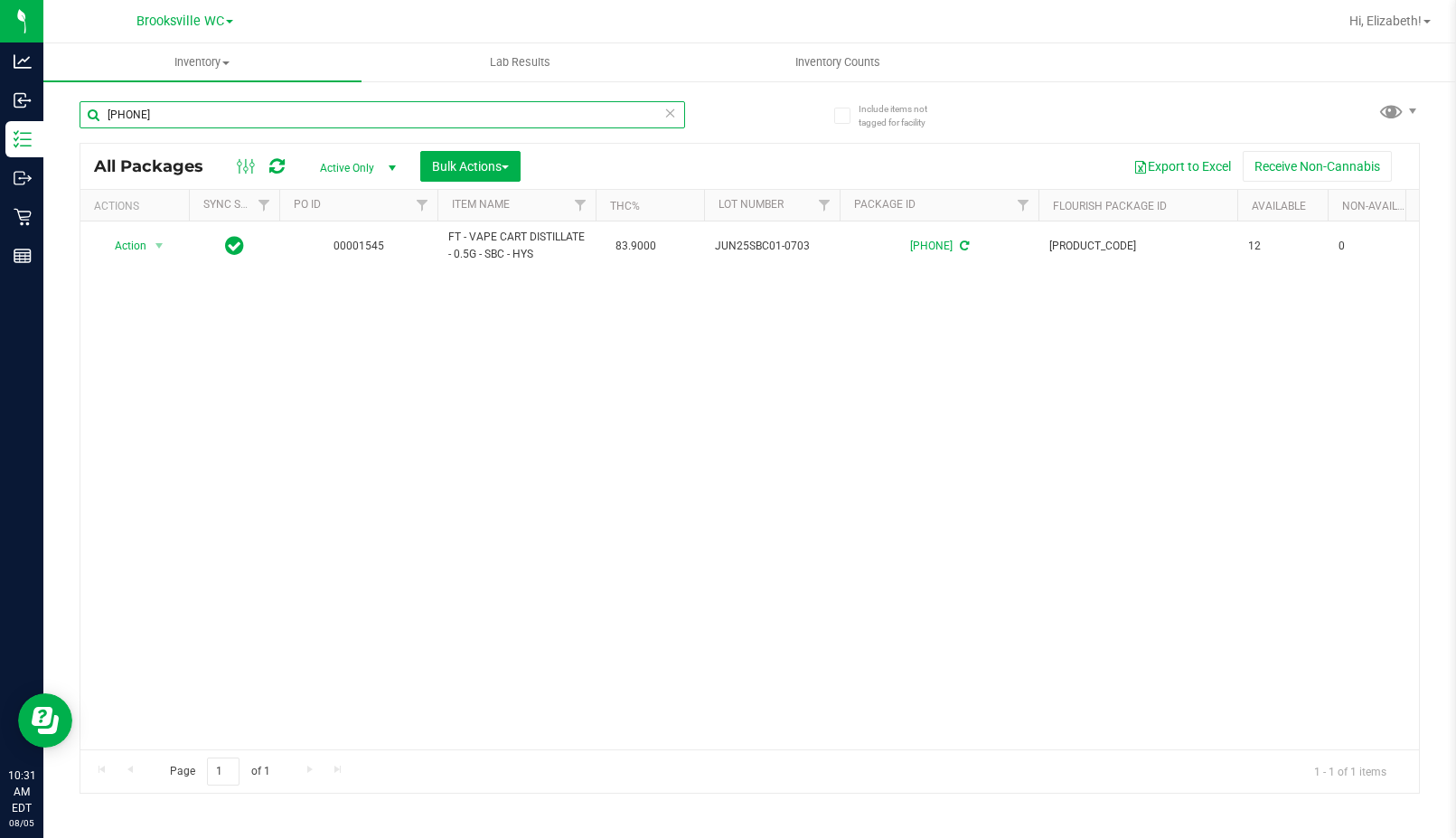 click on "7855341696932149" at bounding box center [382, 115] 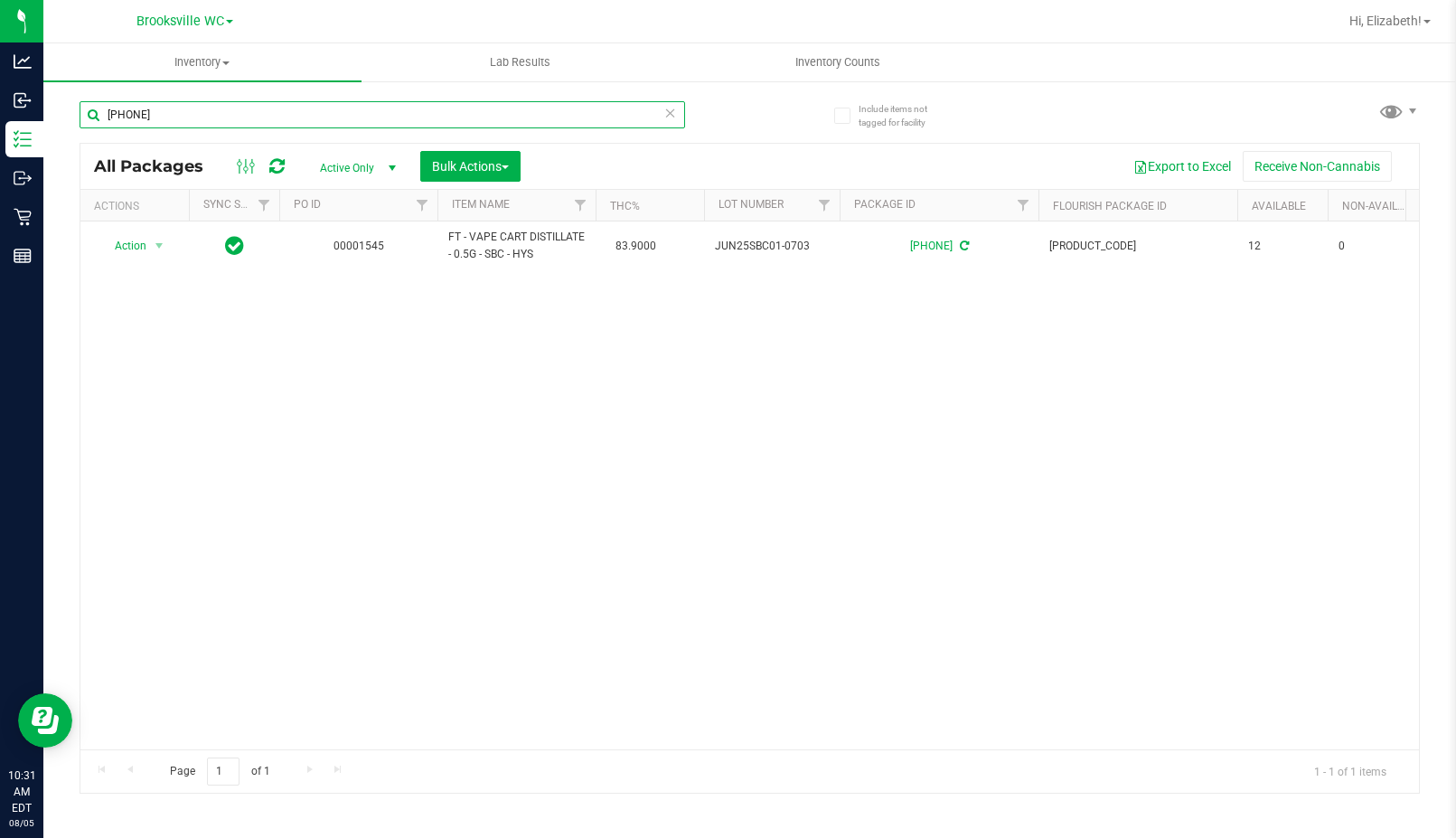 type on "7855341696932149" 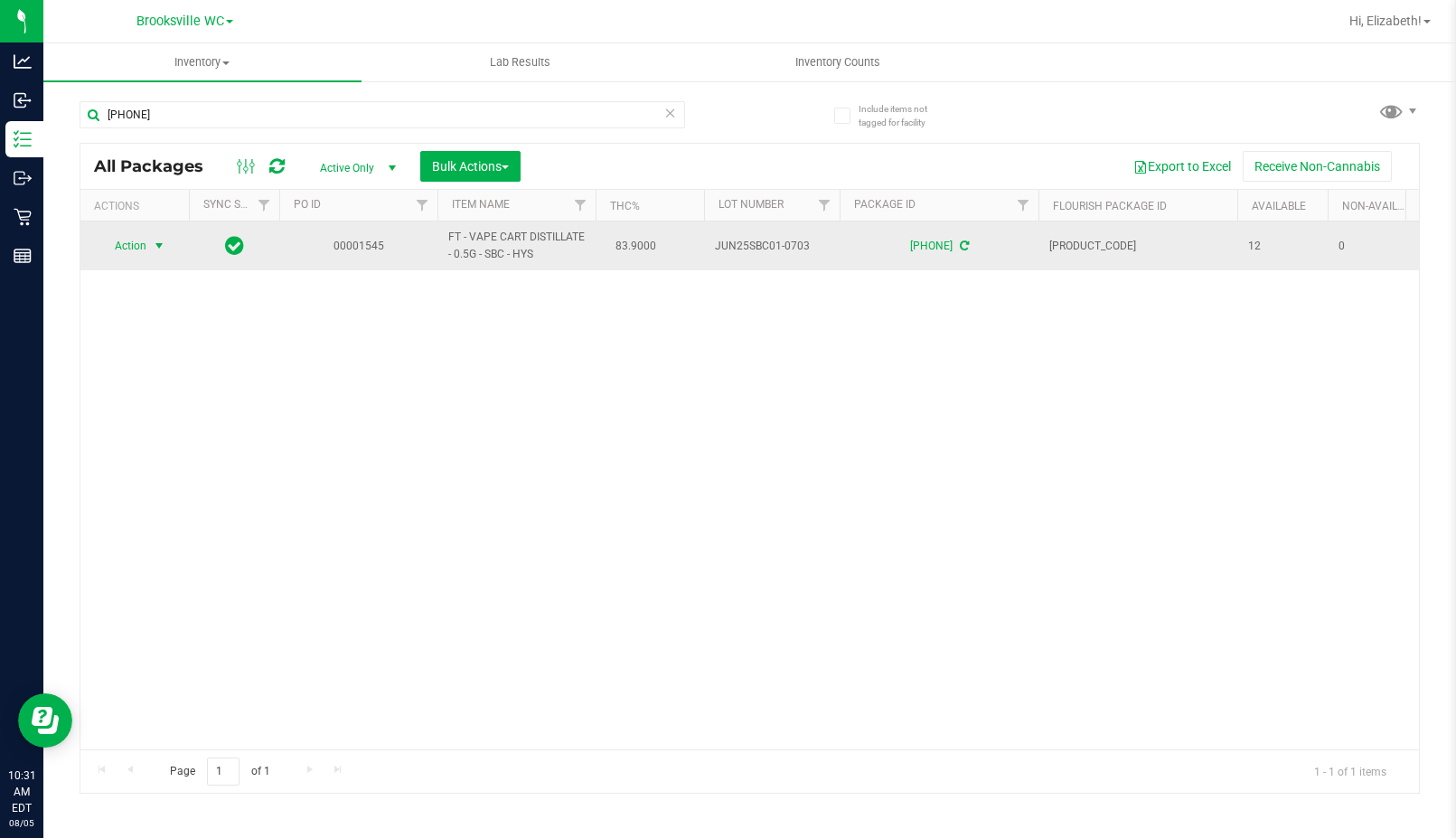 click on "Action" at bounding box center [123, 246] 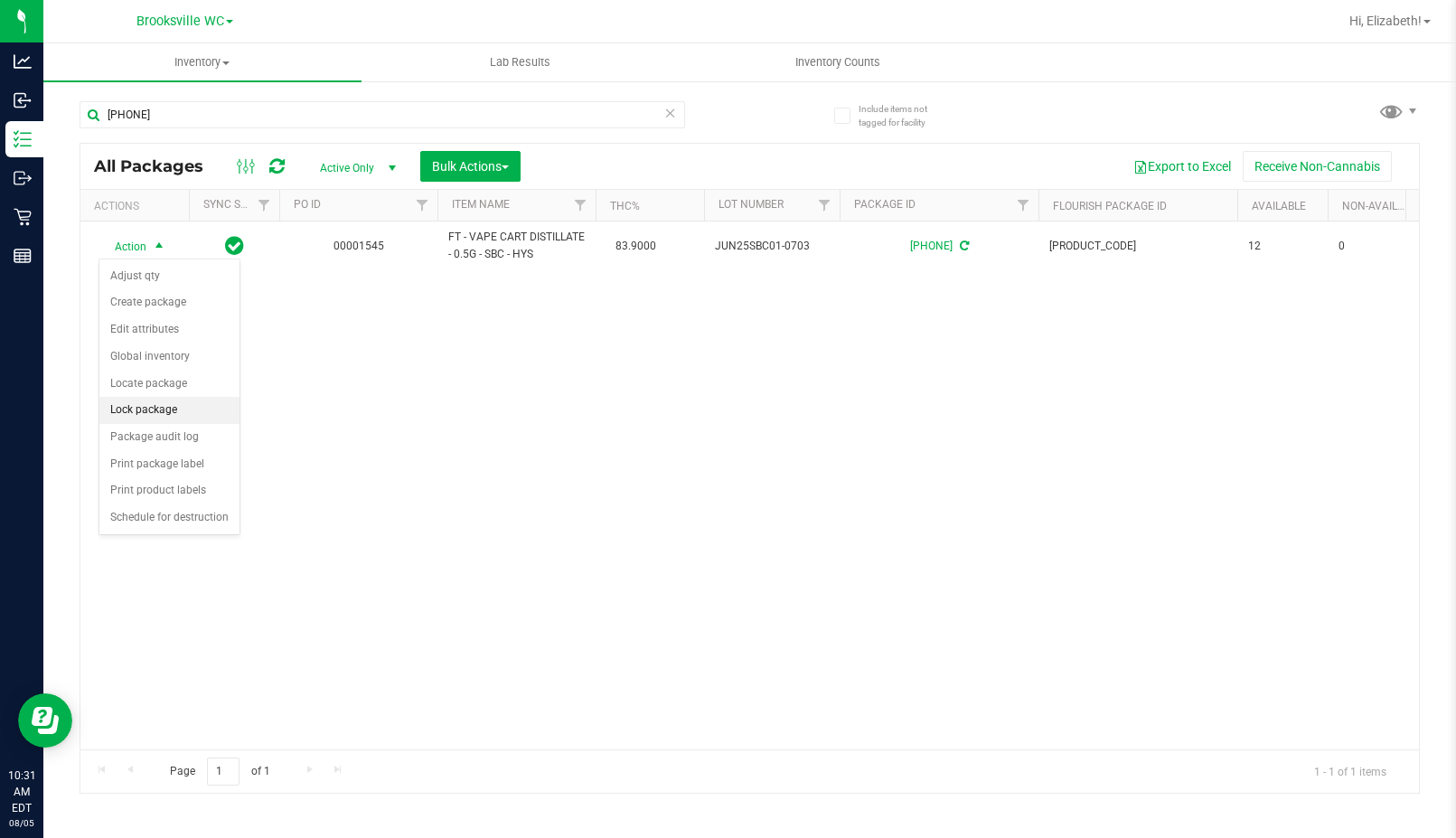 click on "Lock package" at bounding box center [169, 410] 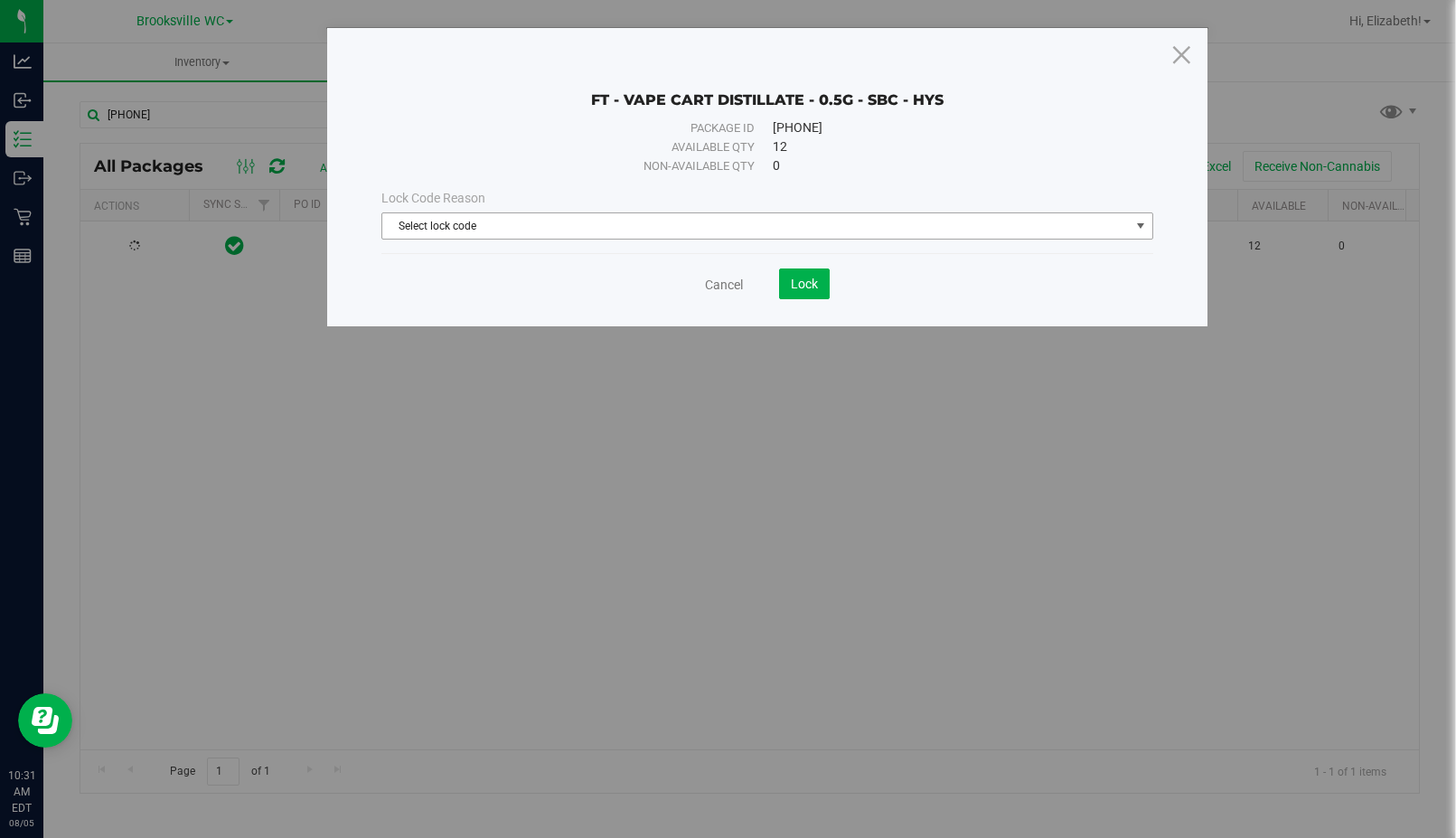 click on "Select lock code" at bounding box center (756, 226) 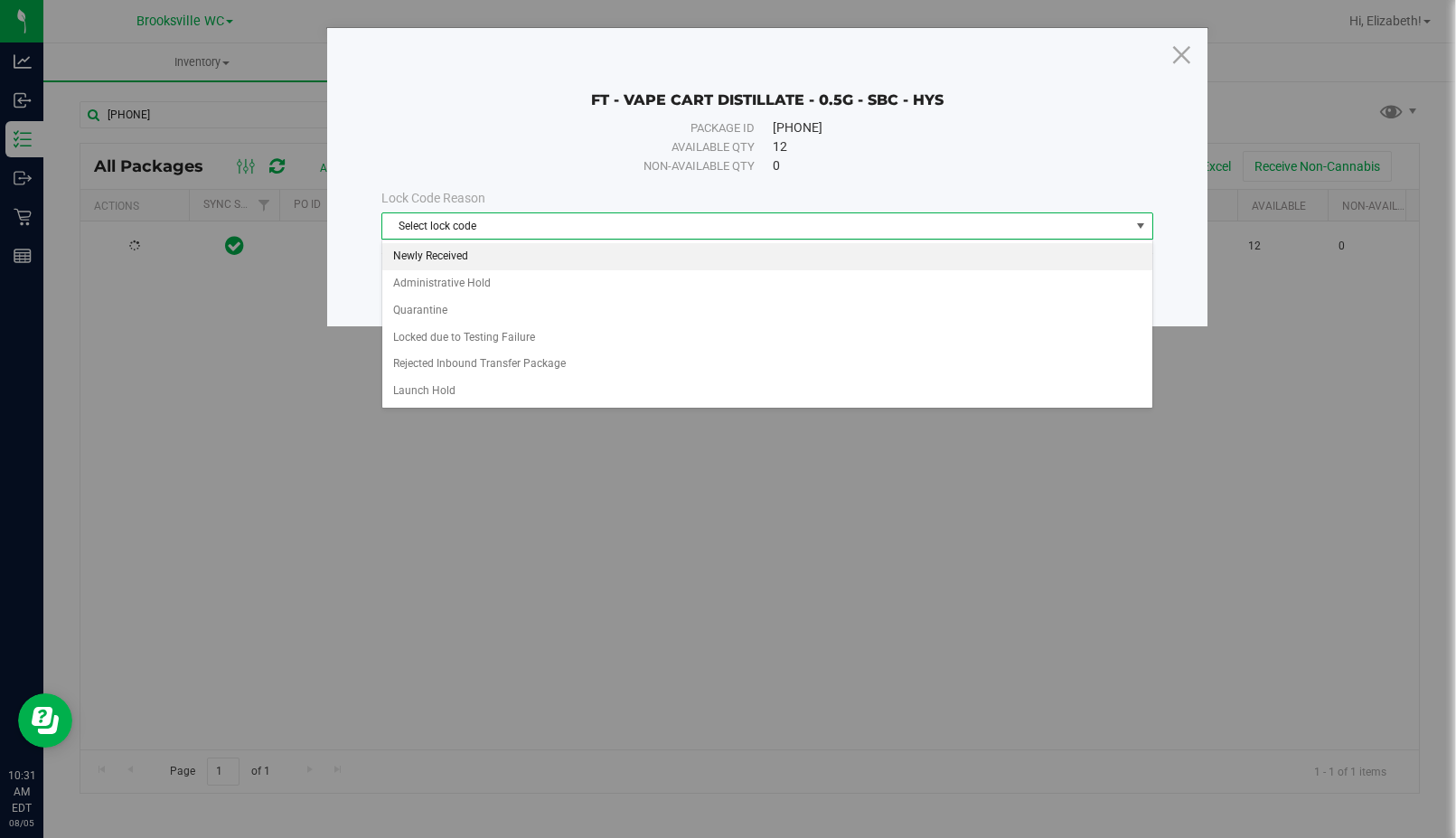 click on "Newly Received" at bounding box center [767, 257] 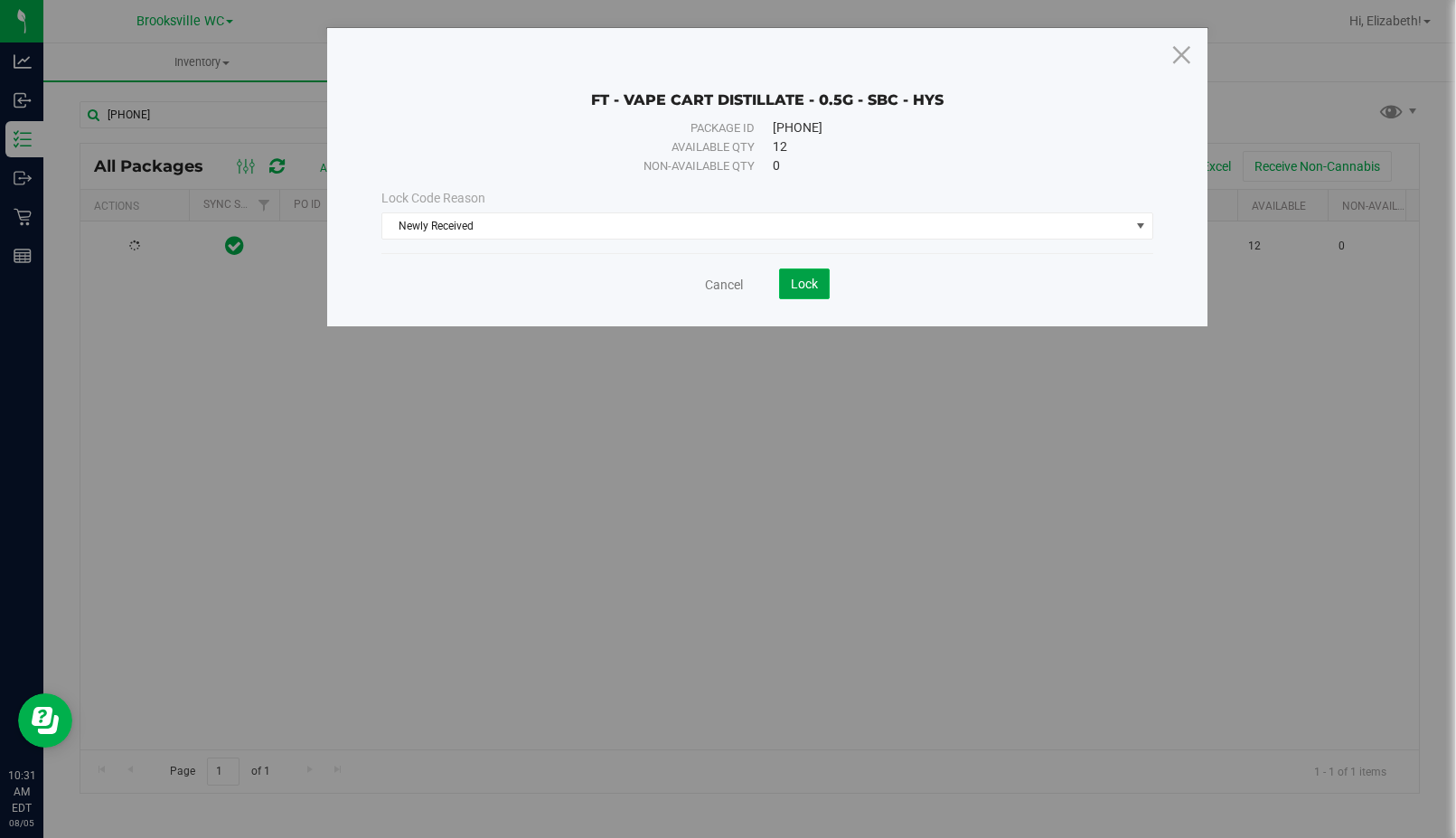 click on "Lock" 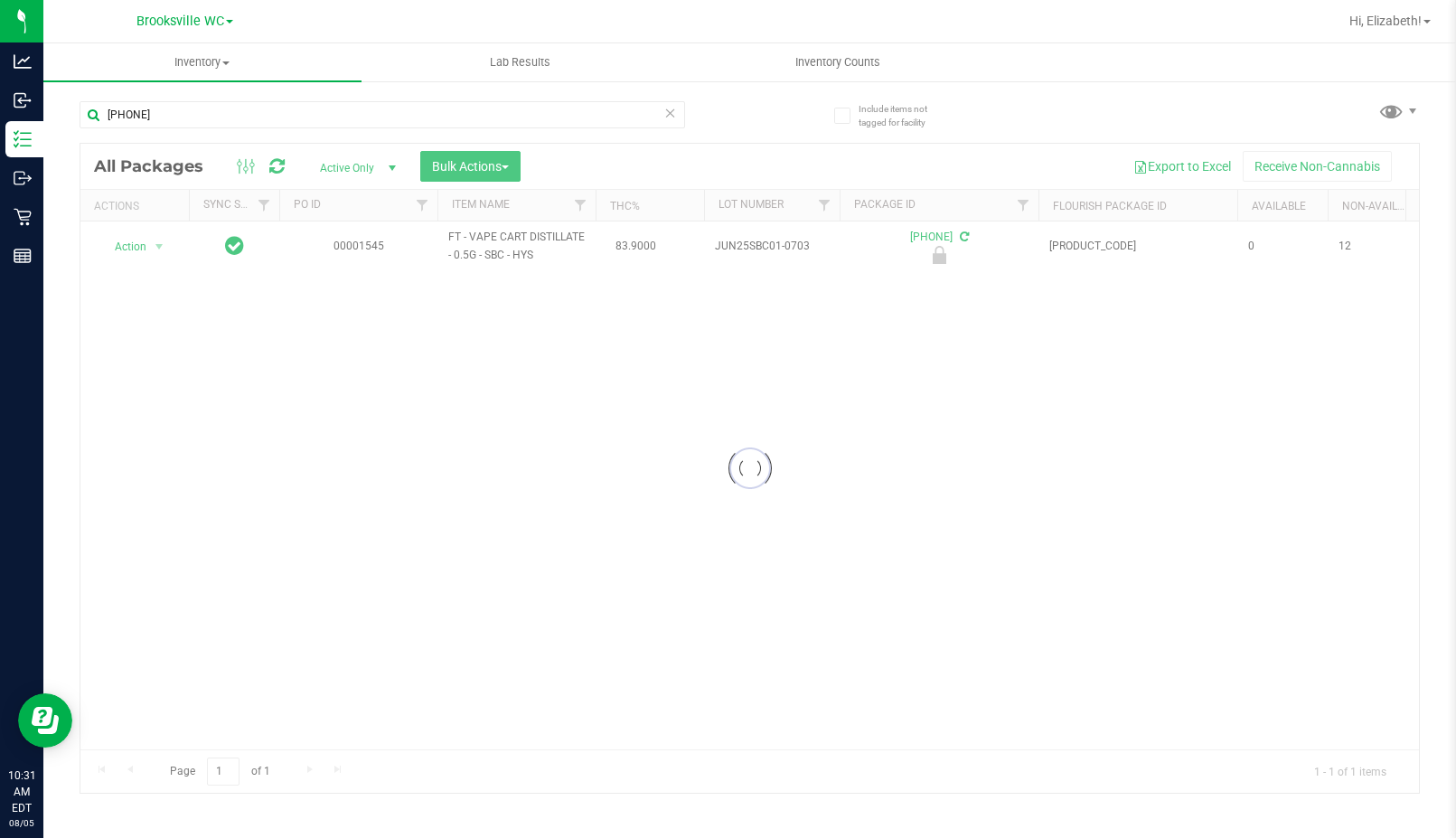 click at bounding box center (749, 468) 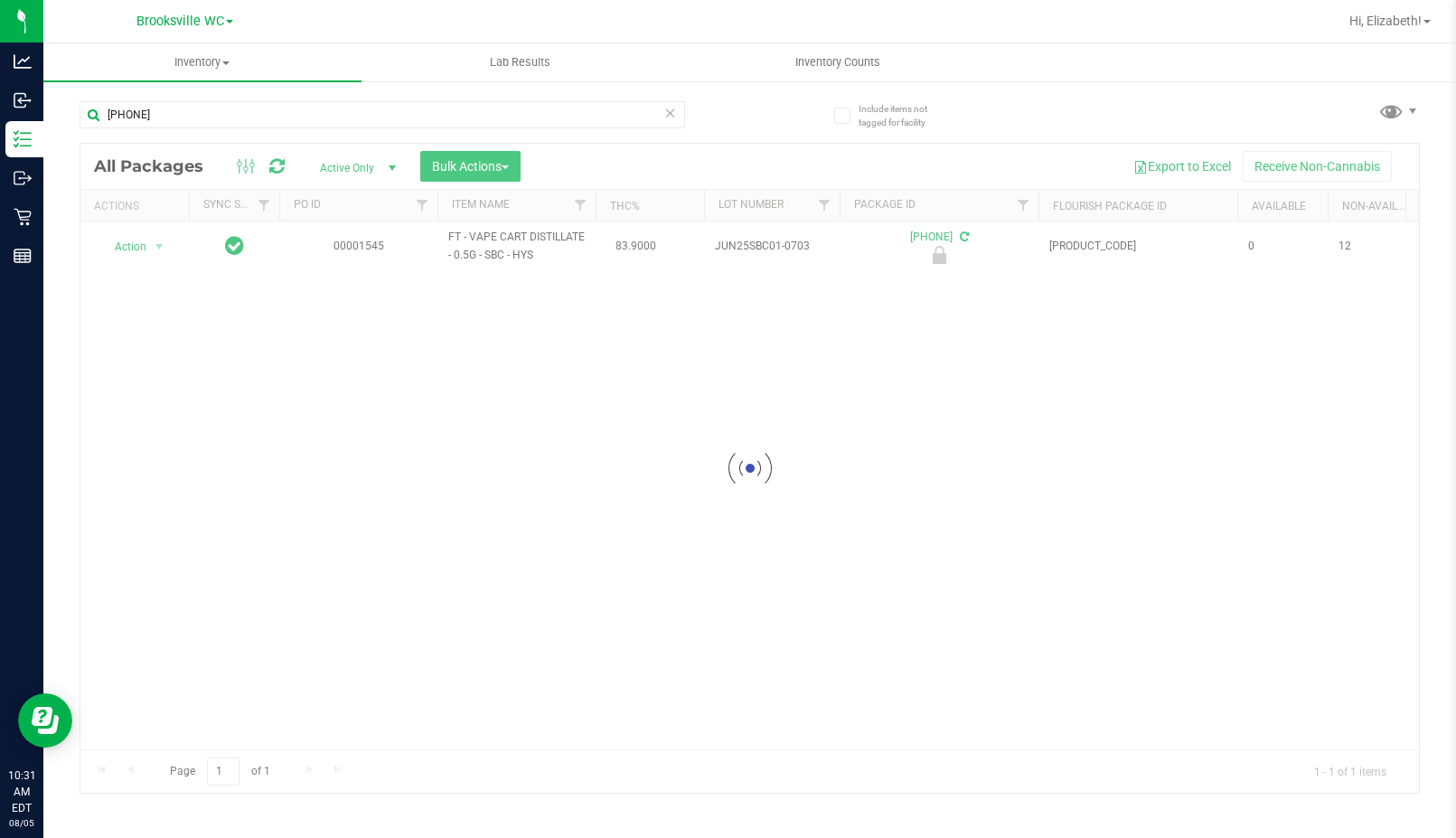 click at bounding box center (749, 468) 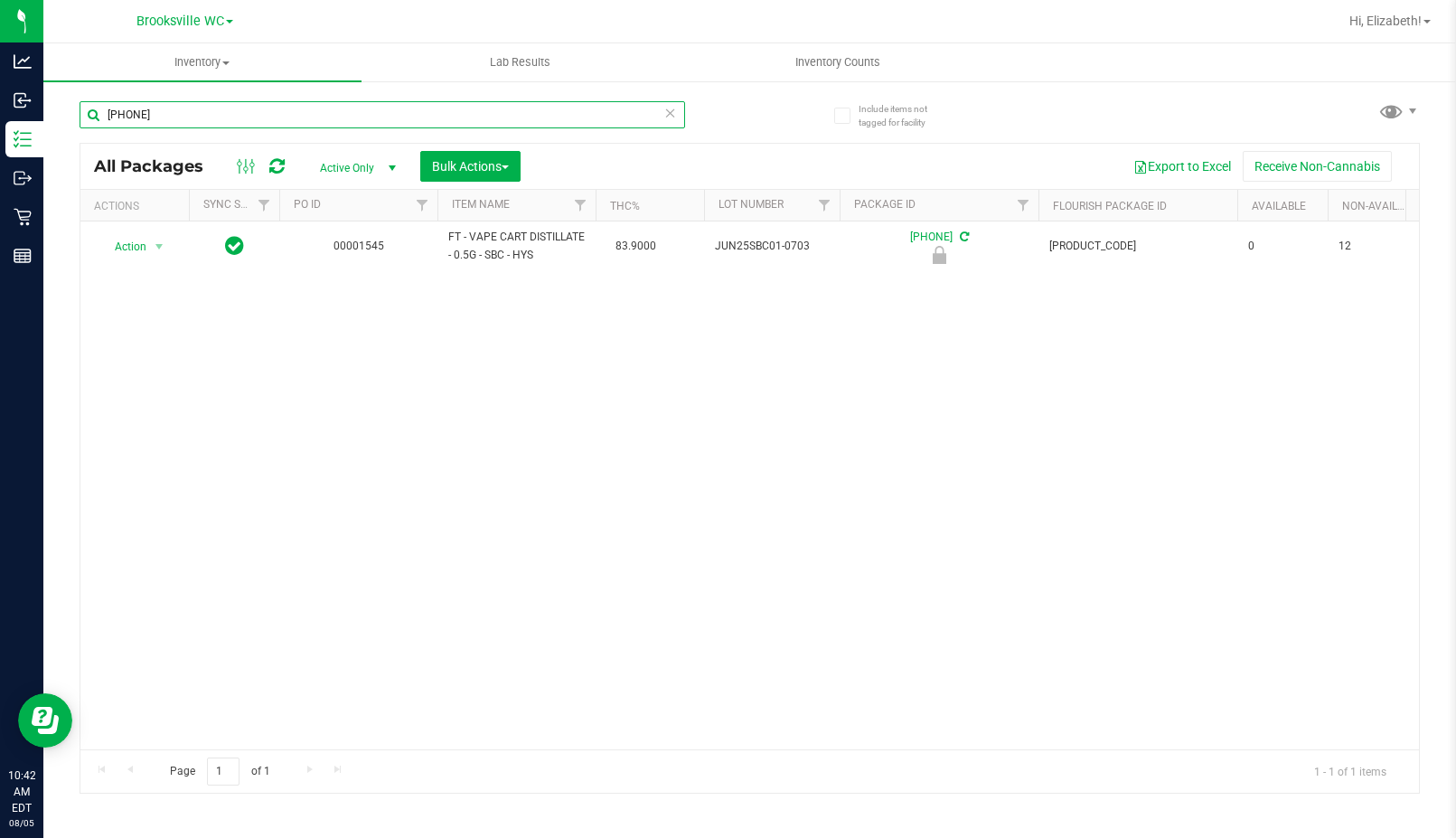 click on "7855341696932149" at bounding box center [382, 115] 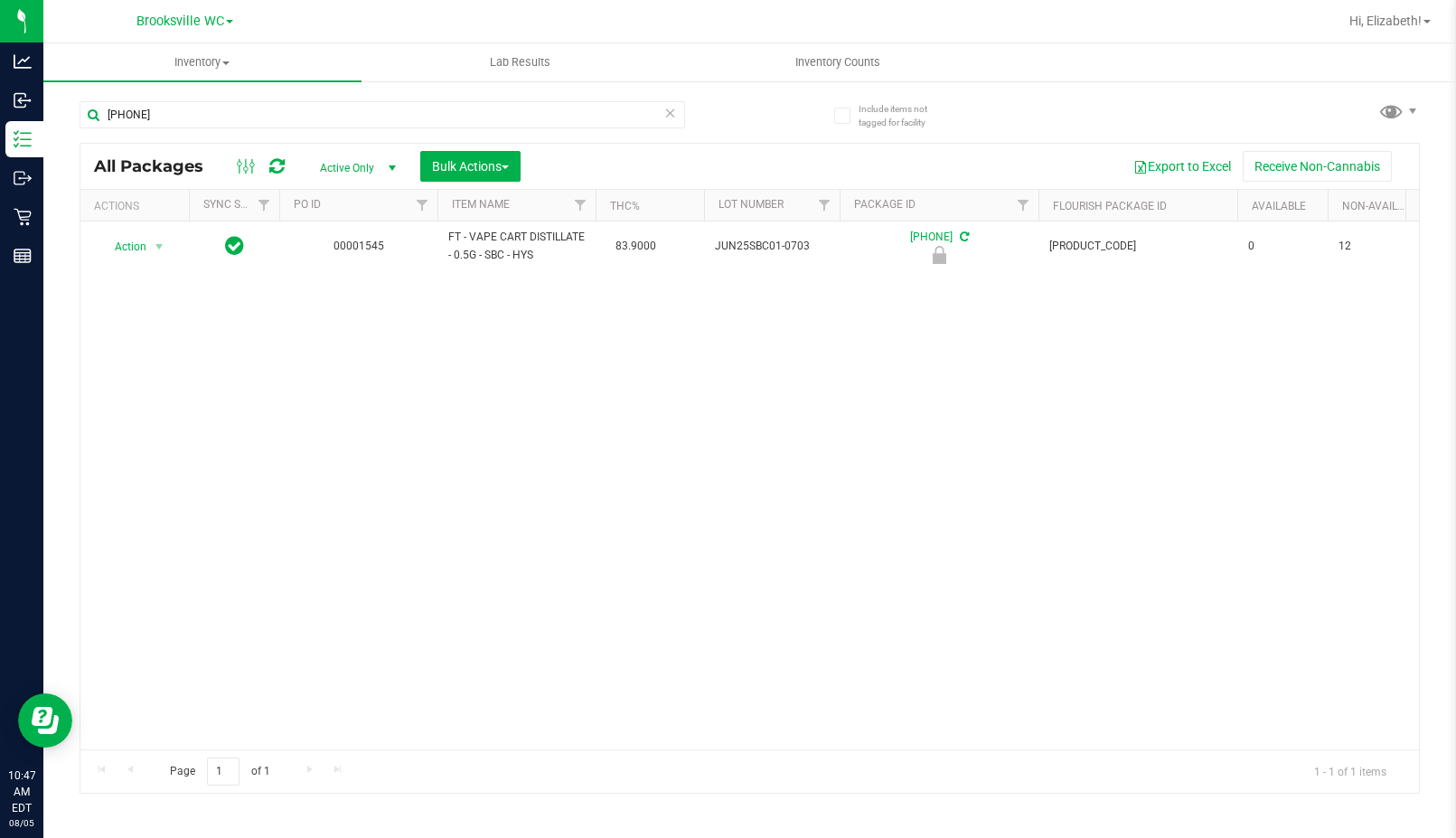 click on "Action Action Edit attributes Global inventory Locate package Package audit log Print package label Print product labels Unlock package
00001545
FT - VAPE CART DISTILLATE - 0.5G - SBC - HYS
83.9000
JUN25SBC01-0703
7855341696932149
FLSRWGM-20250711-317
0
12
12
Newly Received
Aug 5, 2025 10:31:25 EDT
ebell@liveparallel.com
FT - VAPE CART DISTILLATE - 0.5G - SBC - HYS
0.2180" at bounding box center (749, 485) 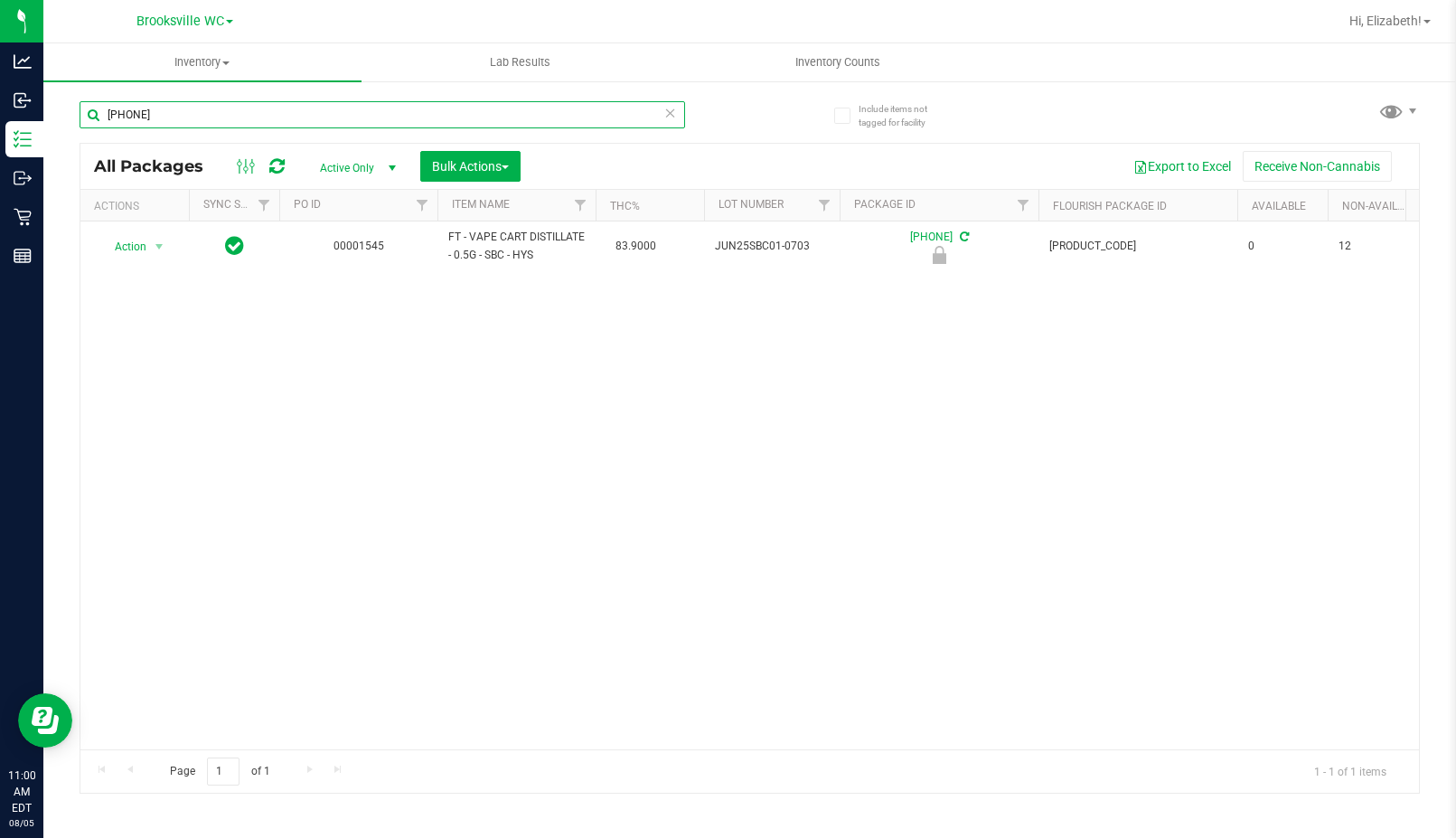 click on "7855341696932149" at bounding box center (382, 115) 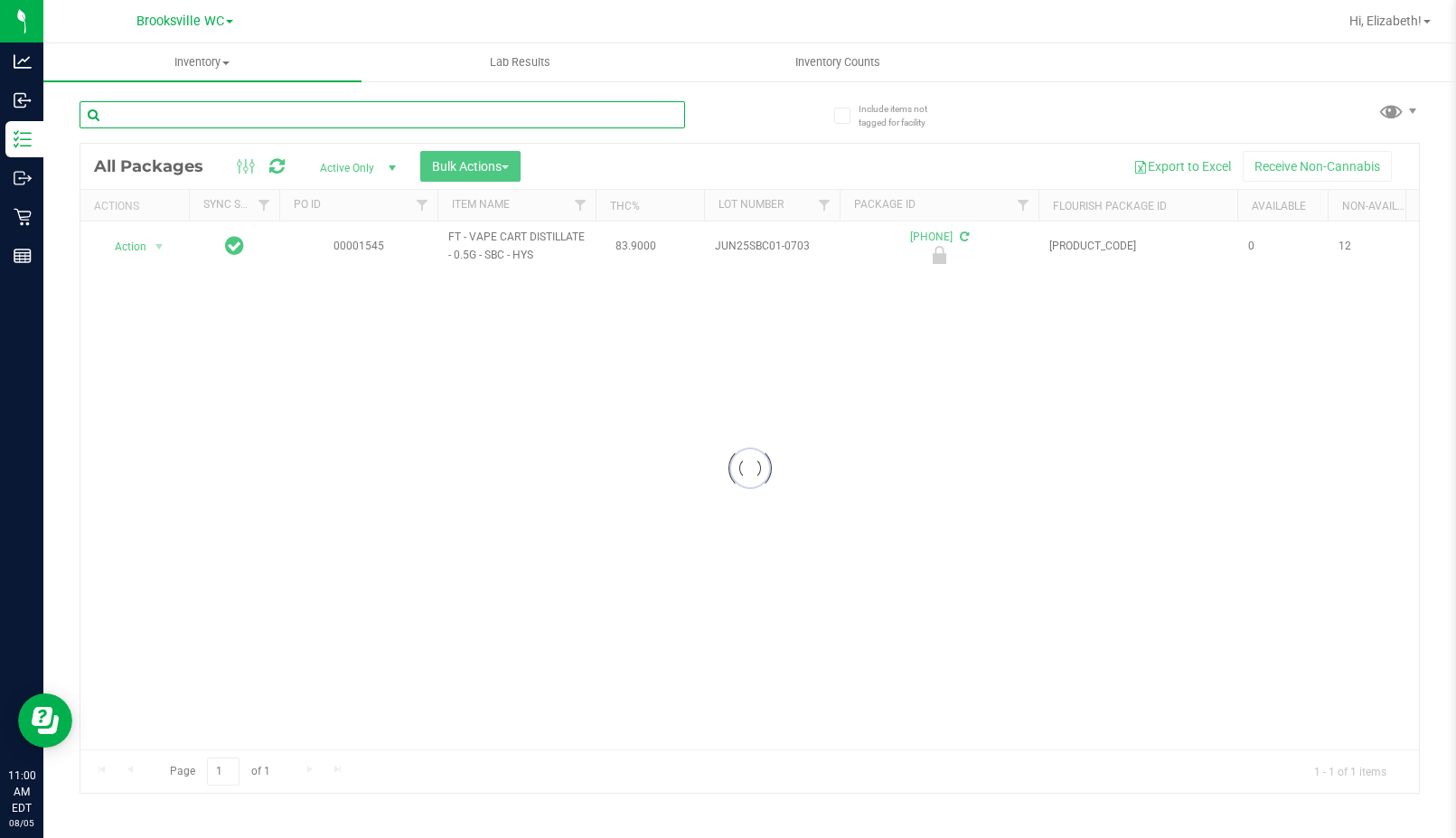type 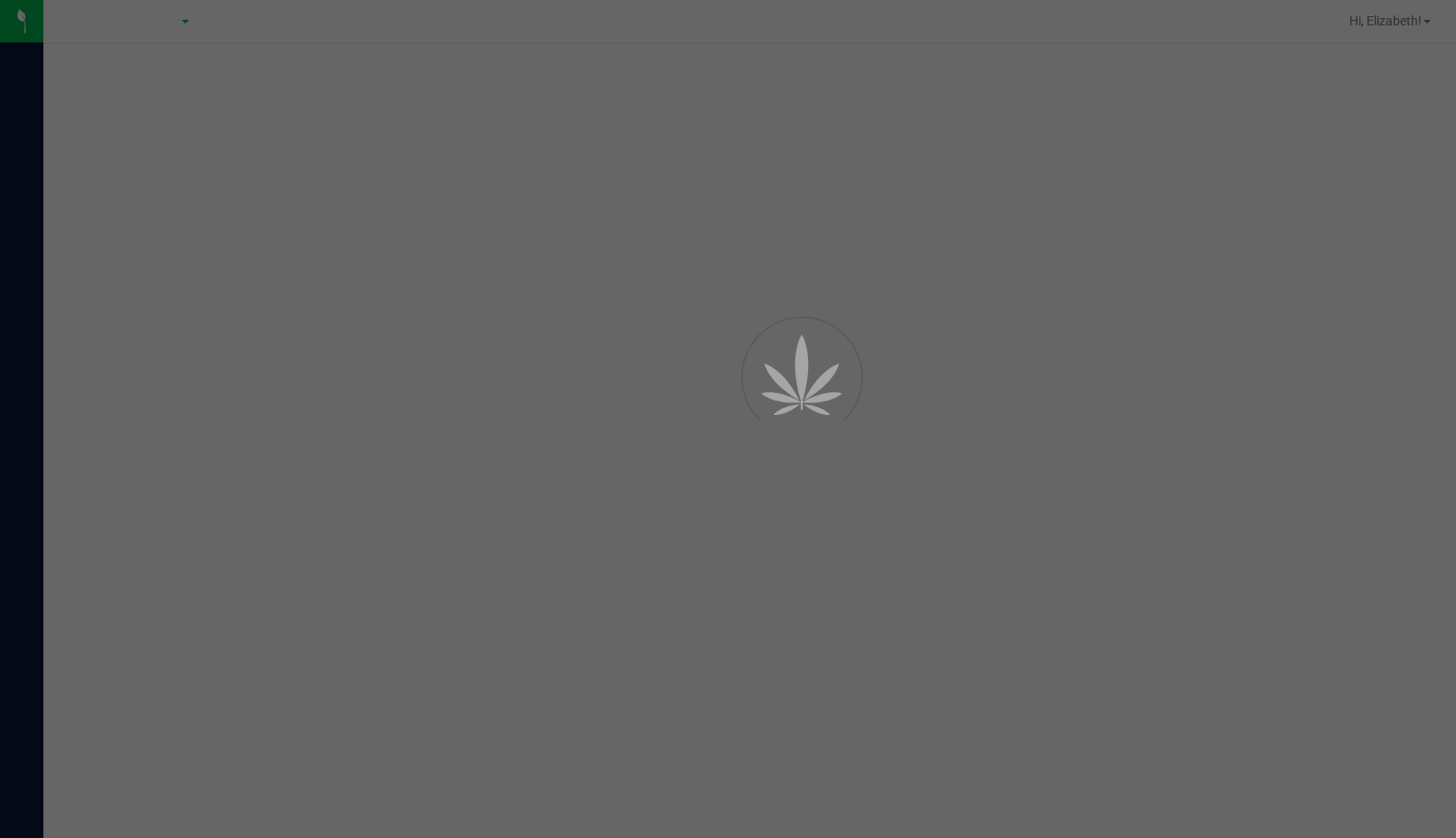 scroll, scrollTop: 0, scrollLeft: 0, axis: both 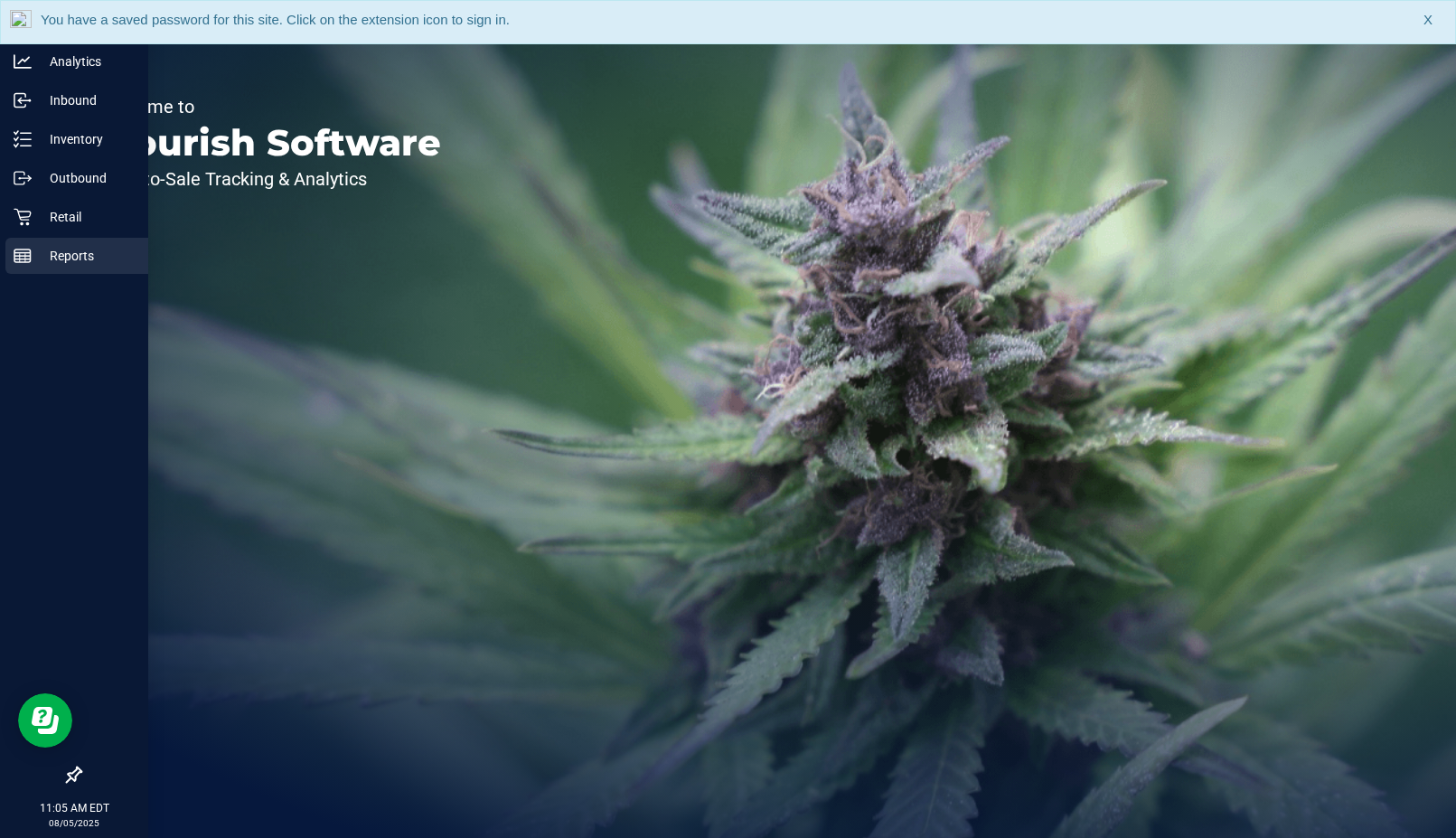 click on "Reports" at bounding box center [86, 256] 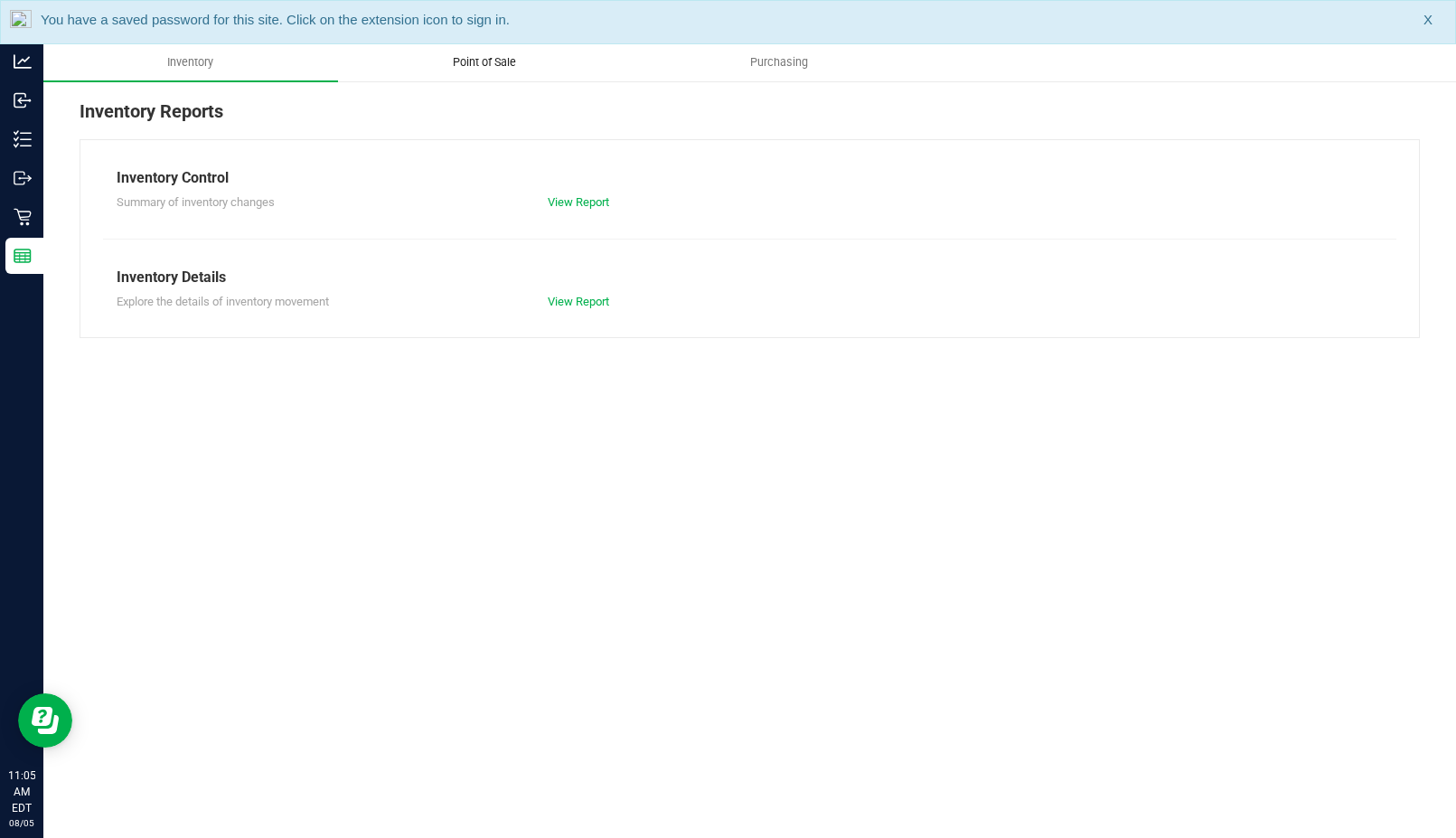 click on "Point of Sale" at bounding box center (485, 62) 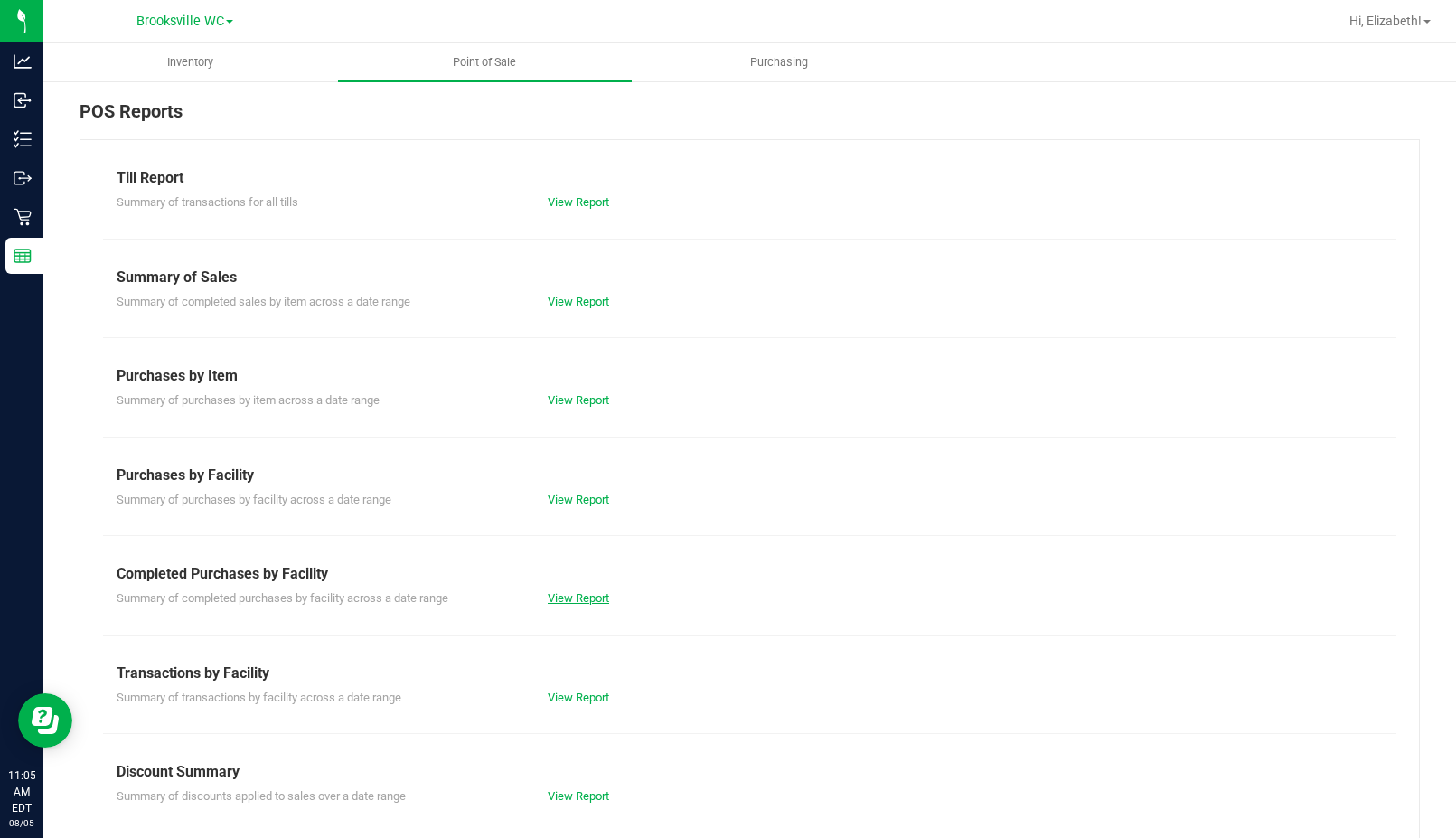 click on "View Report" at bounding box center (578, 598) 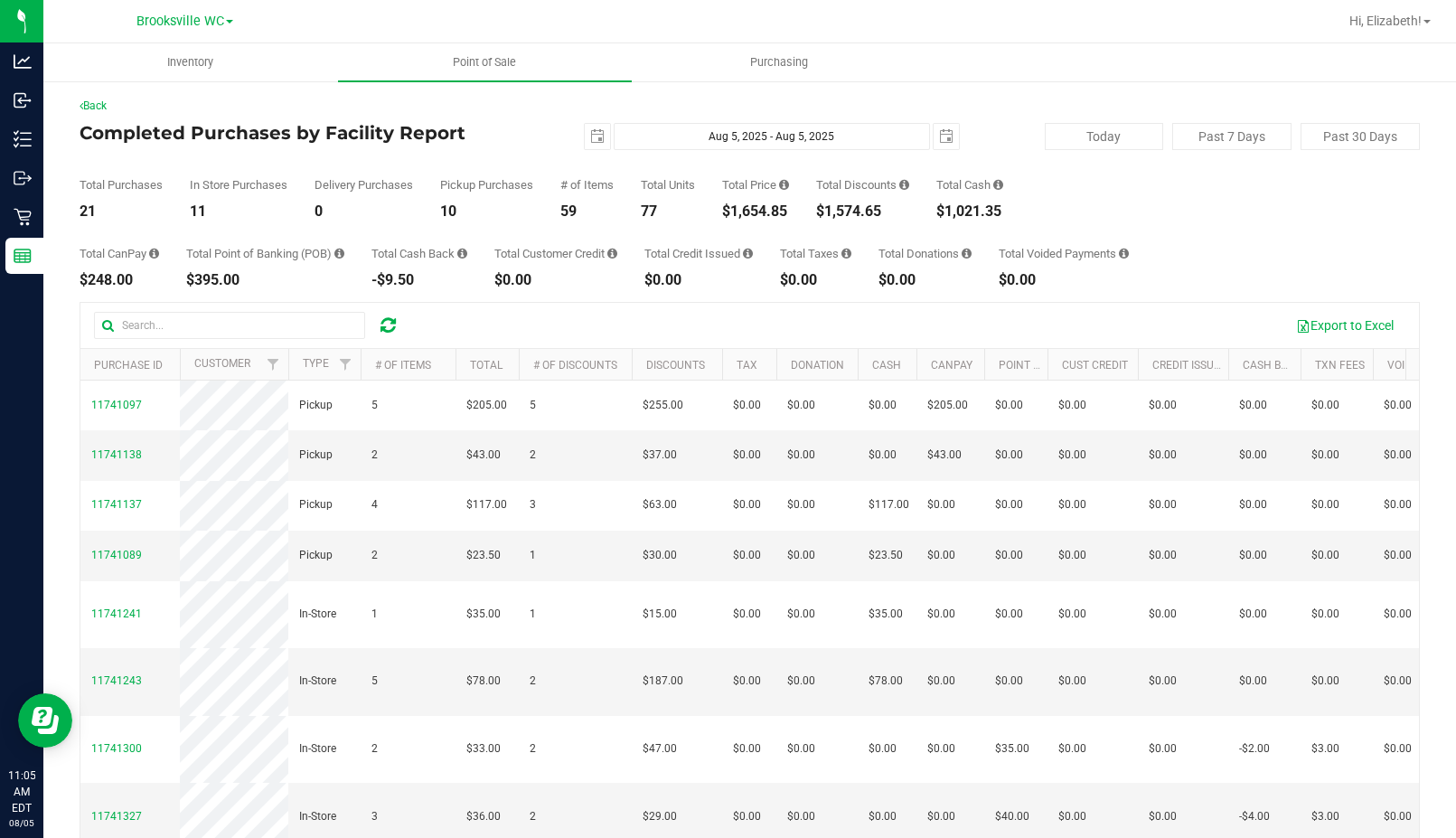 click on "Total Purchases
21
In Store Purchases
11
Delivery Purchases
0
Pickup Purchases
10
# of Items
59
Total Units
77
Total Price
$1,654.85
Total Discounts" at bounding box center [749, 184] 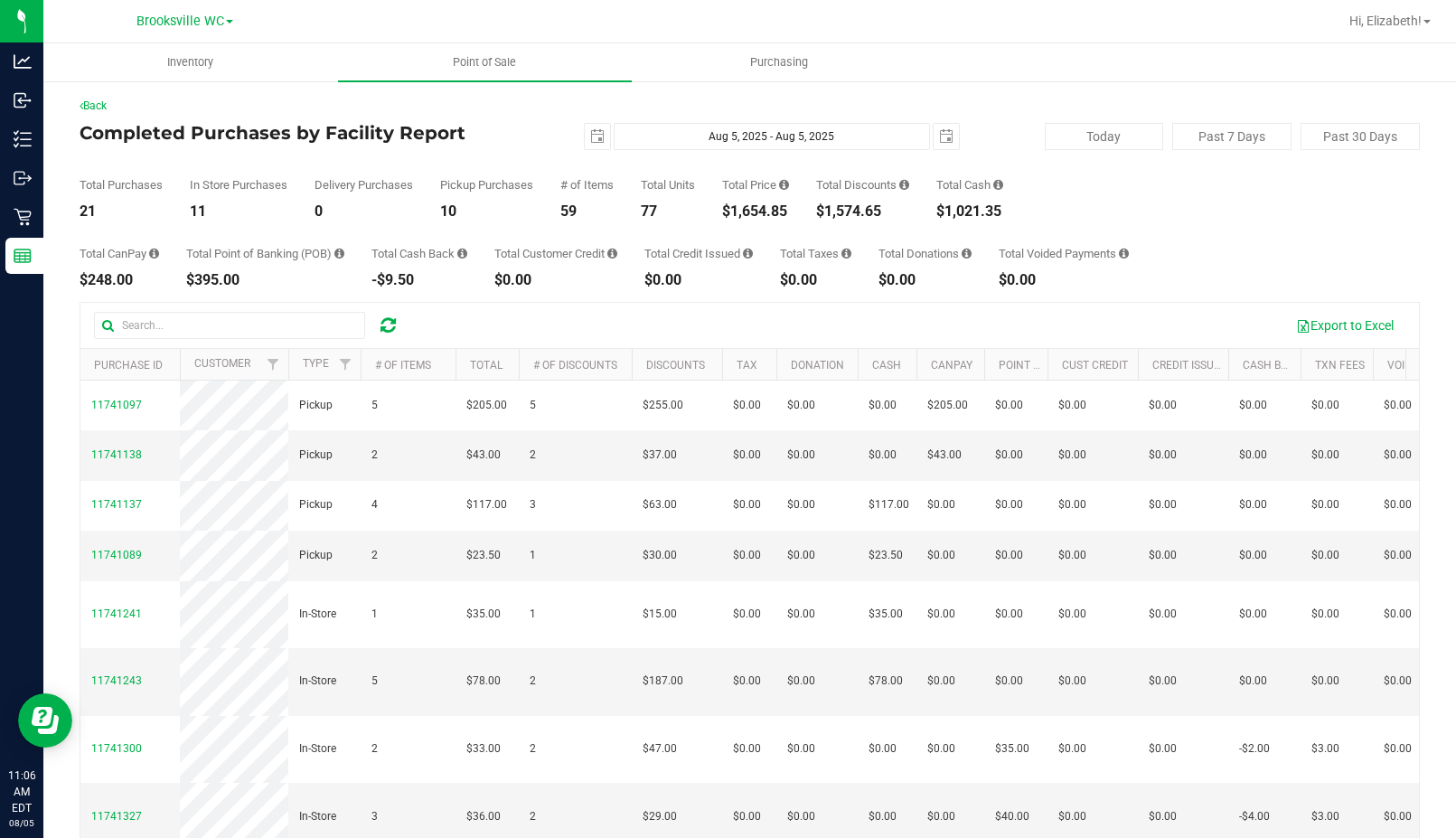 click on "Completed Purchases by Facility Report" at bounding box center (303, 133) 